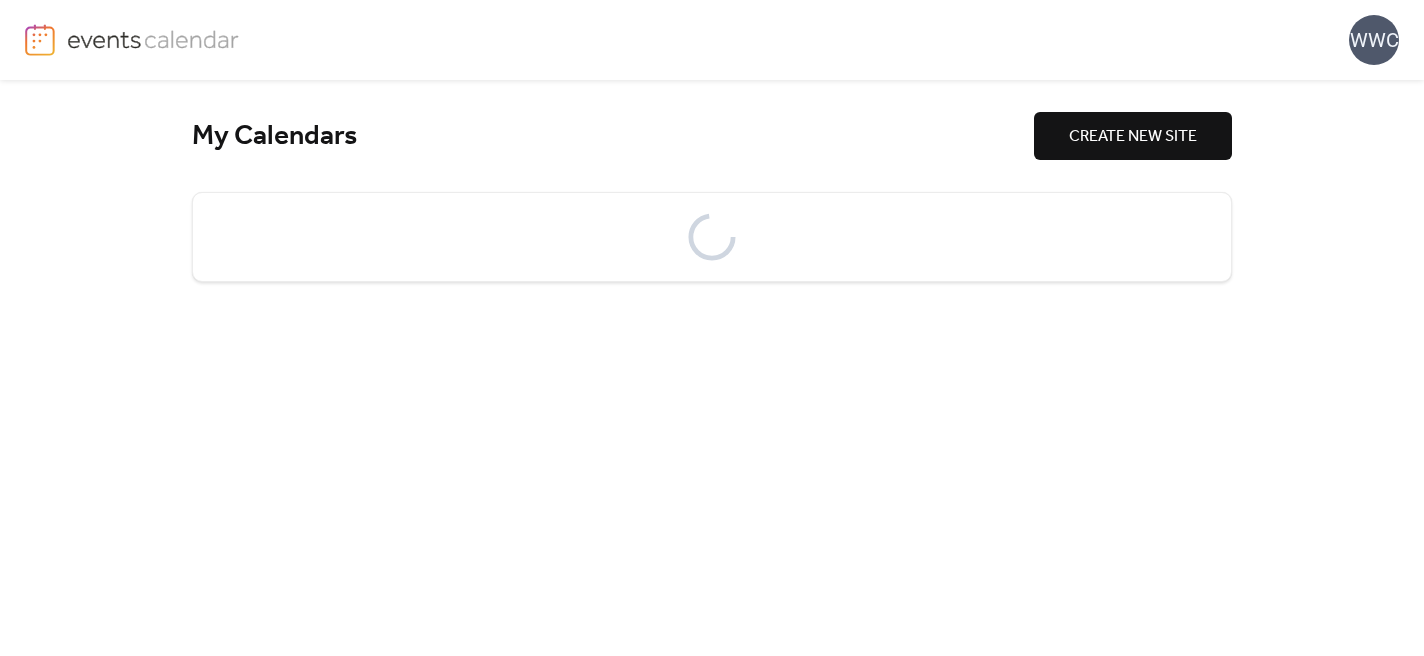 scroll, scrollTop: 0, scrollLeft: 0, axis: both 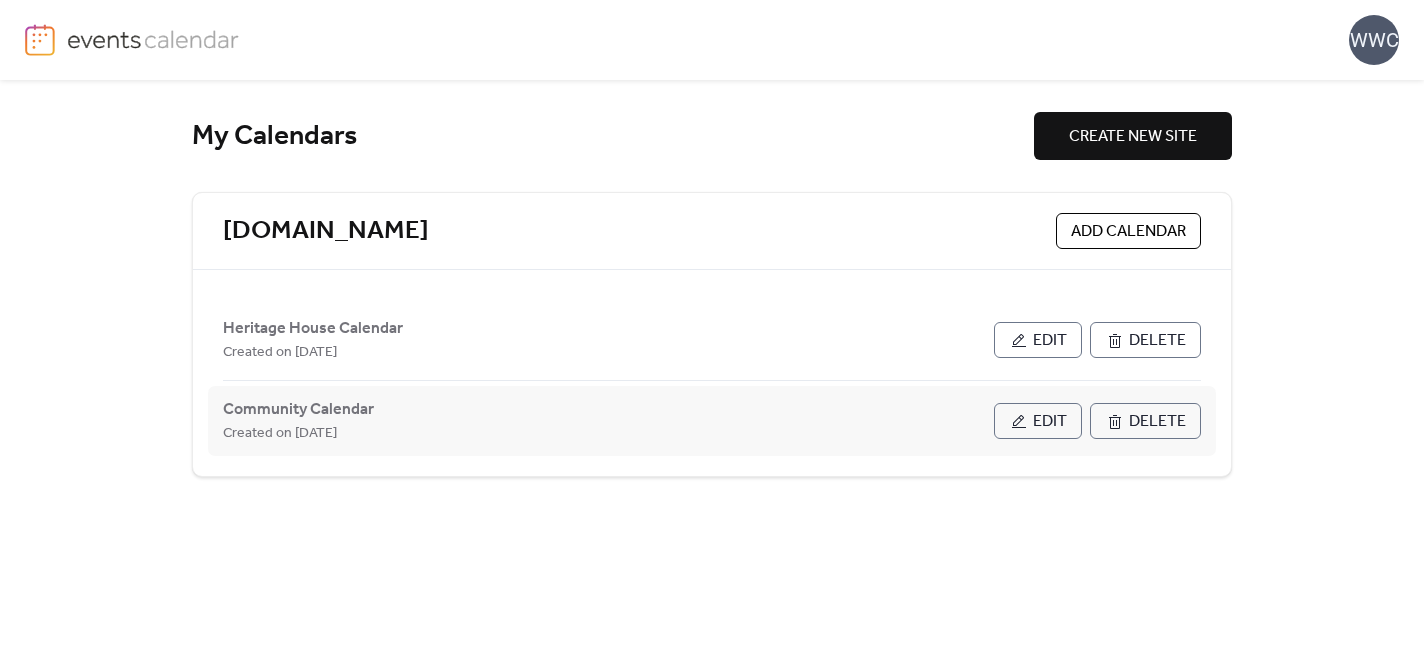 click on "Edit" at bounding box center [1038, 421] 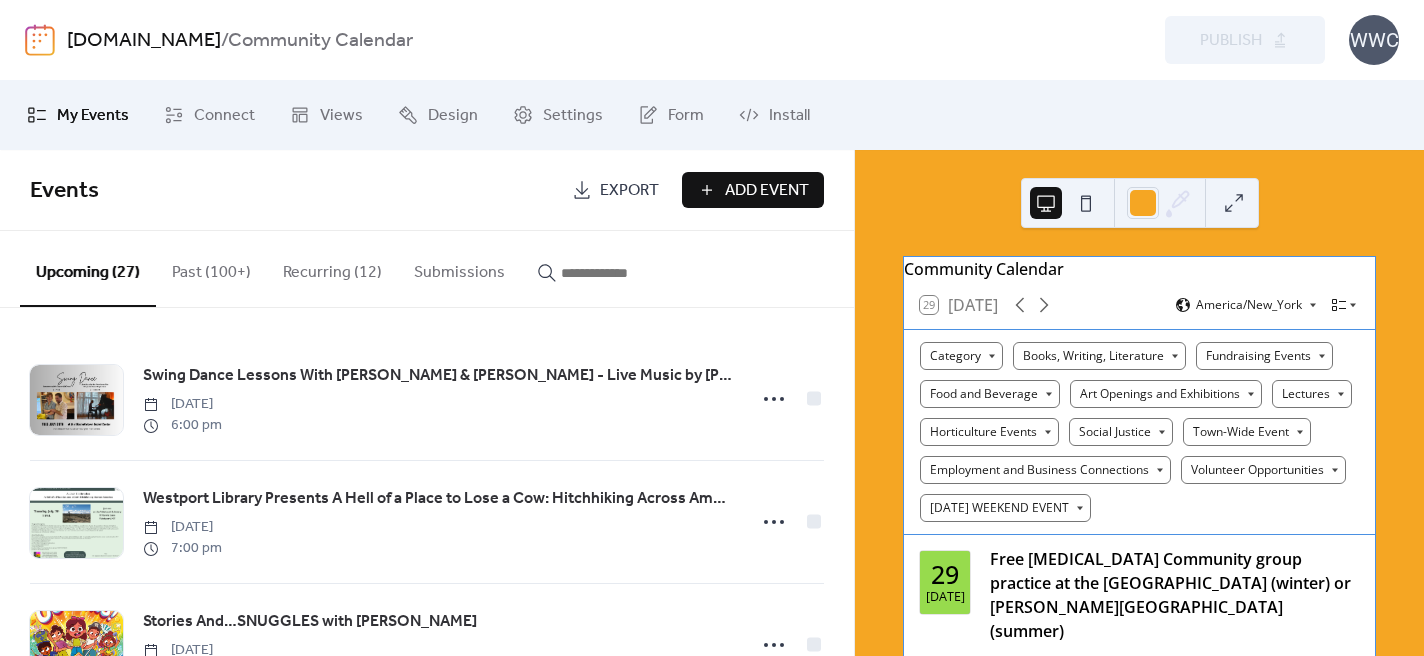 click on "Add Event" at bounding box center (767, 191) 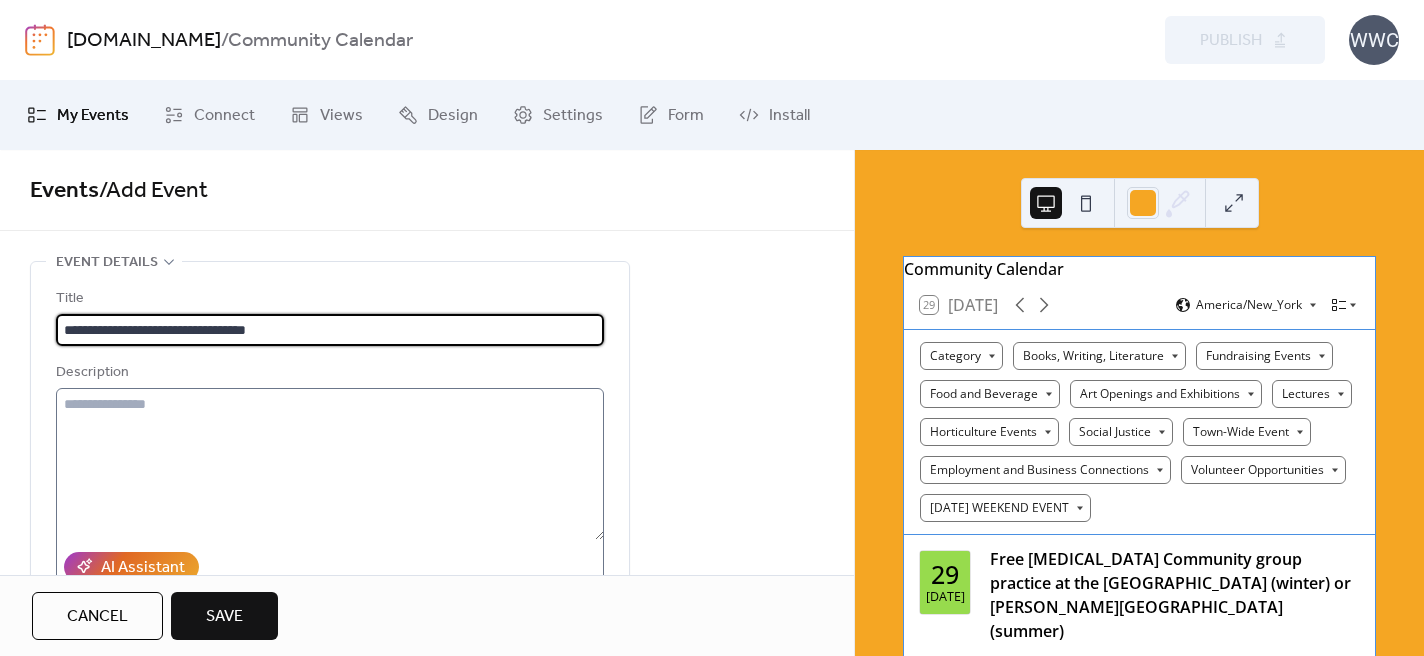 type on "**********" 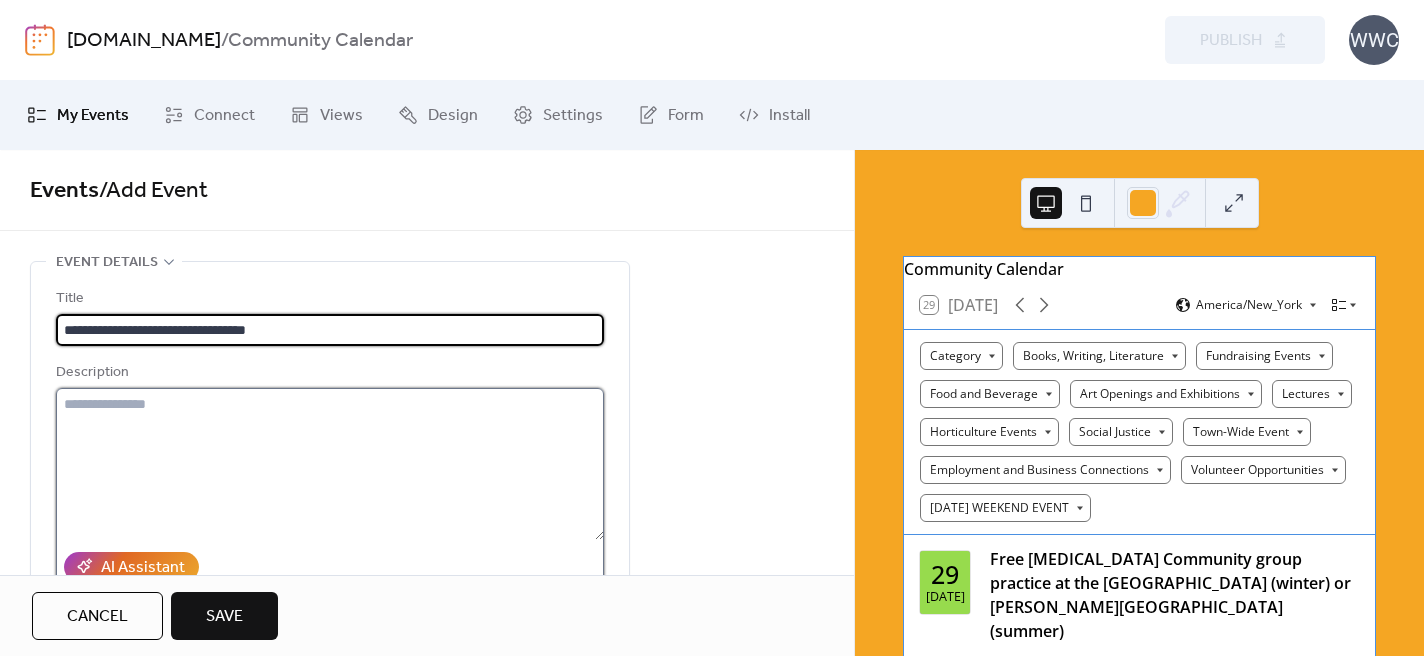 click at bounding box center (330, 464) 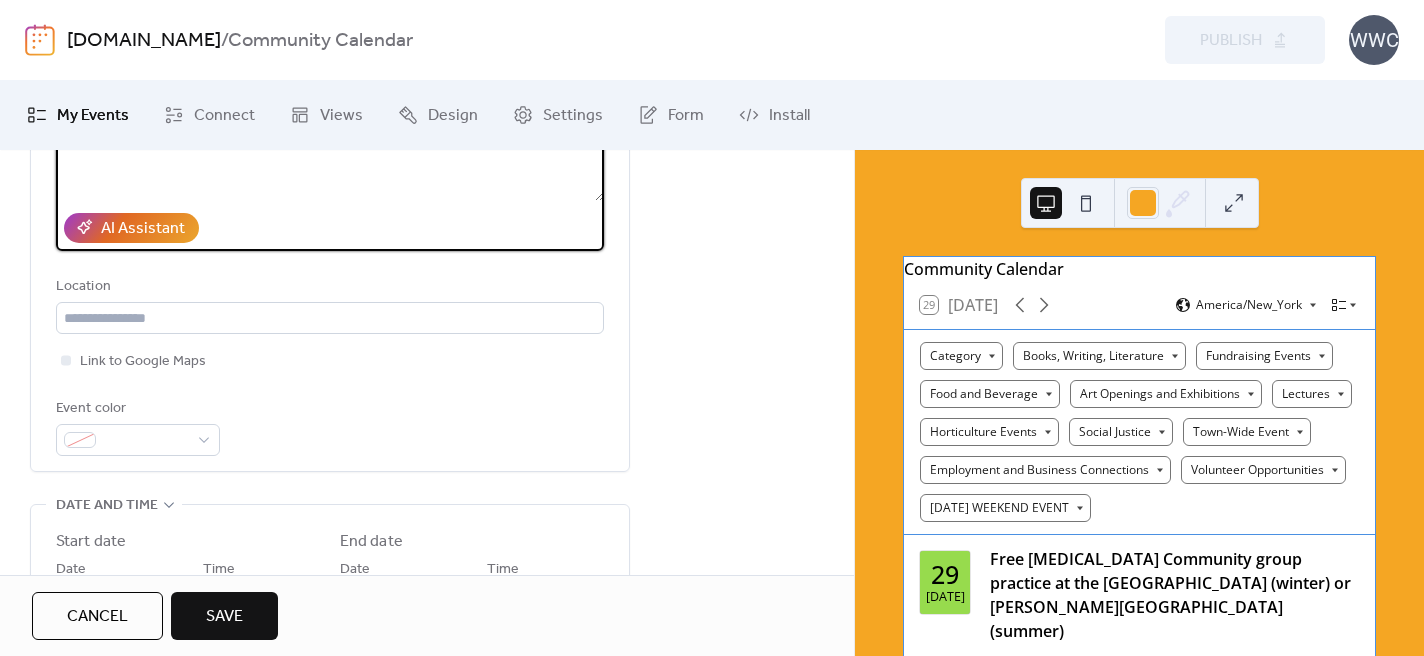 scroll, scrollTop: 343, scrollLeft: 0, axis: vertical 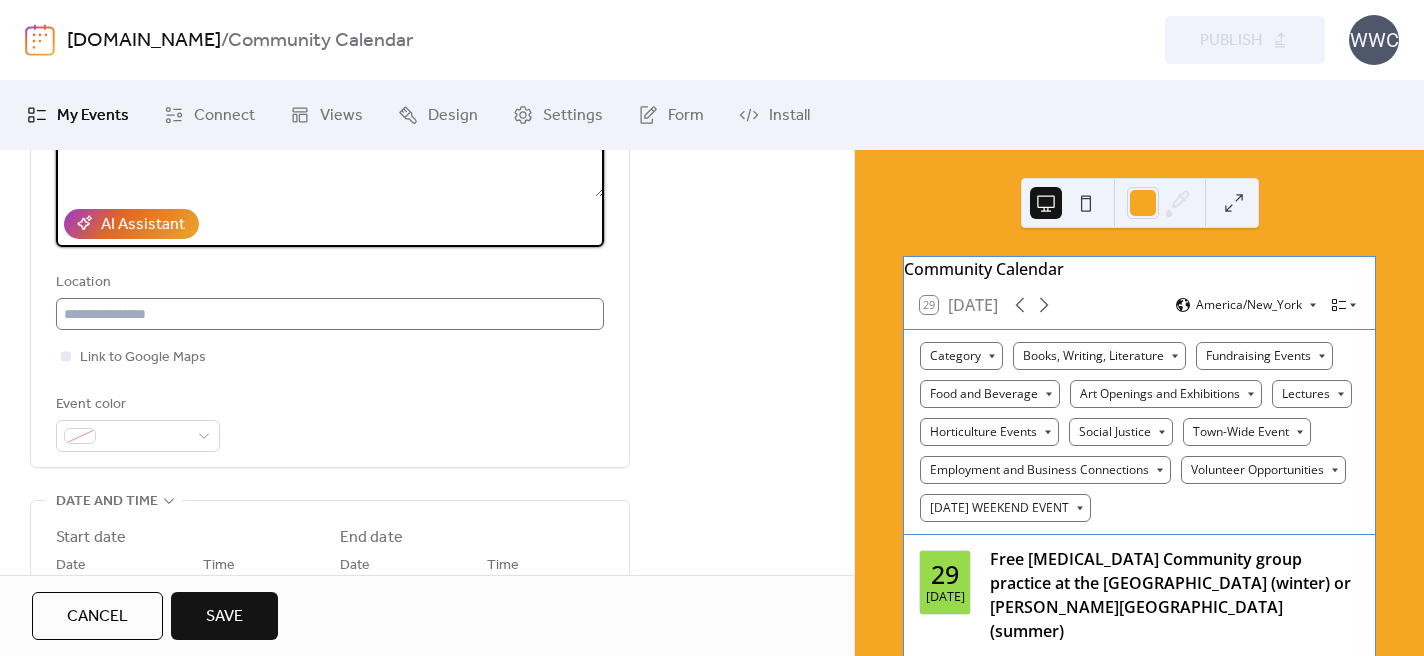 type on "**********" 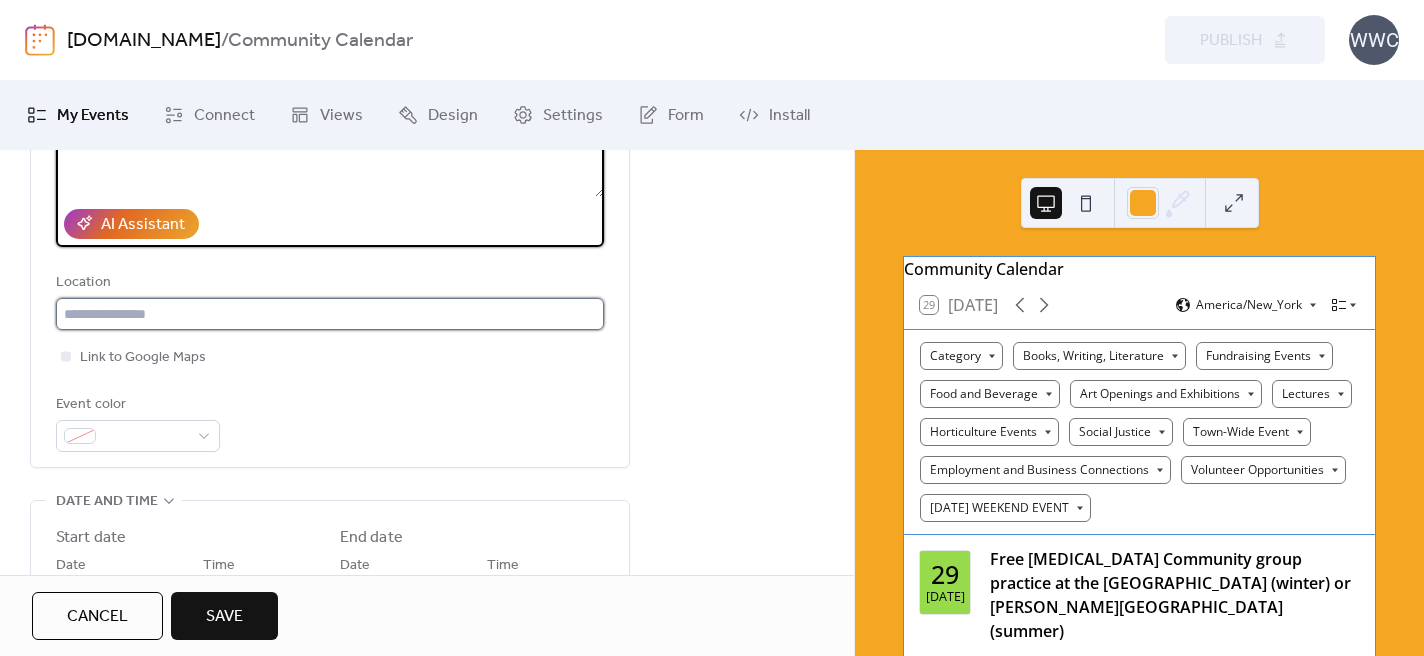 click at bounding box center [330, 314] 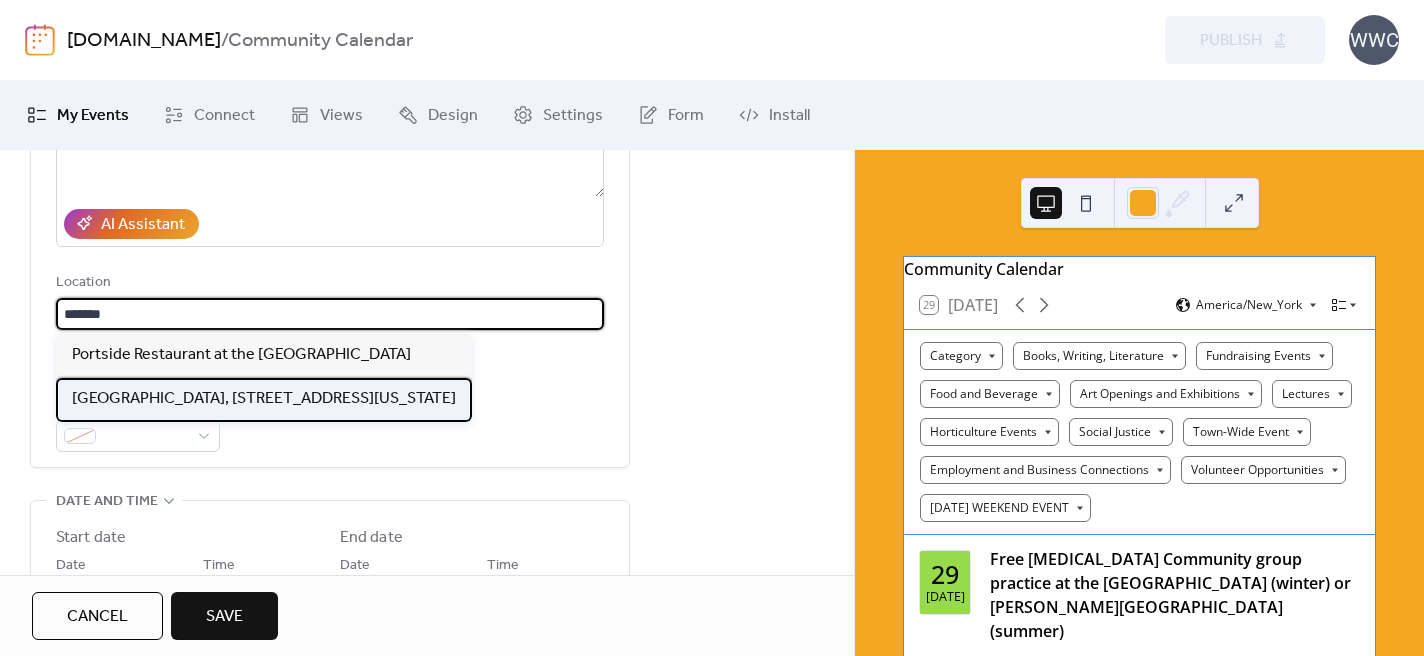 click on "[GEOGRAPHIC_DATA], [STREET_ADDRESS][US_STATE]" at bounding box center (264, 399) 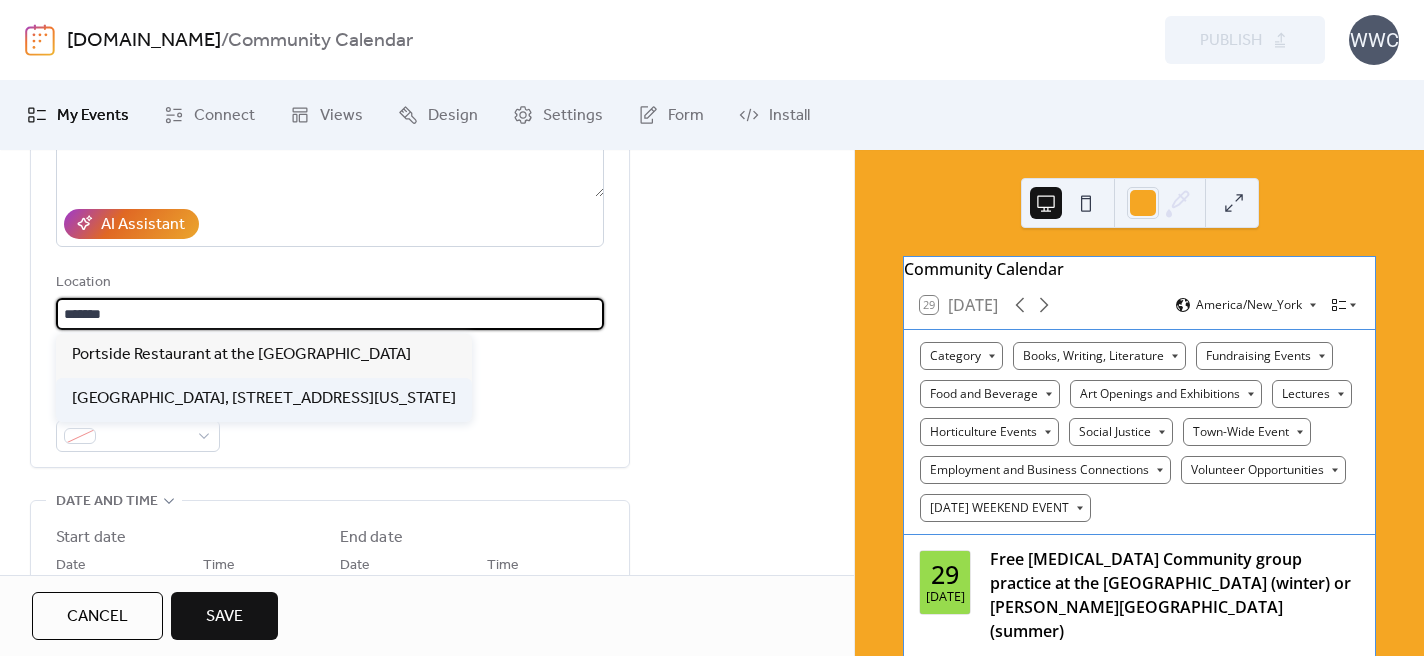 type on "**********" 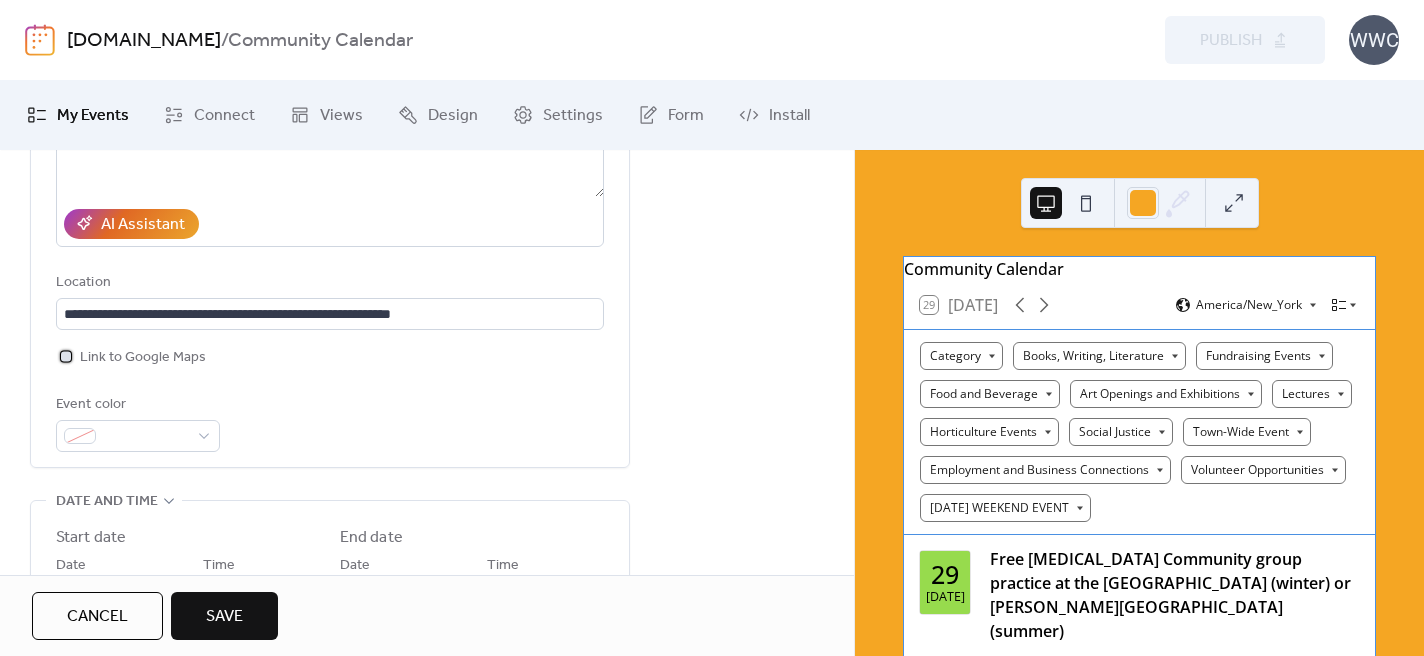 click at bounding box center (66, 356) 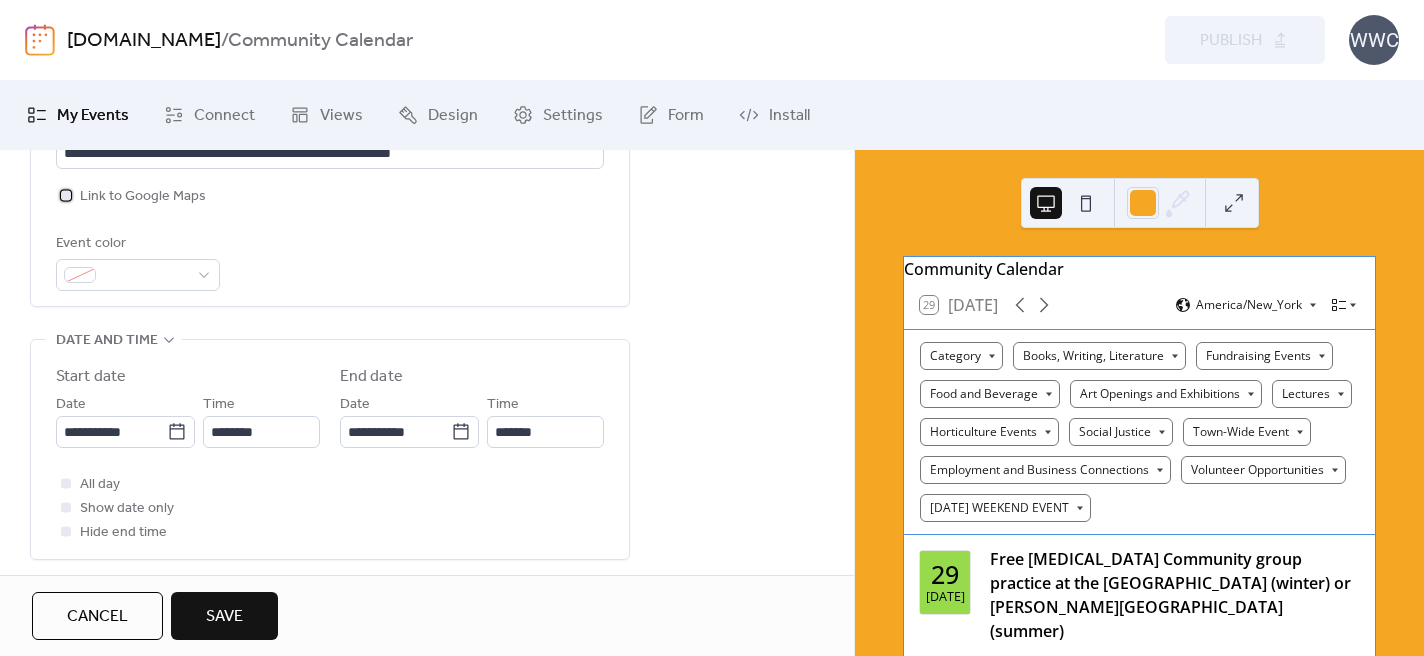 scroll, scrollTop: 528, scrollLeft: 0, axis: vertical 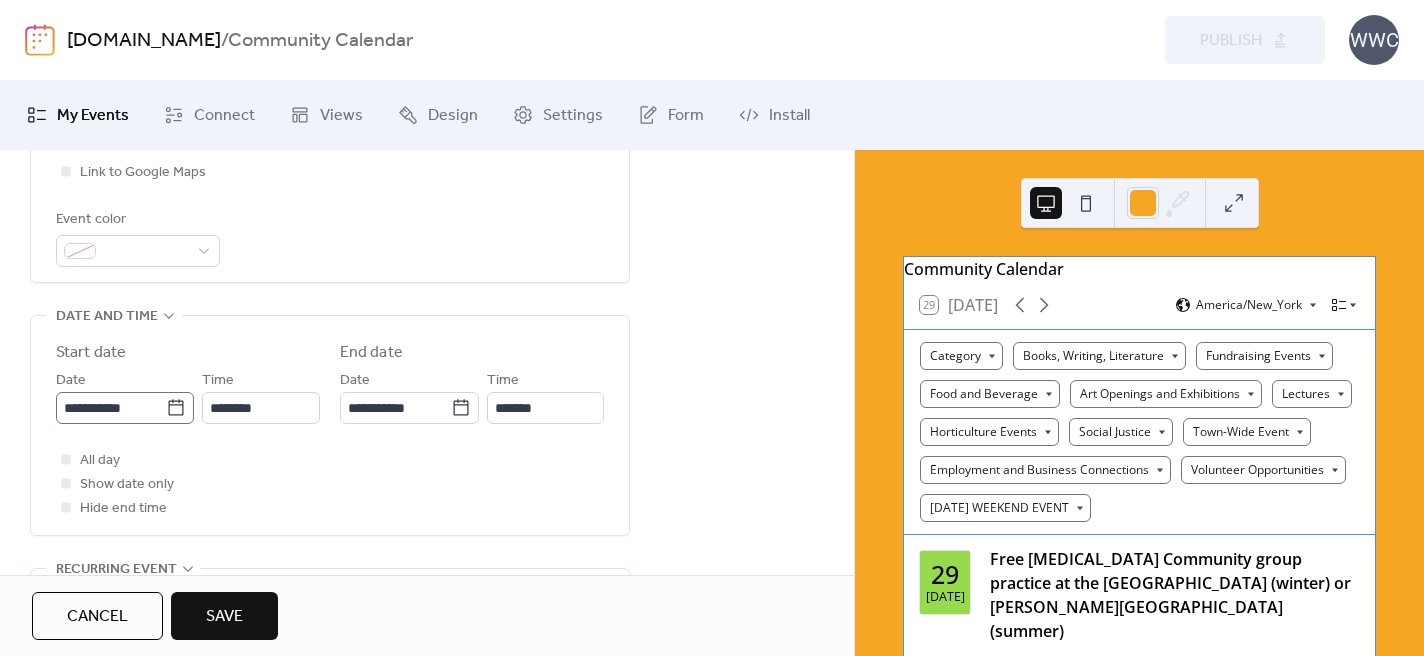click 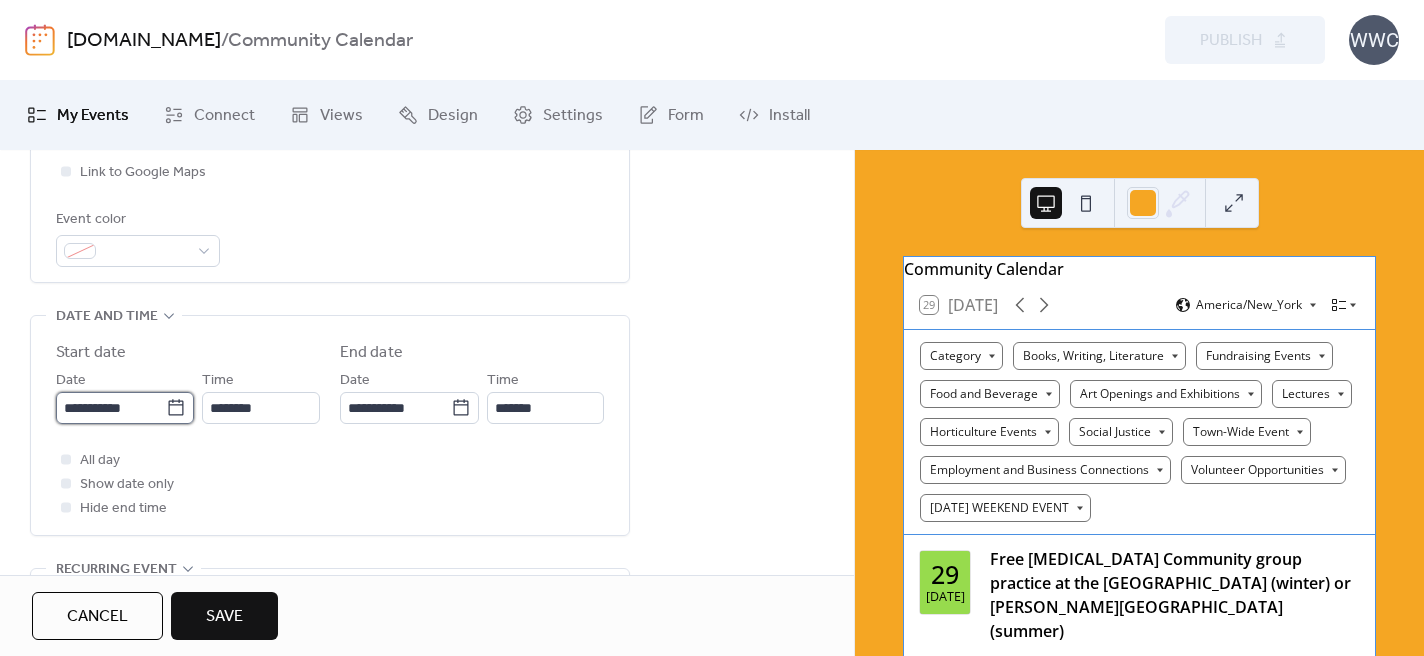 click on "**********" at bounding box center [111, 408] 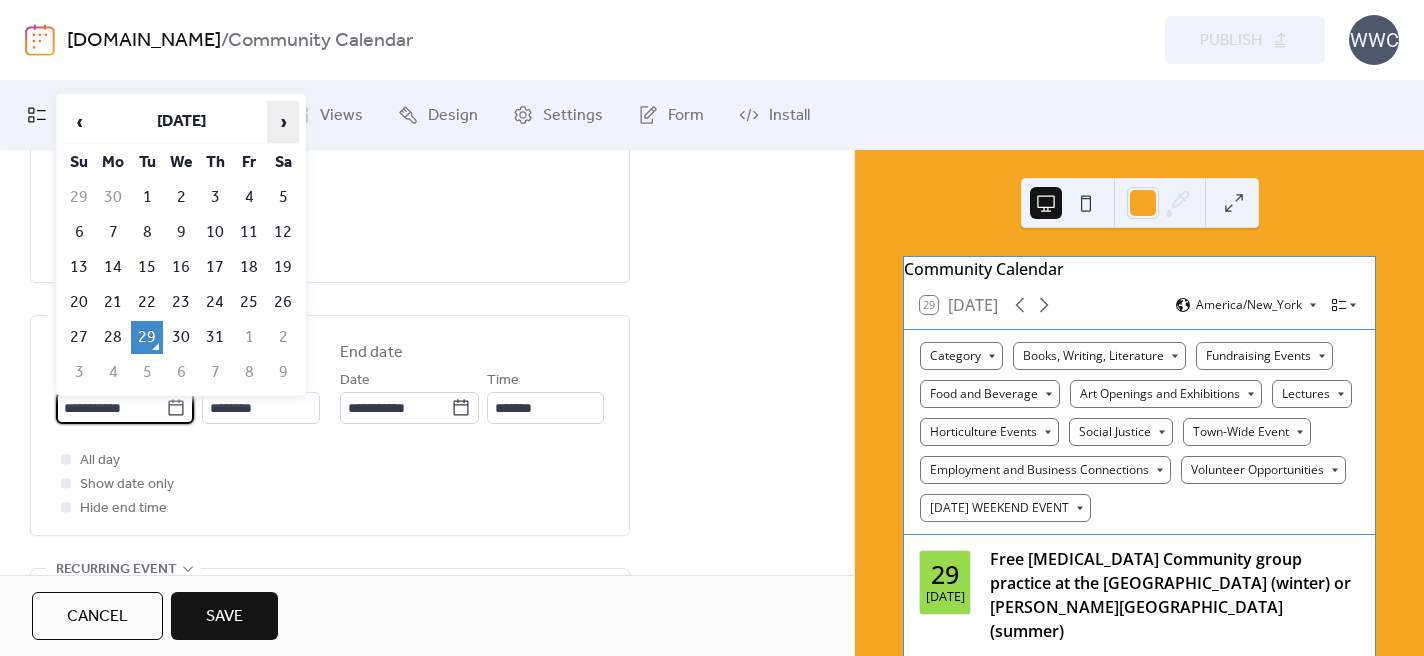 click on "›" at bounding box center [283, 122] 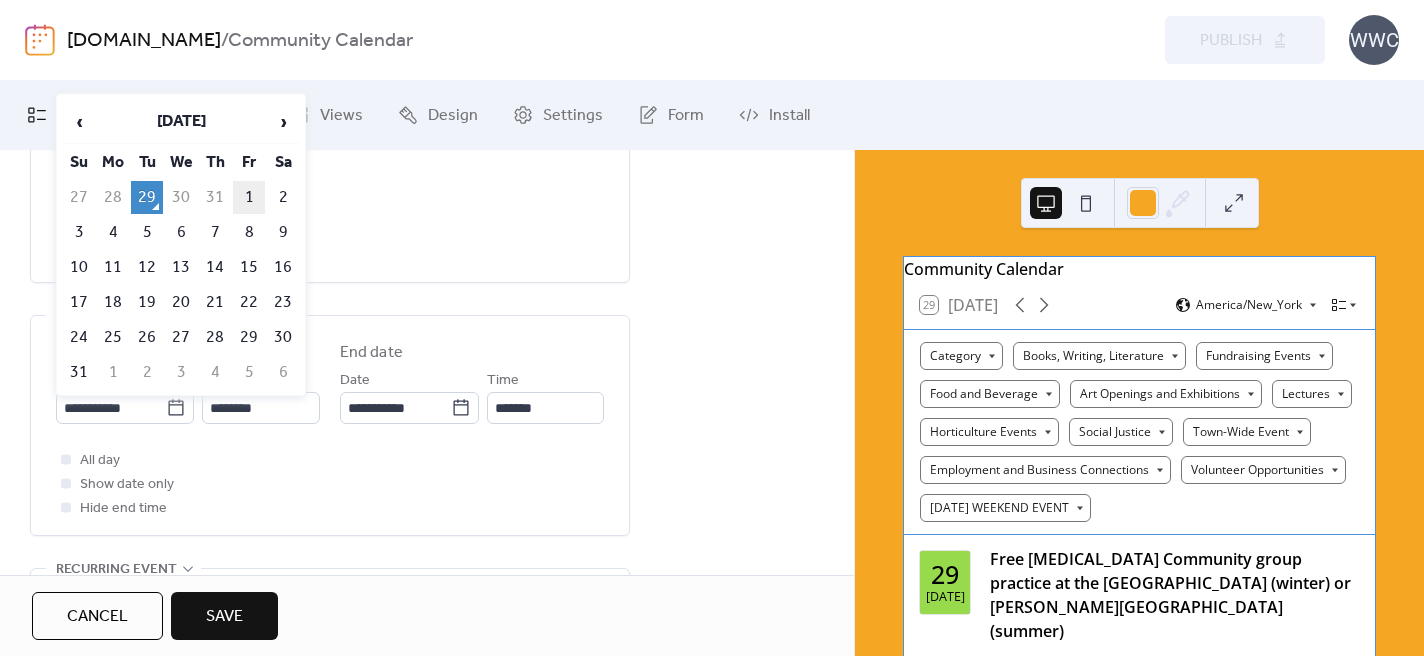 click on "1" at bounding box center (249, 197) 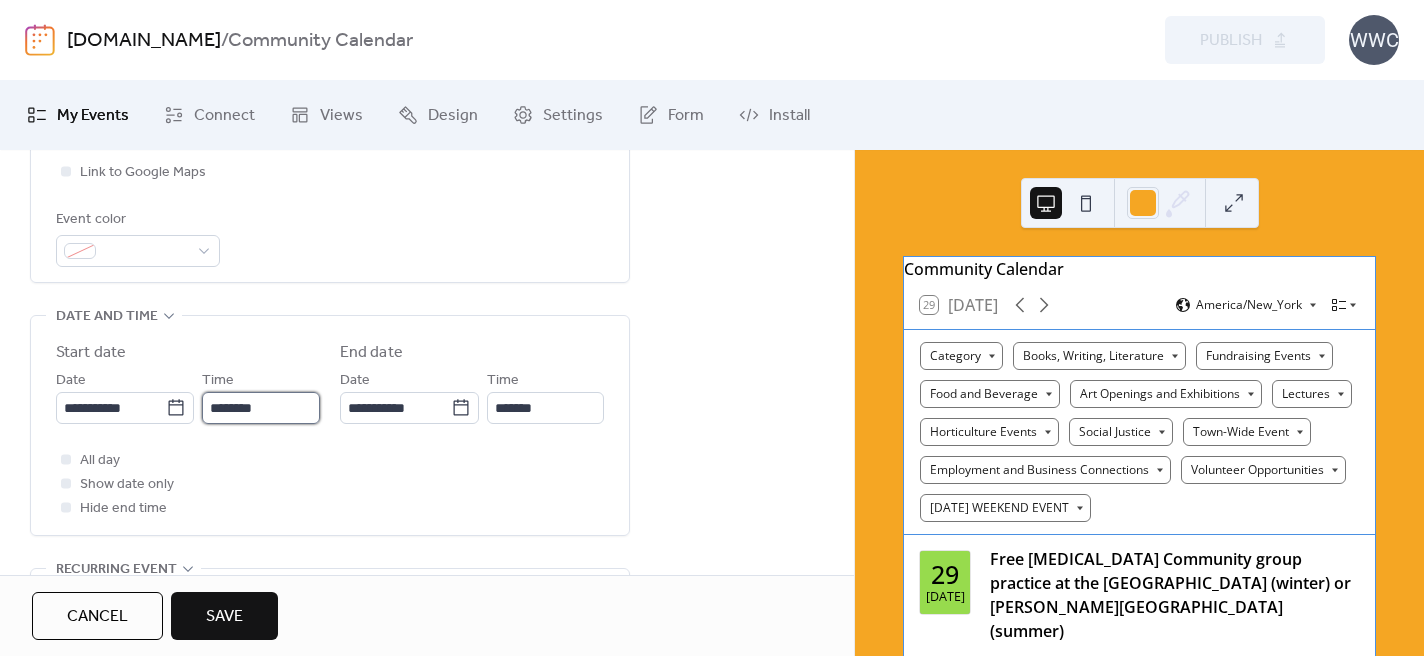 click on "********" at bounding box center [261, 408] 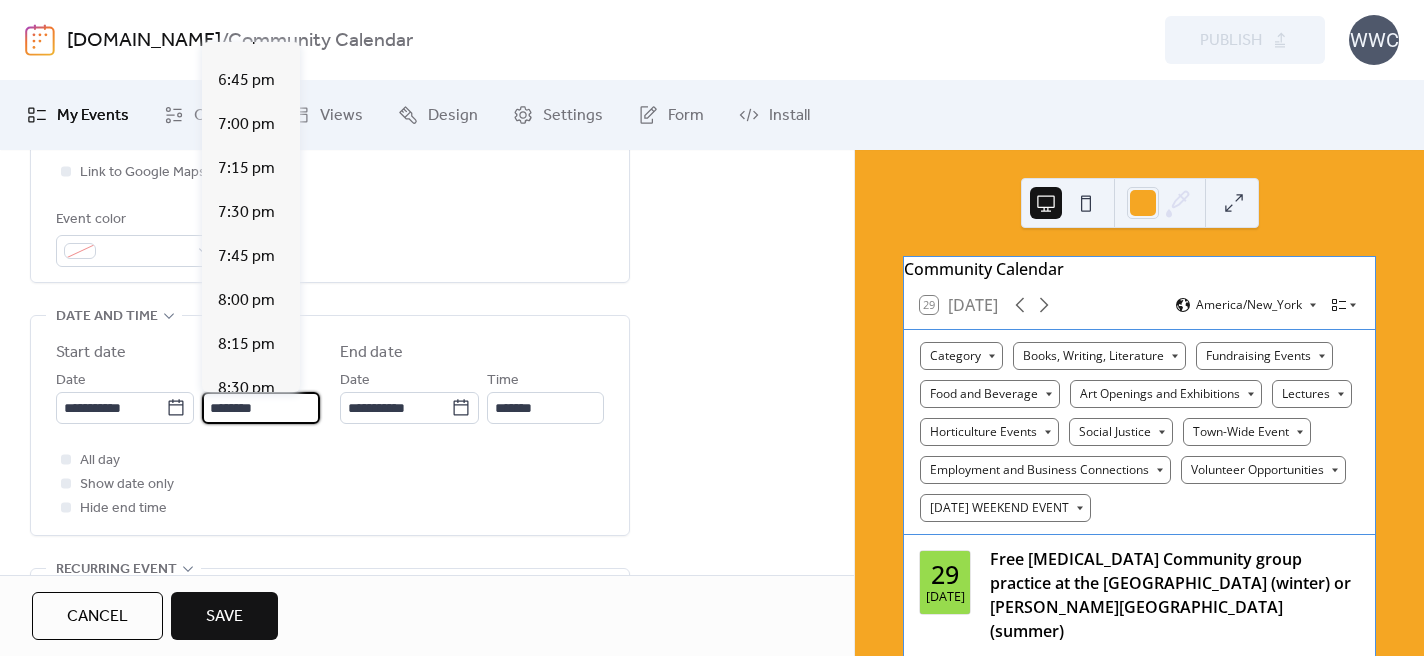 scroll, scrollTop: 3286, scrollLeft: 0, axis: vertical 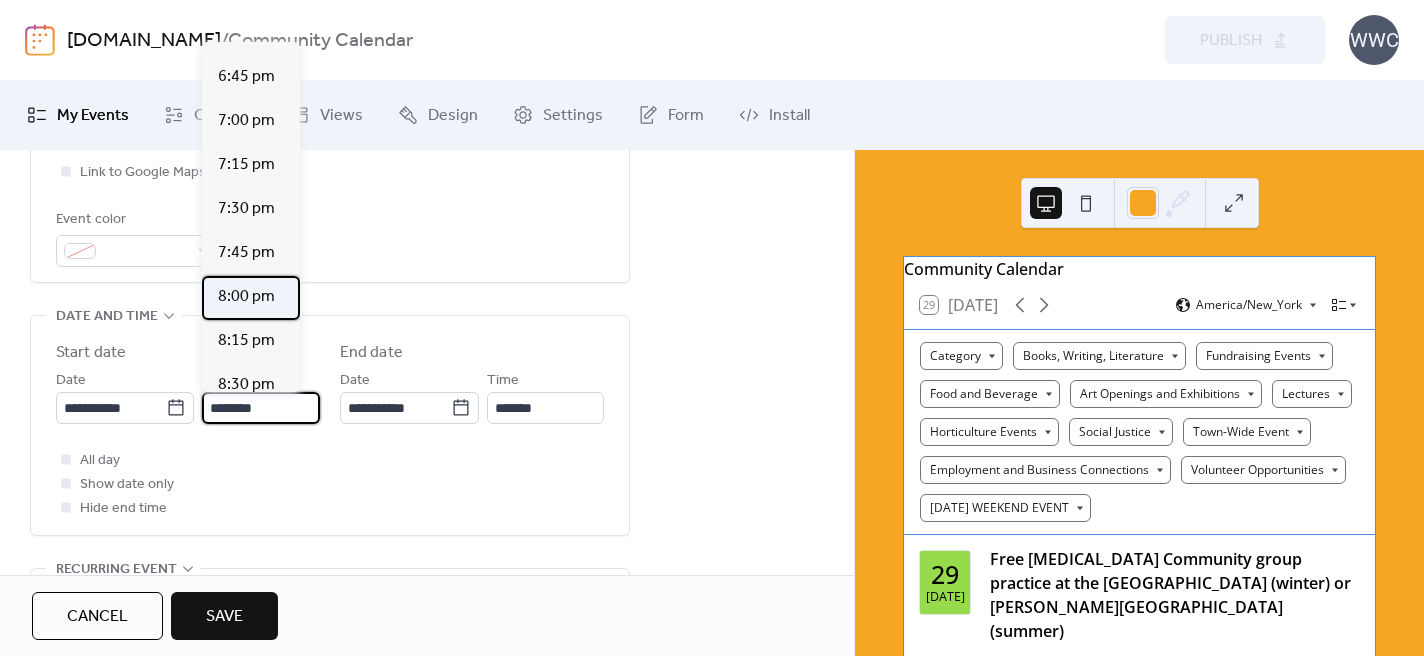 click on "8:00 pm" at bounding box center (246, 297) 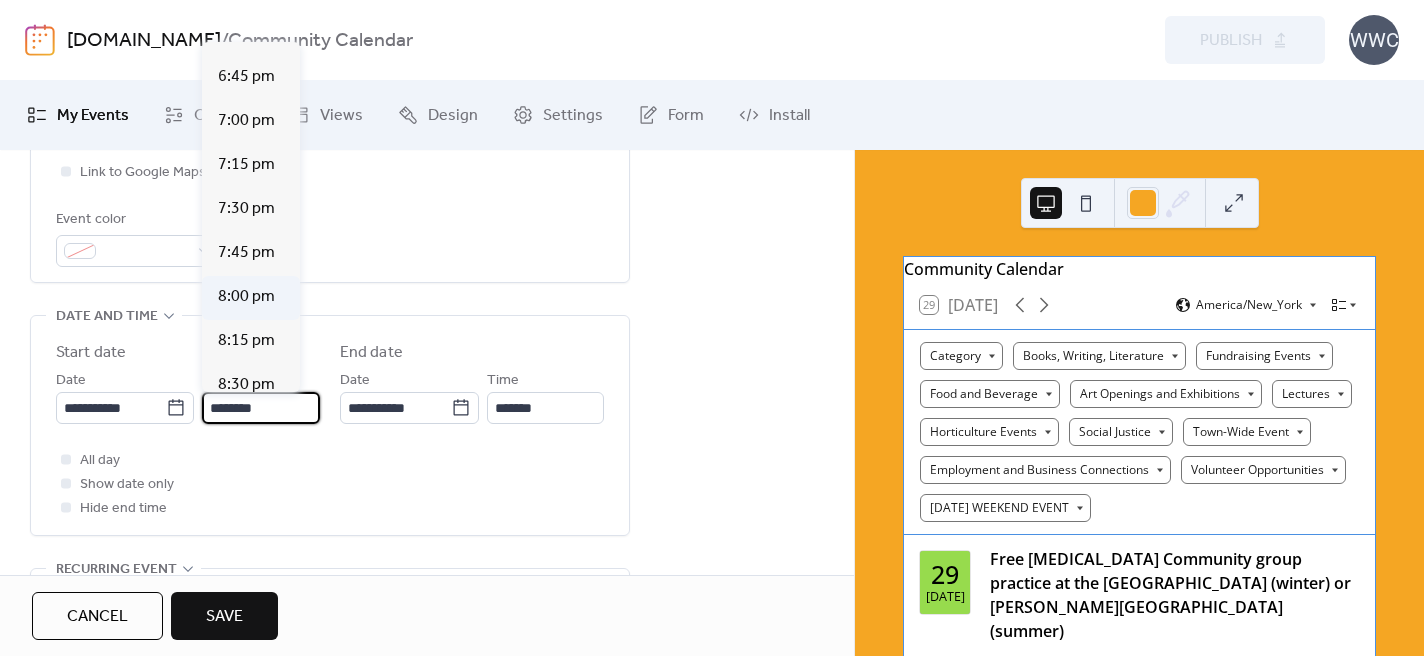 type on "*******" 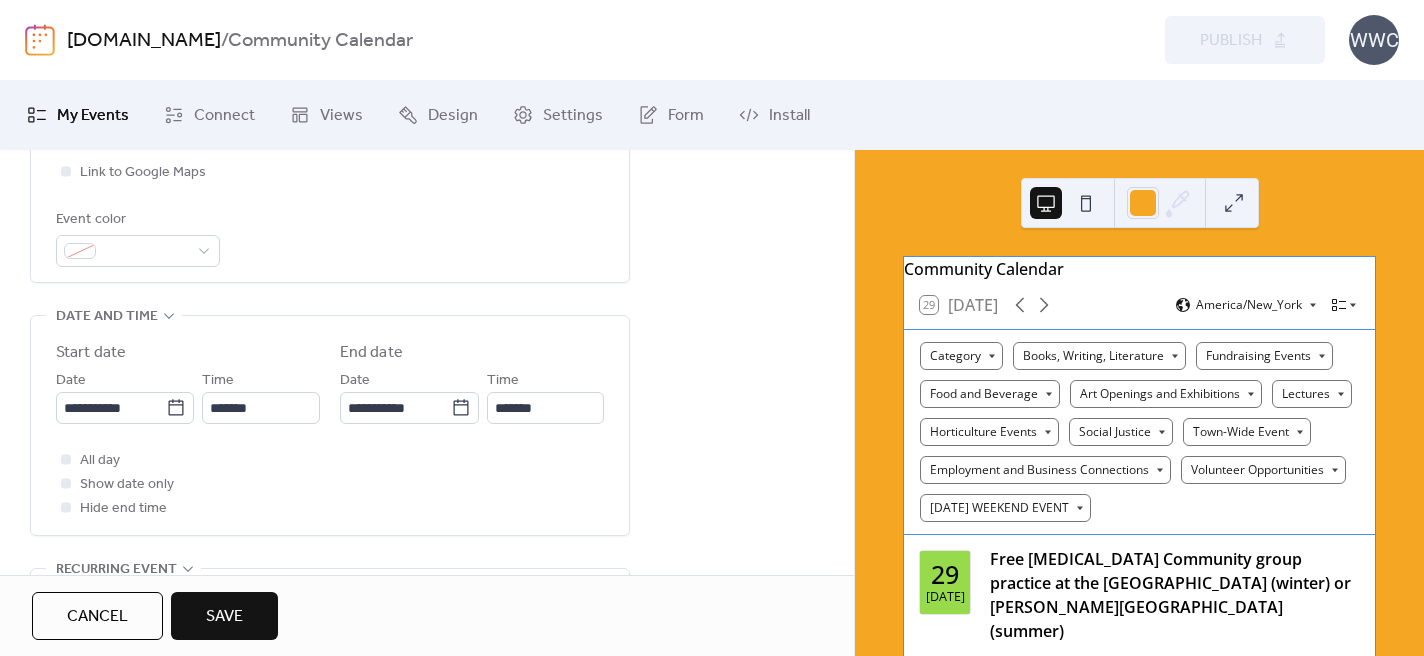 scroll, scrollTop: 0, scrollLeft: 0, axis: both 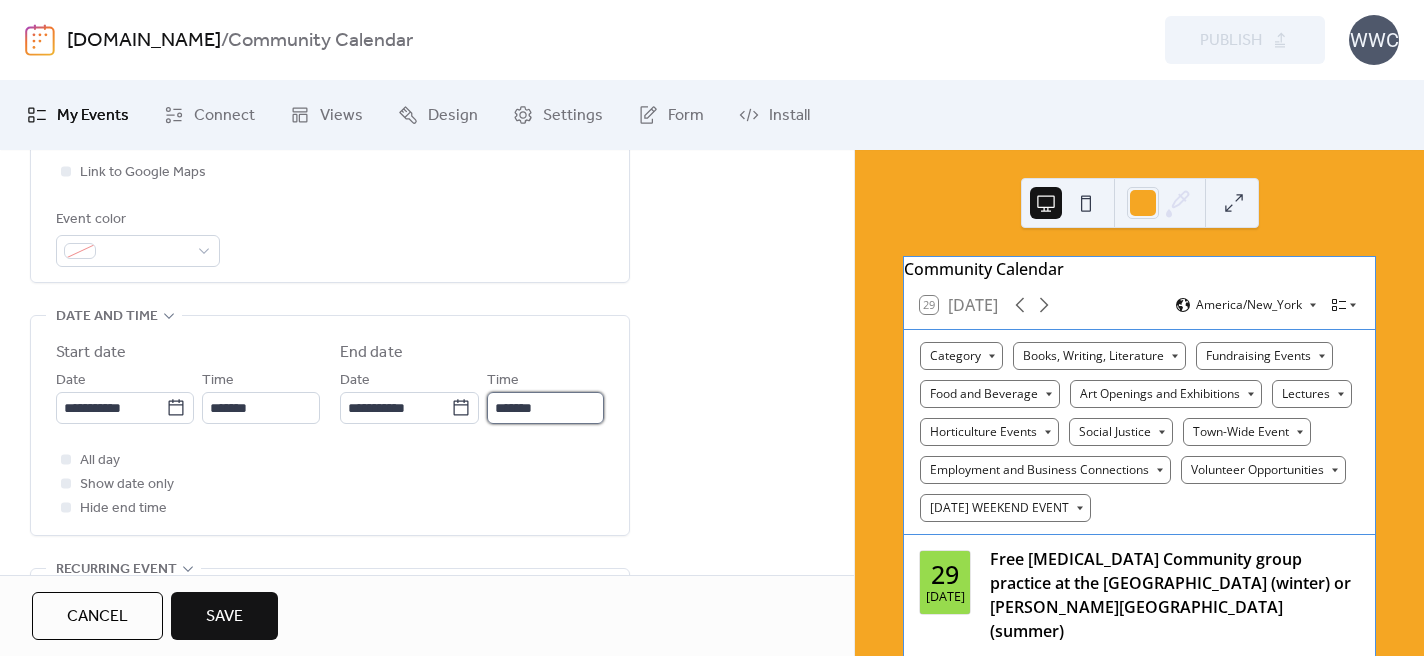 click on "*******" at bounding box center (545, 408) 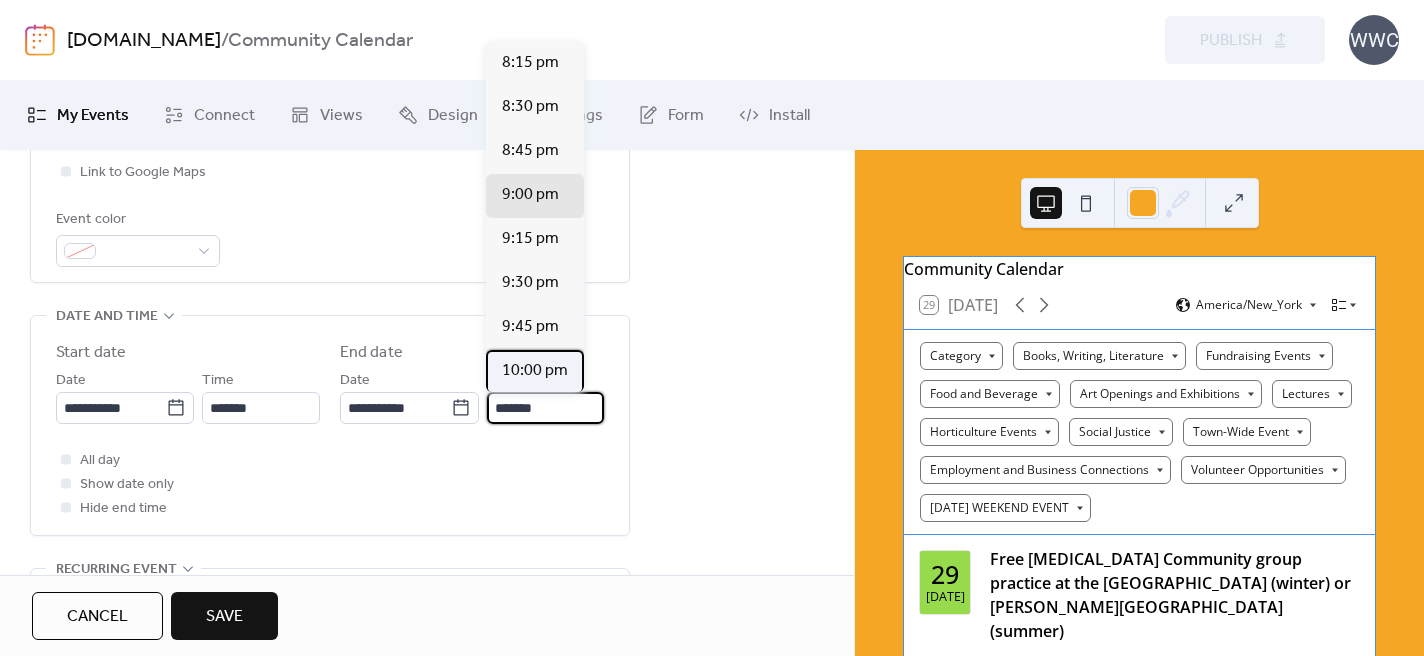 click on "10:00 pm" at bounding box center [535, 371] 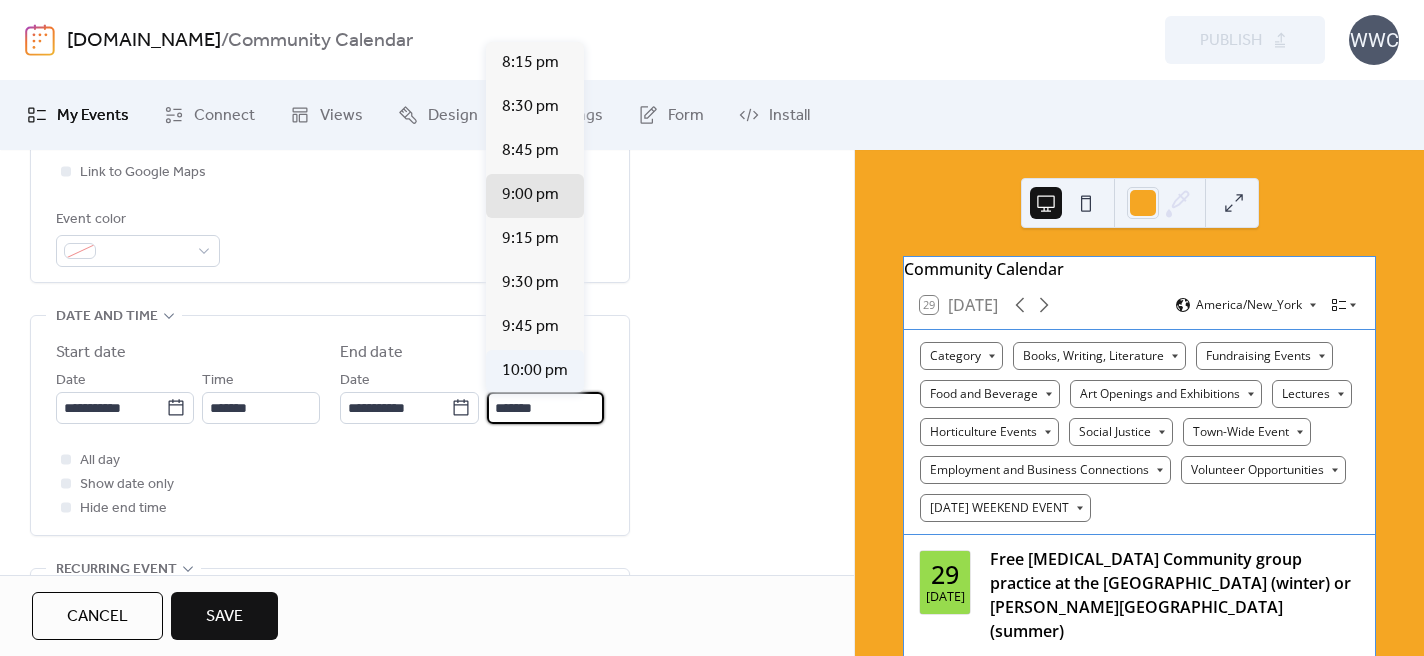 type on "********" 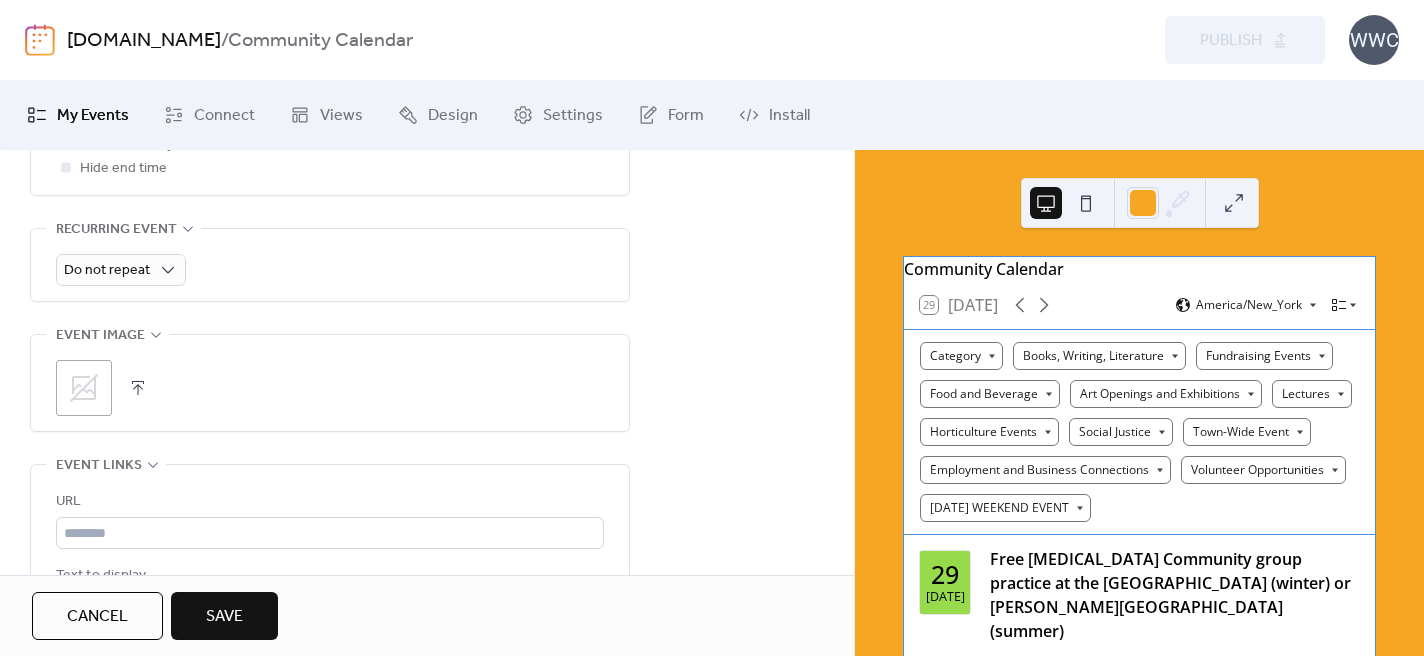 scroll, scrollTop: 846, scrollLeft: 0, axis: vertical 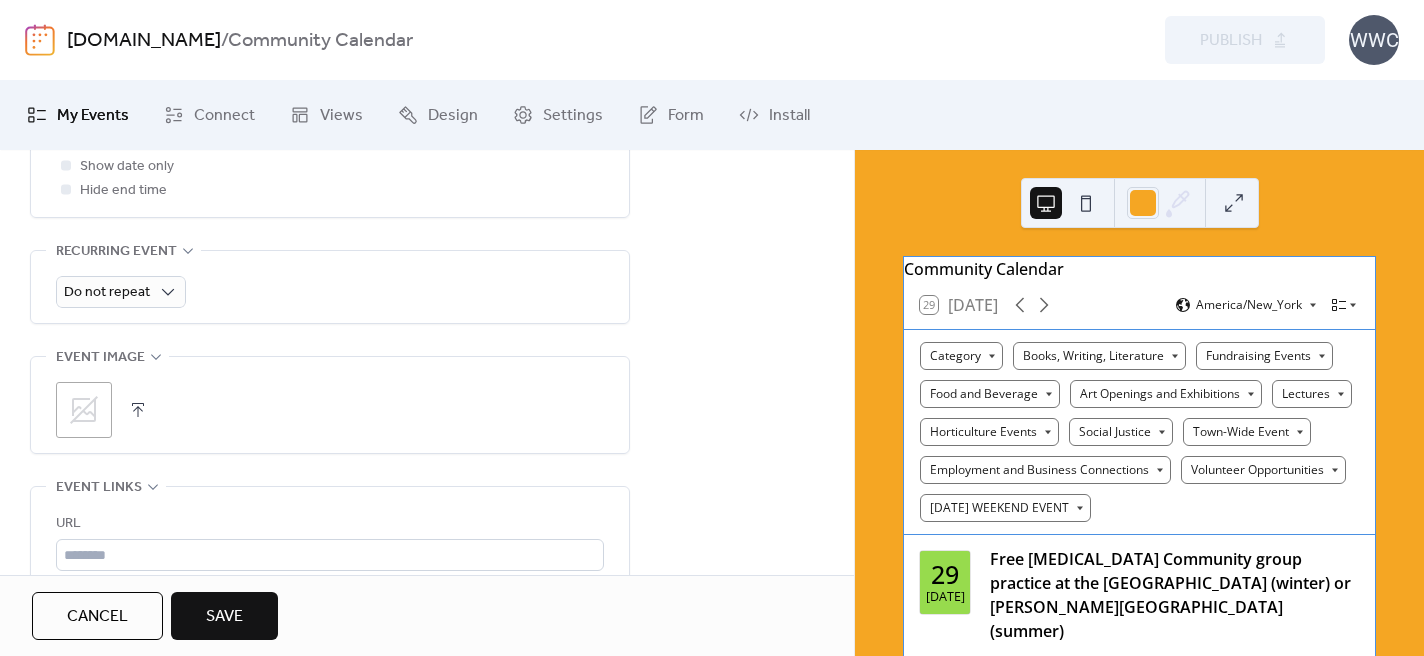 click on ";" at bounding box center (84, 410) 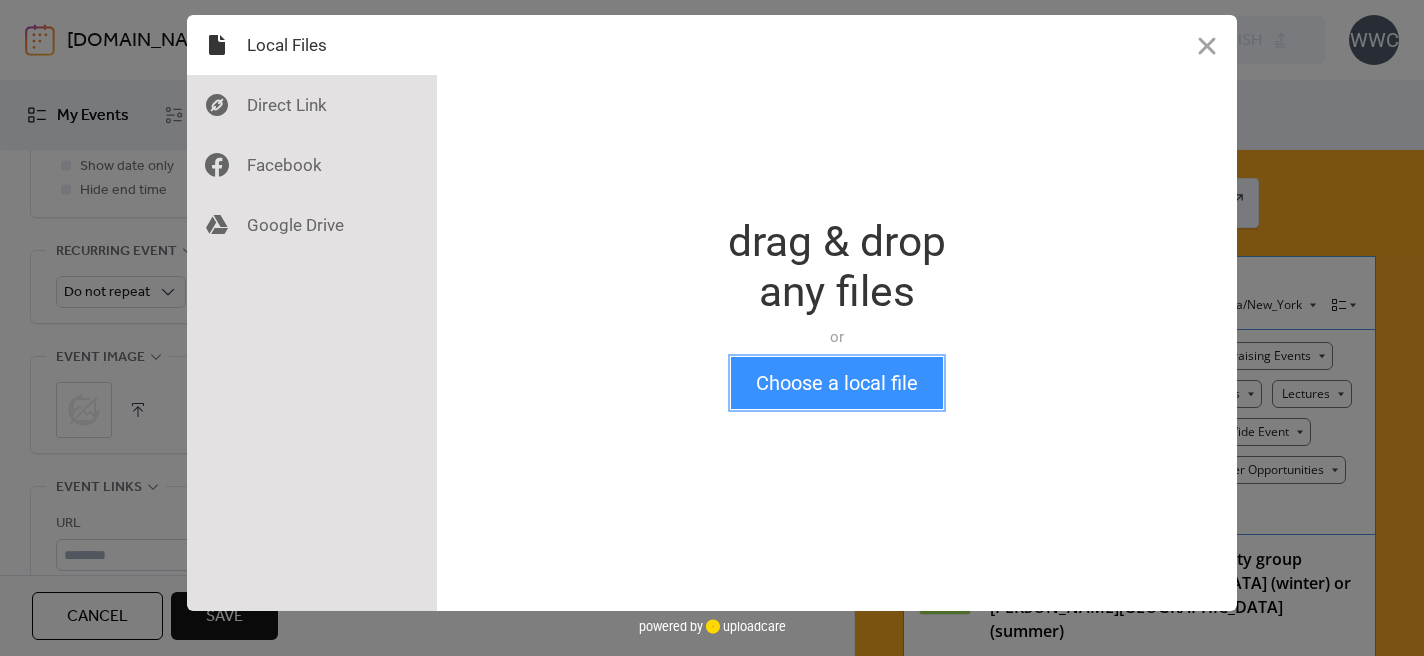 click on "Choose a local file" at bounding box center [837, 383] 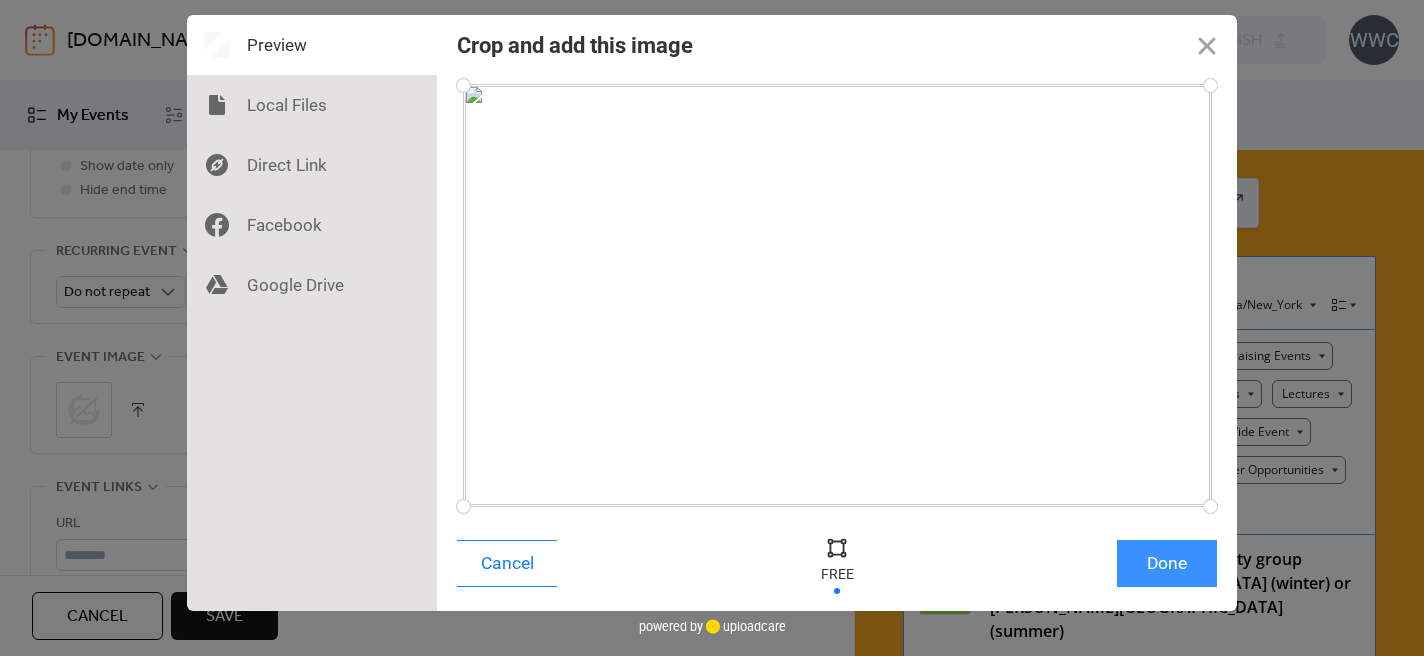 click on "Done" at bounding box center (1167, 563) 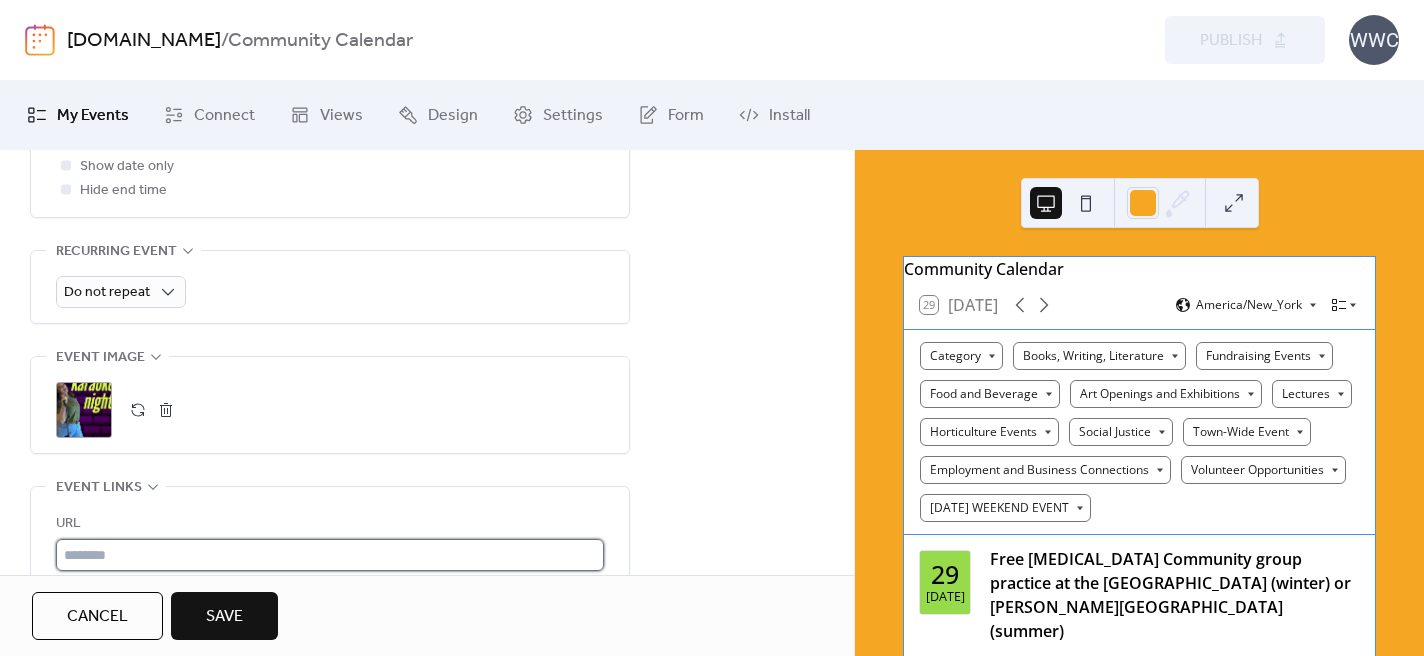 click at bounding box center (330, 555) 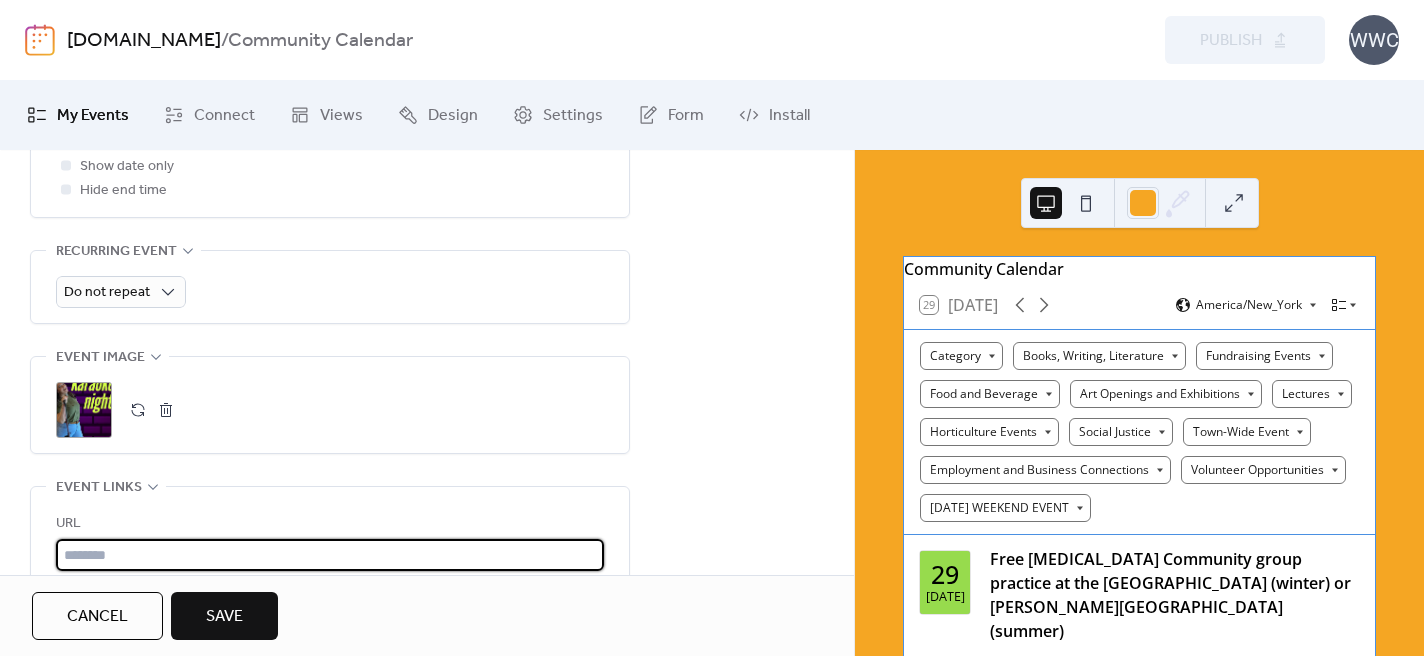paste on "**********" 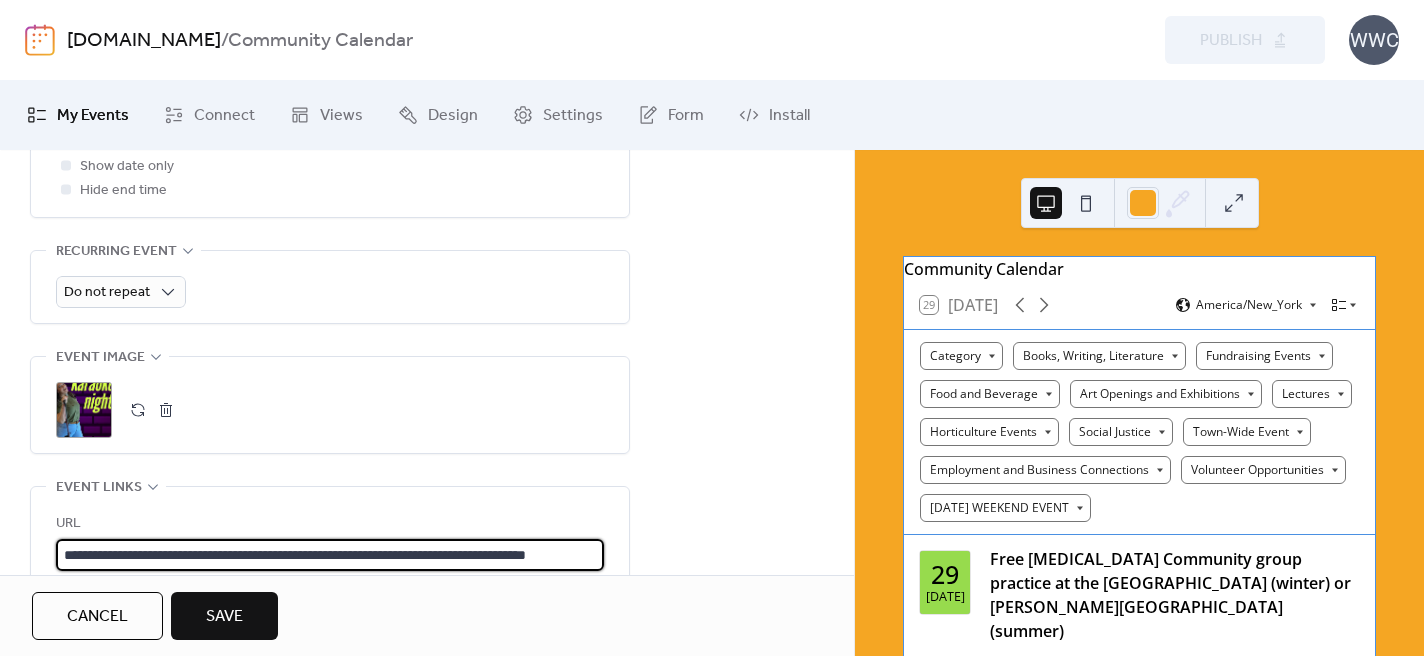 scroll, scrollTop: 0, scrollLeft: 64, axis: horizontal 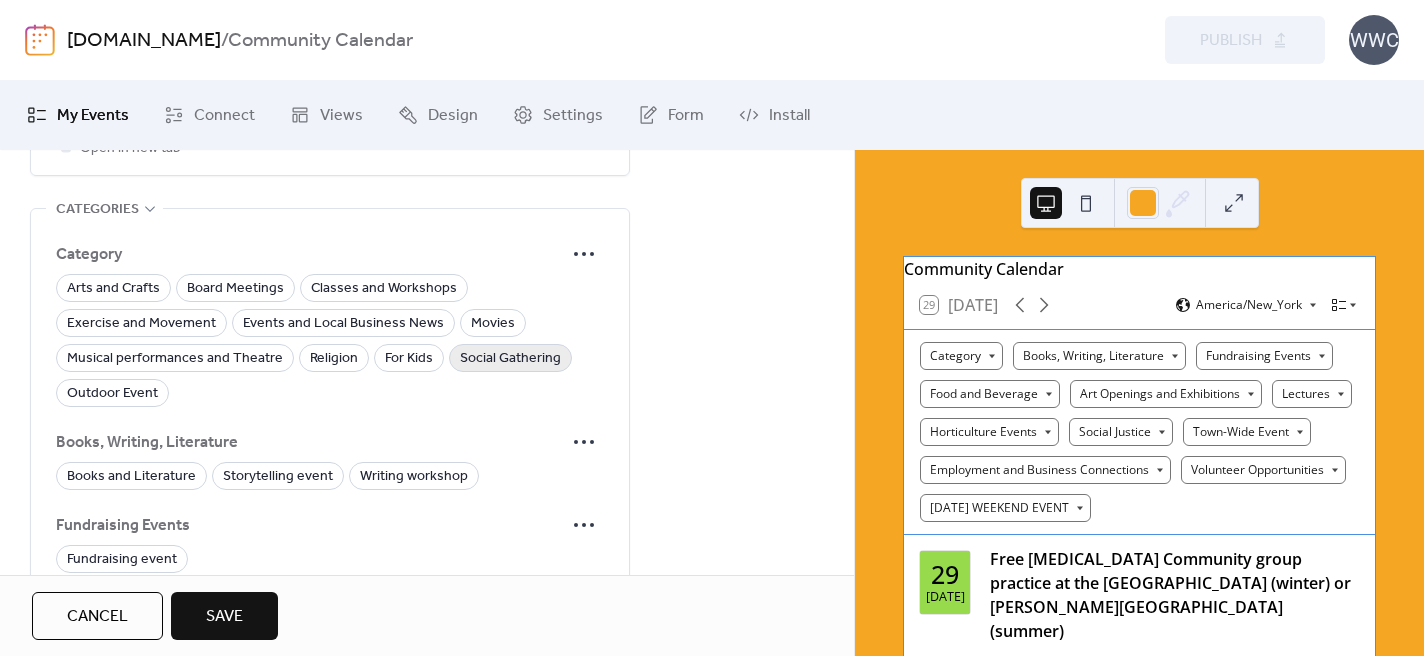type on "**********" 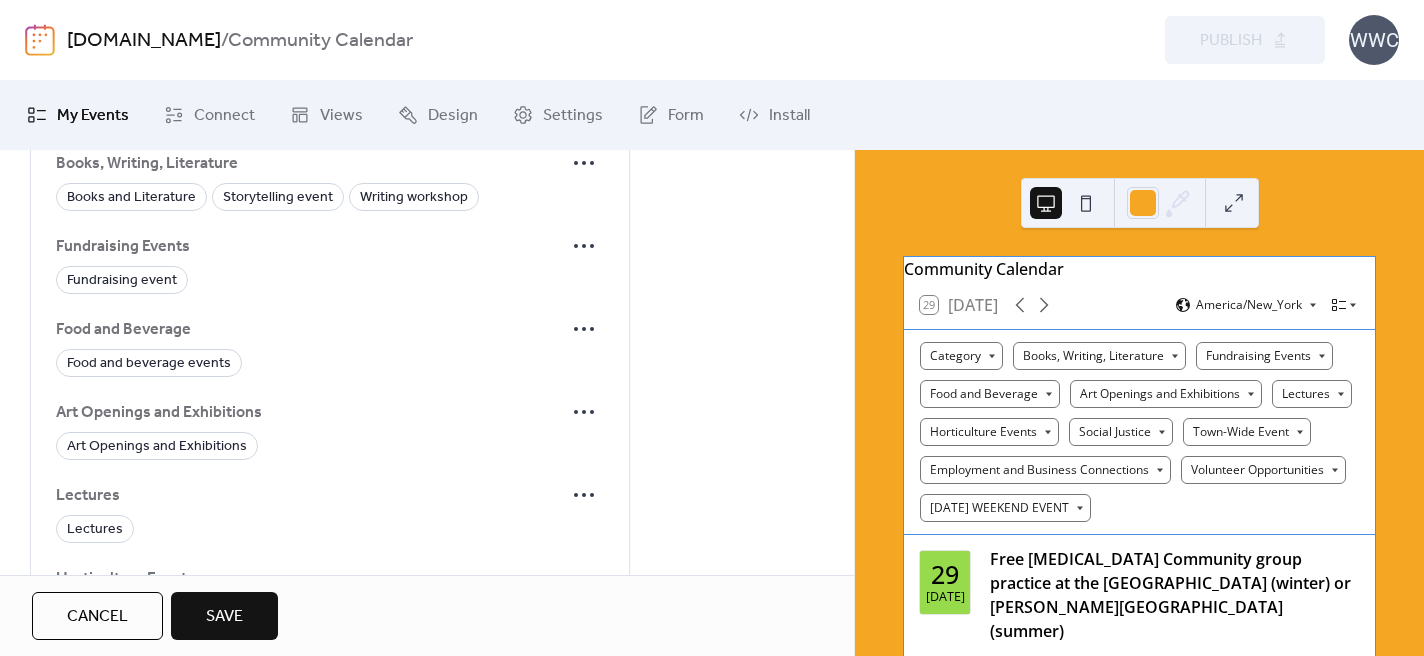 scroll, scrollTop: 1659, scrollLeft: 0, axis: vertical 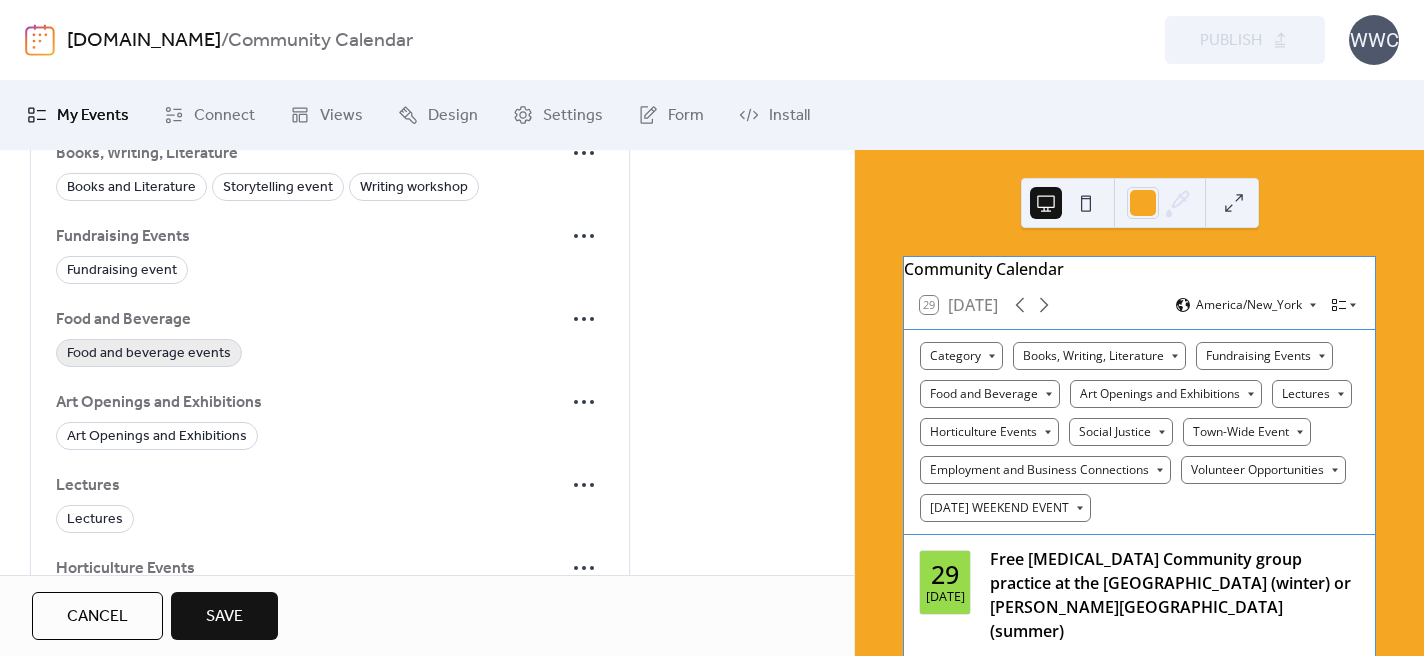 click on "Food and beverage events" at bounding box center [149, 354] 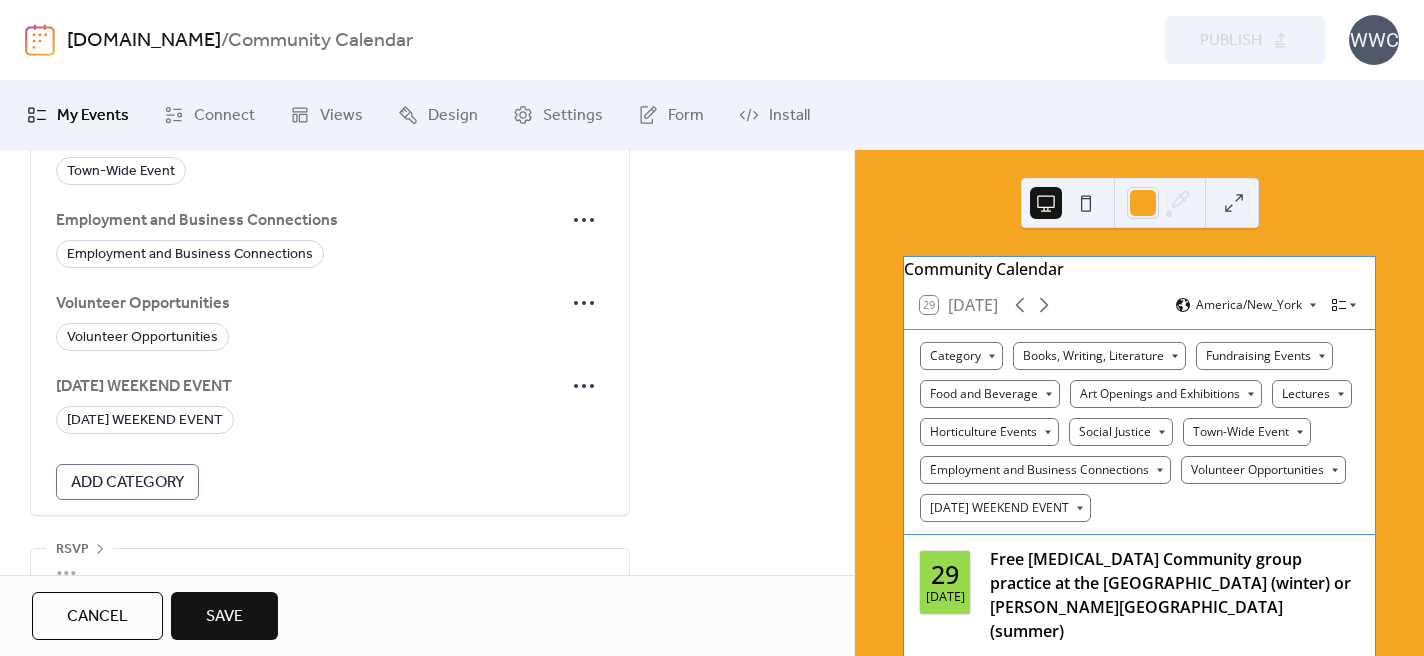 scroll, scrollTop: 2295, scrollLeft: 0, axis: vertical 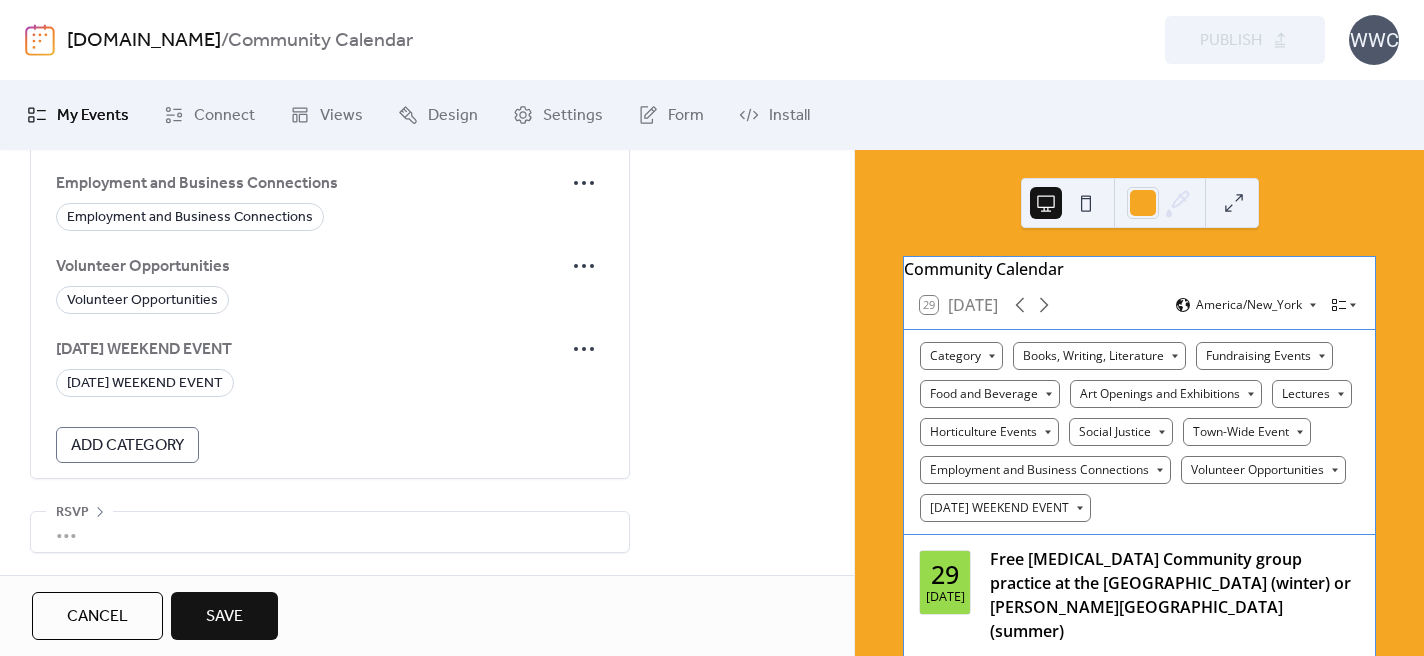 click on "Save" at bounding box center [224, 617] 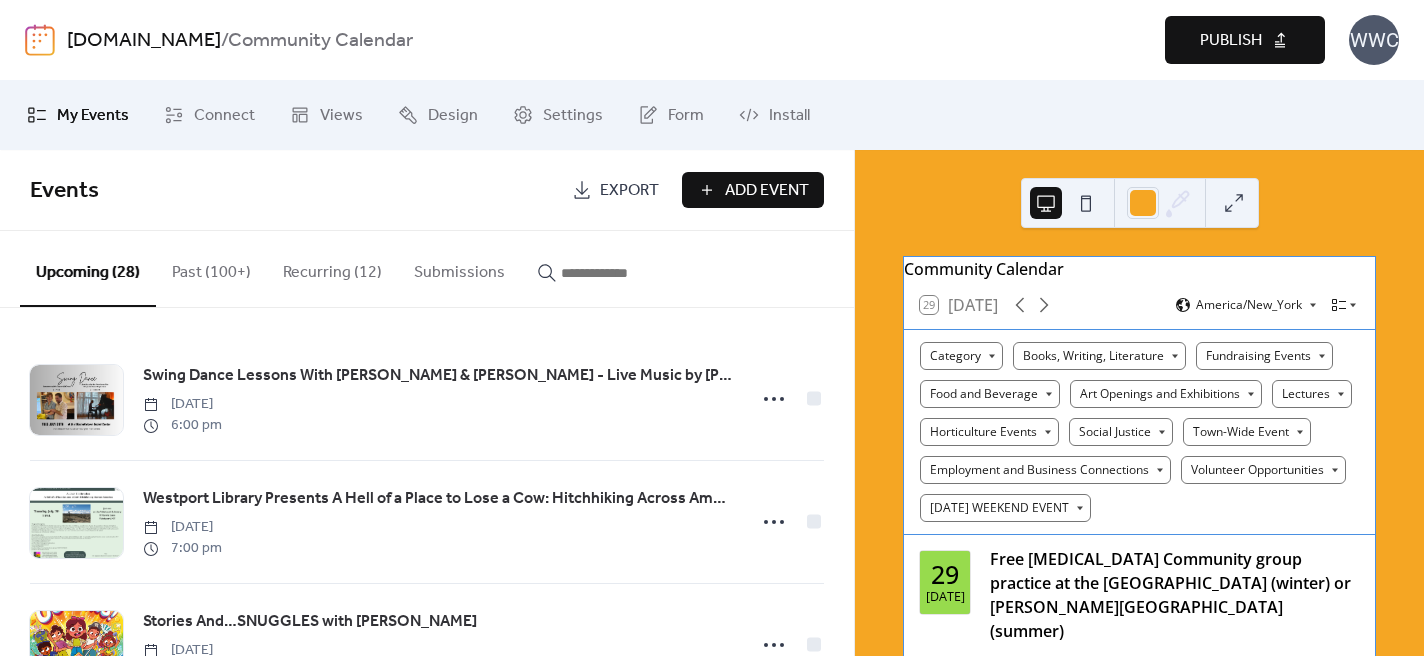 click on "Publish" at bounding box center [1231, 41] 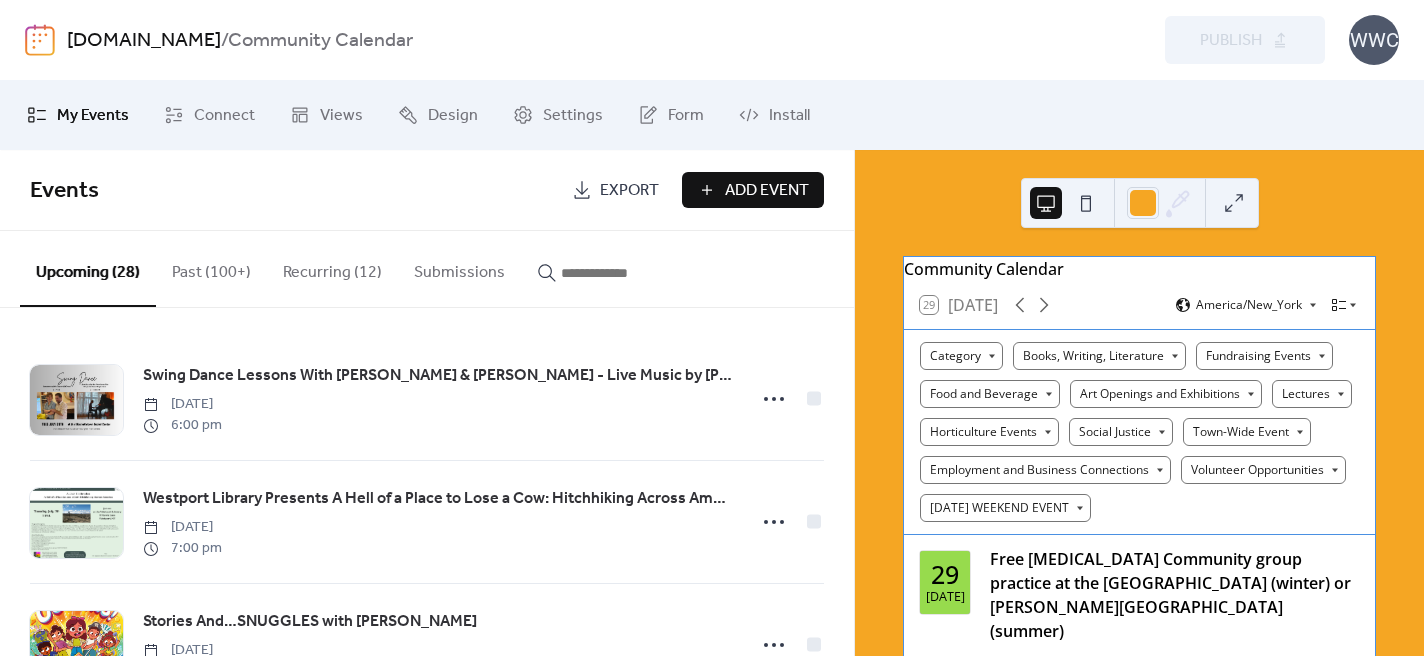 click on "Recurring (12)" at bounding box center [332, 268] 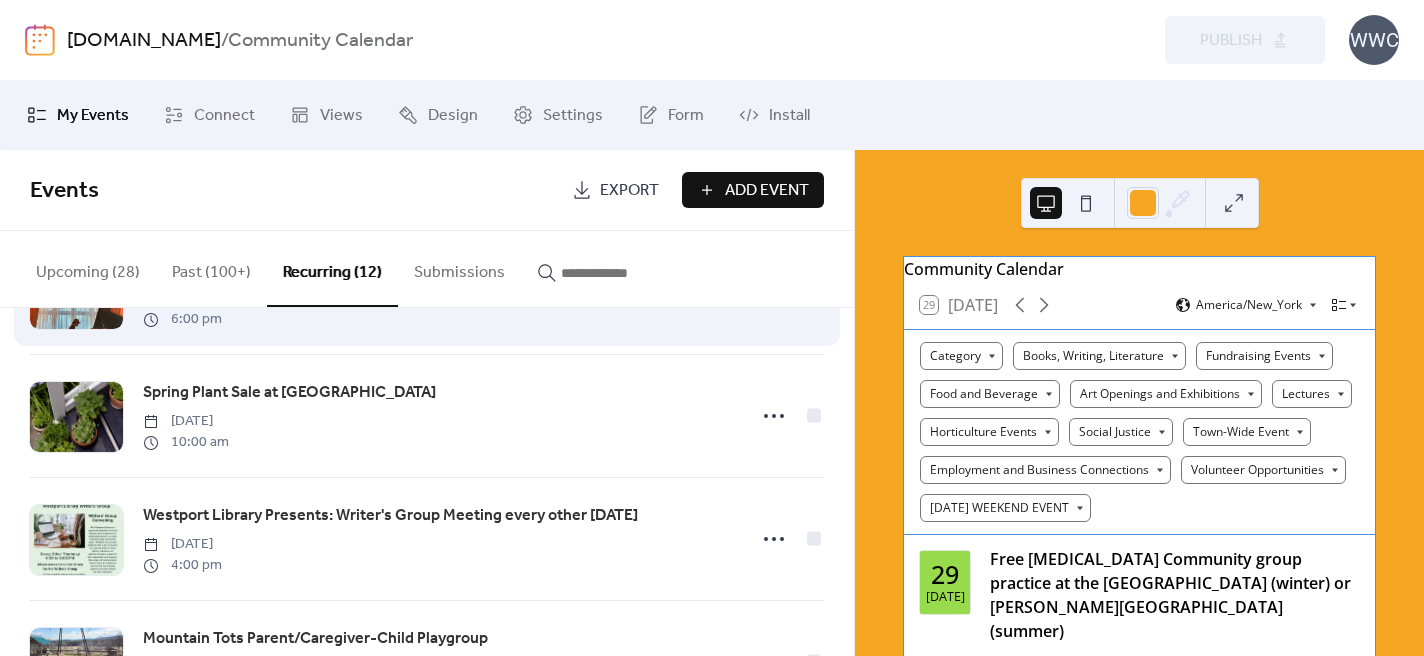 scroll, scrollTop: 476, scrollLeft: 0, axis: vertical 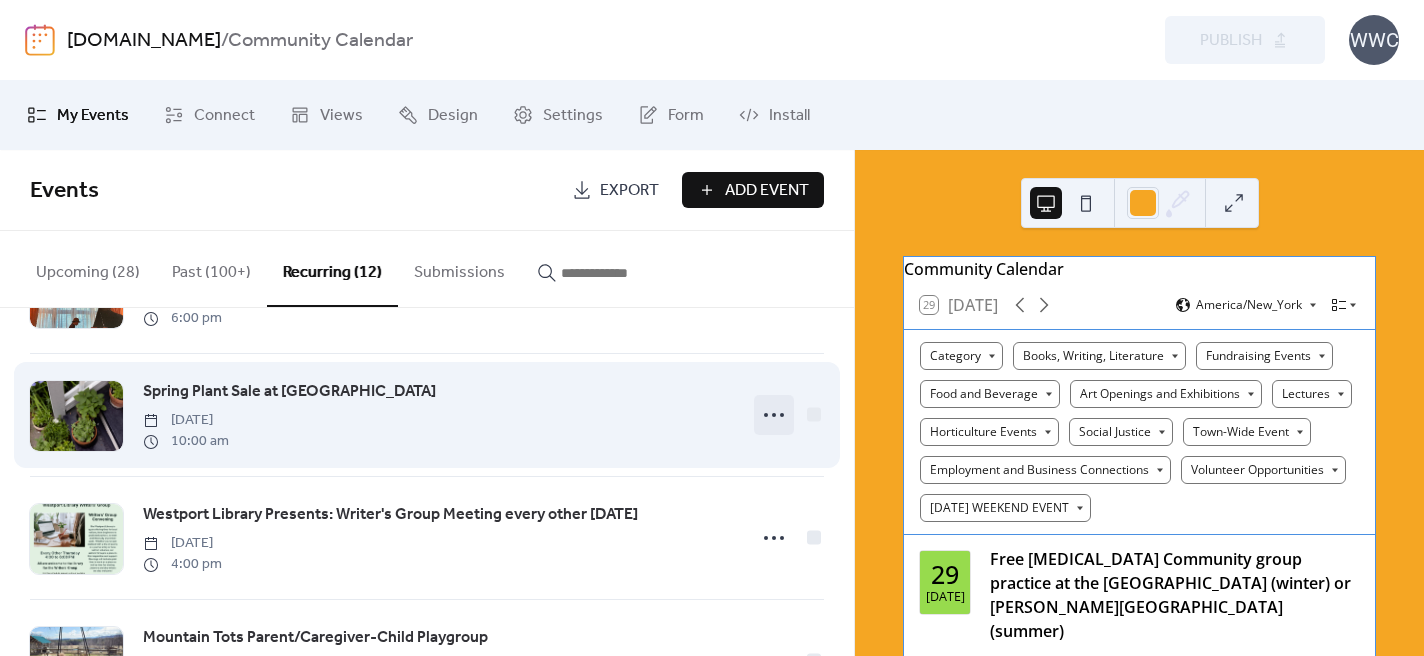 click 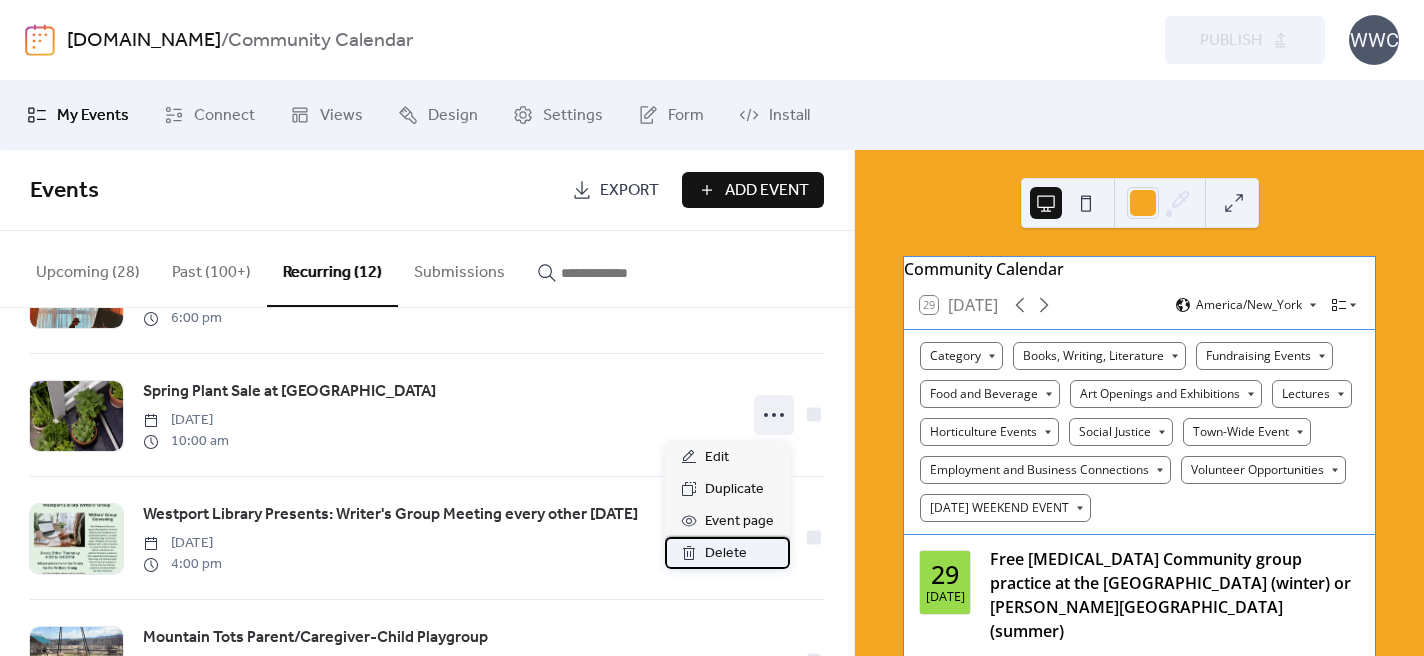 click on "Delete" at bounding box center [726, 554] 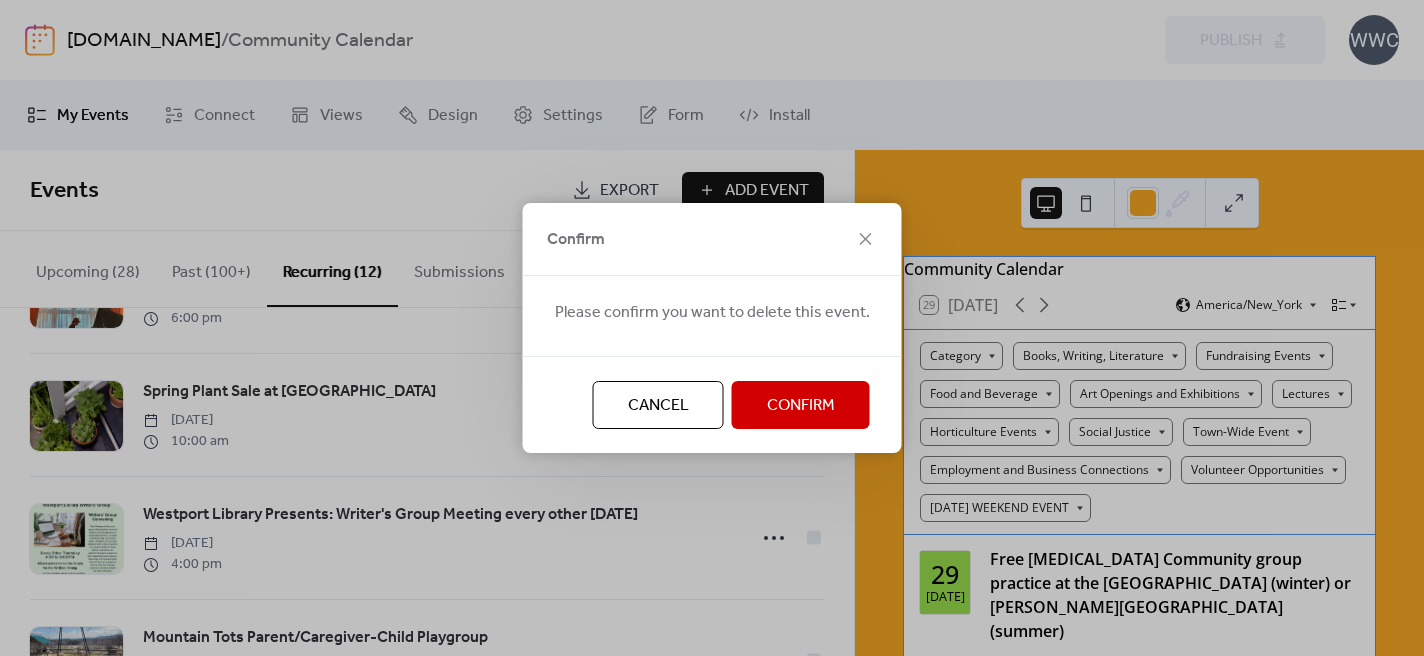 click on "Confirm" at bounding box center [801, 406] 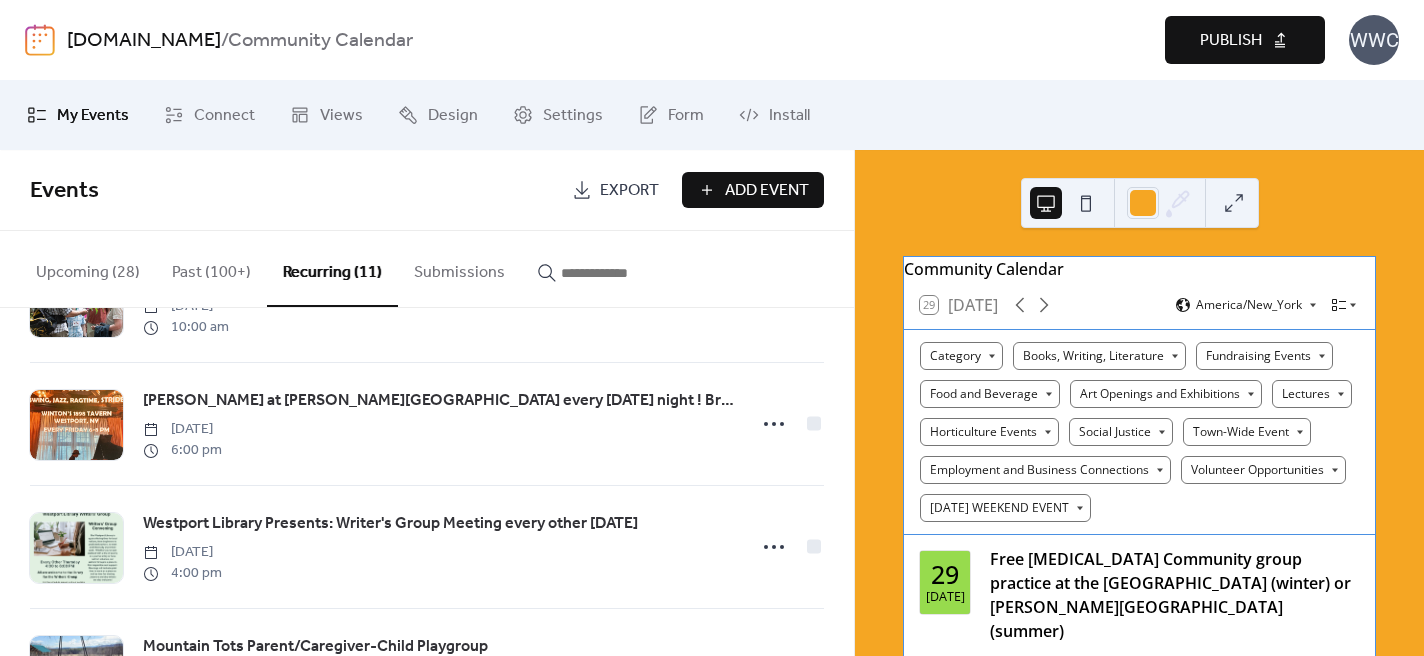 scroll, scrollTop: 0, scrollLeft: 0, axis: both 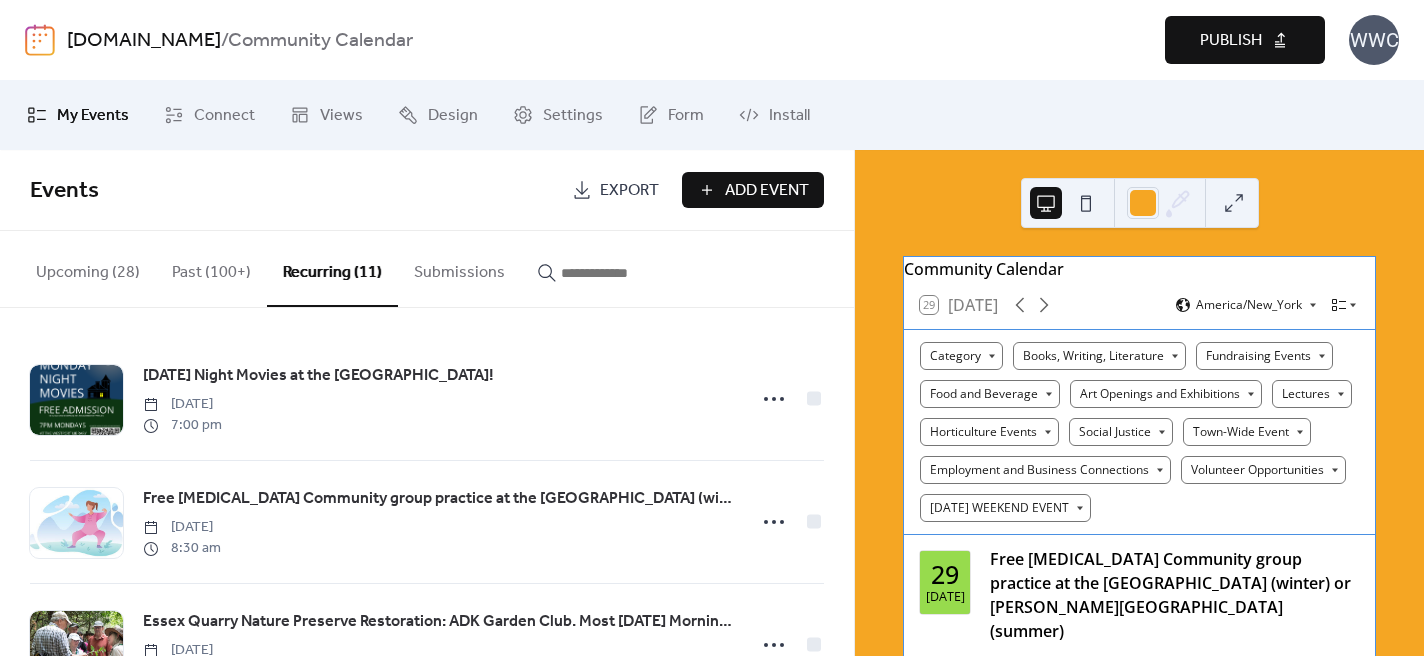 click on "Add Event" at bounding box center [753, 190] 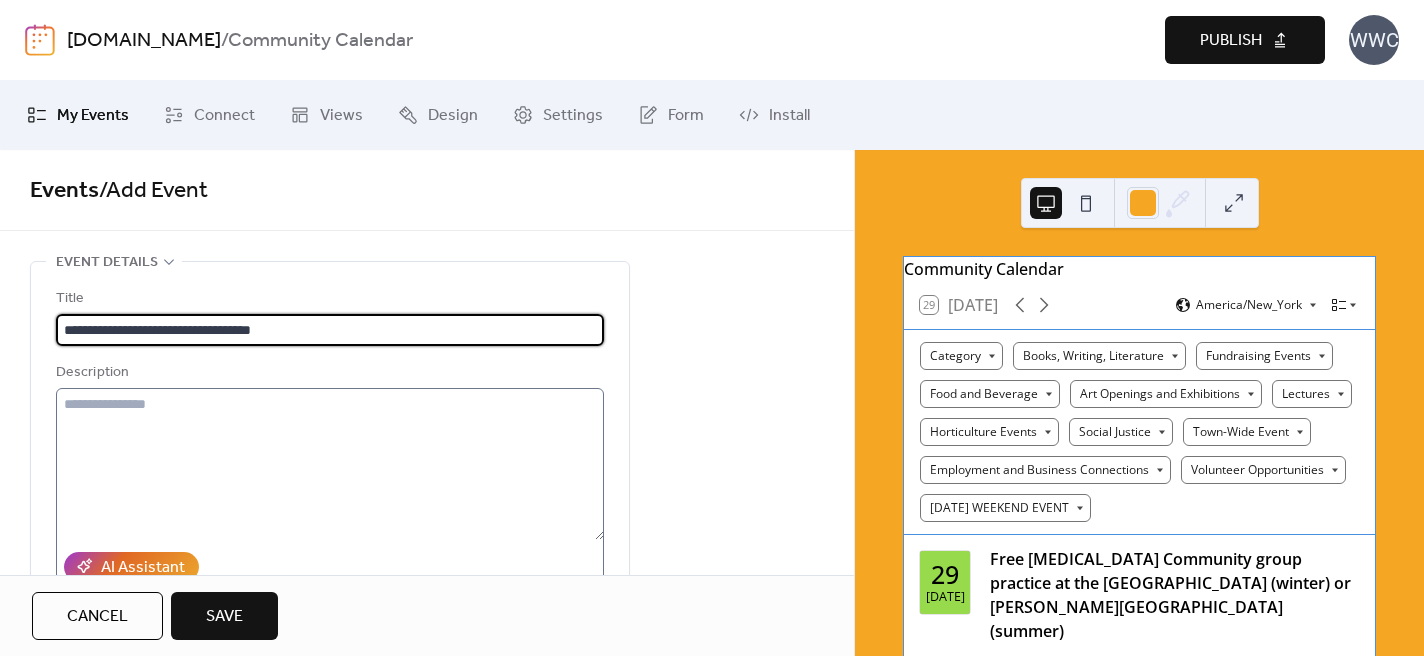 type on "**********" 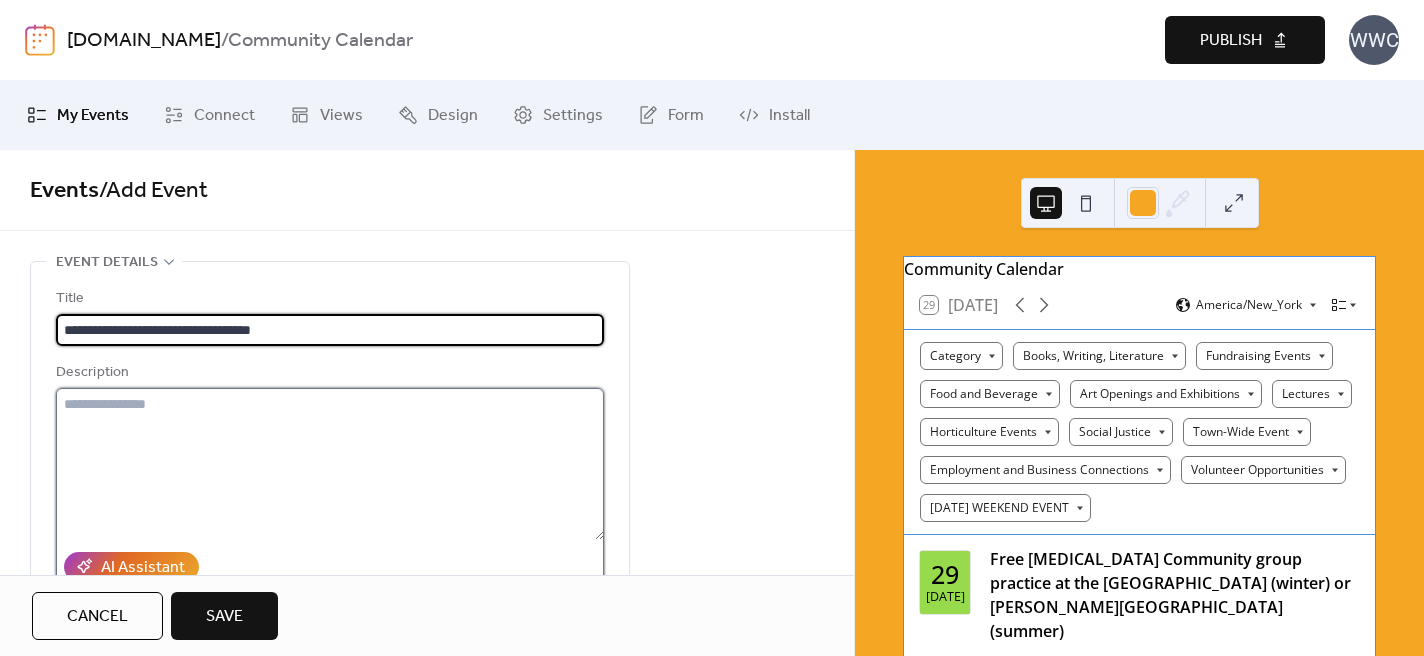 click at bounding box center (330, 464) 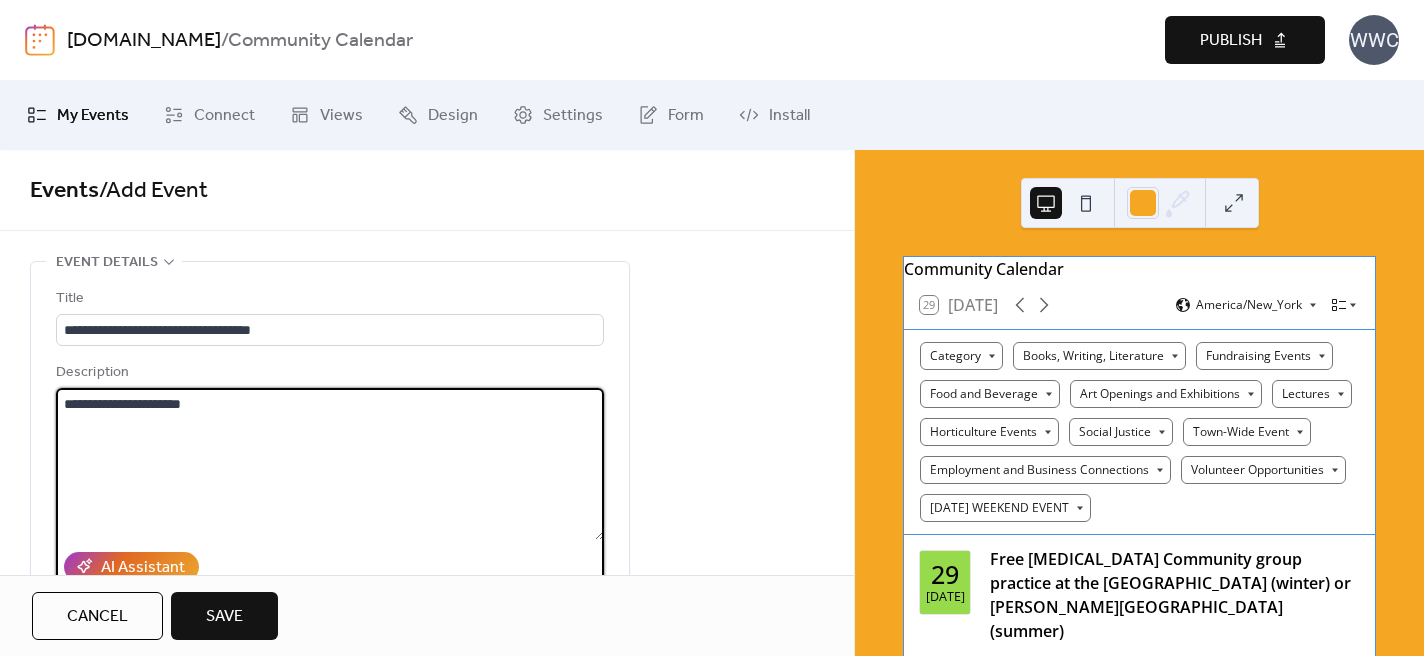 type on "**********" 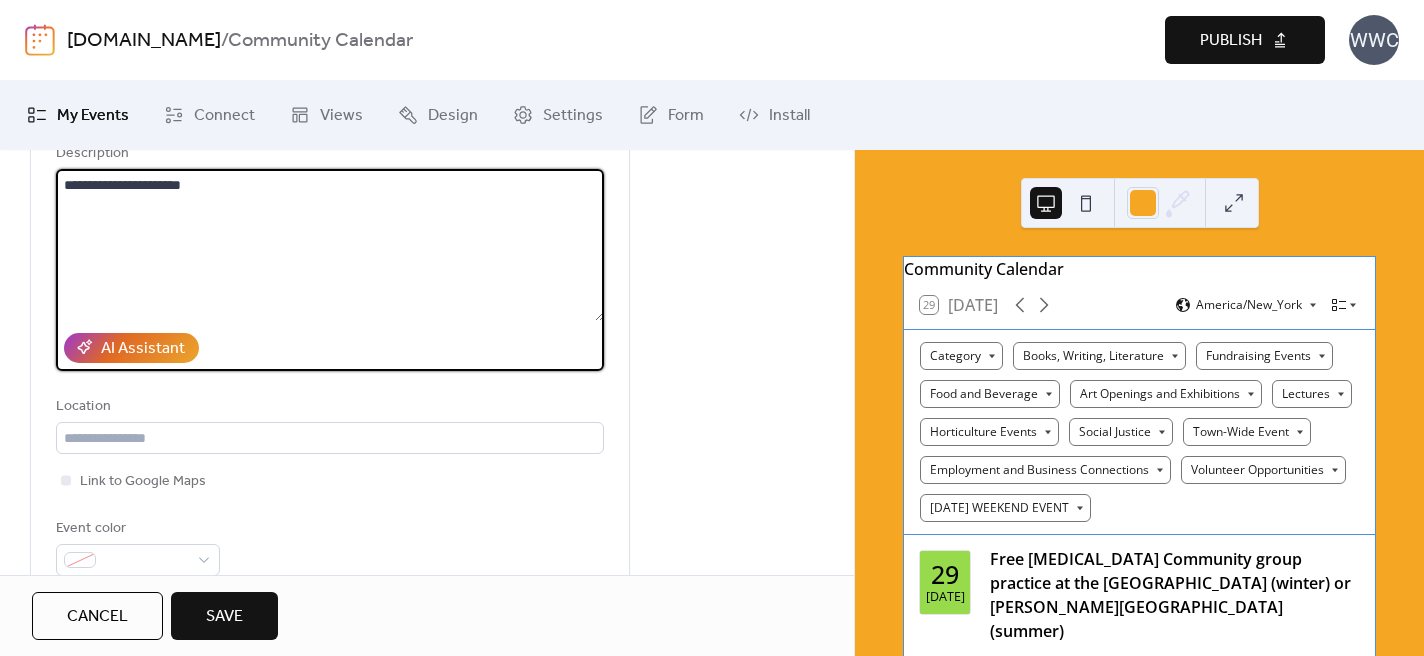 scroll, scrollTop: 300, scrollLeft: 0, axis: vertical 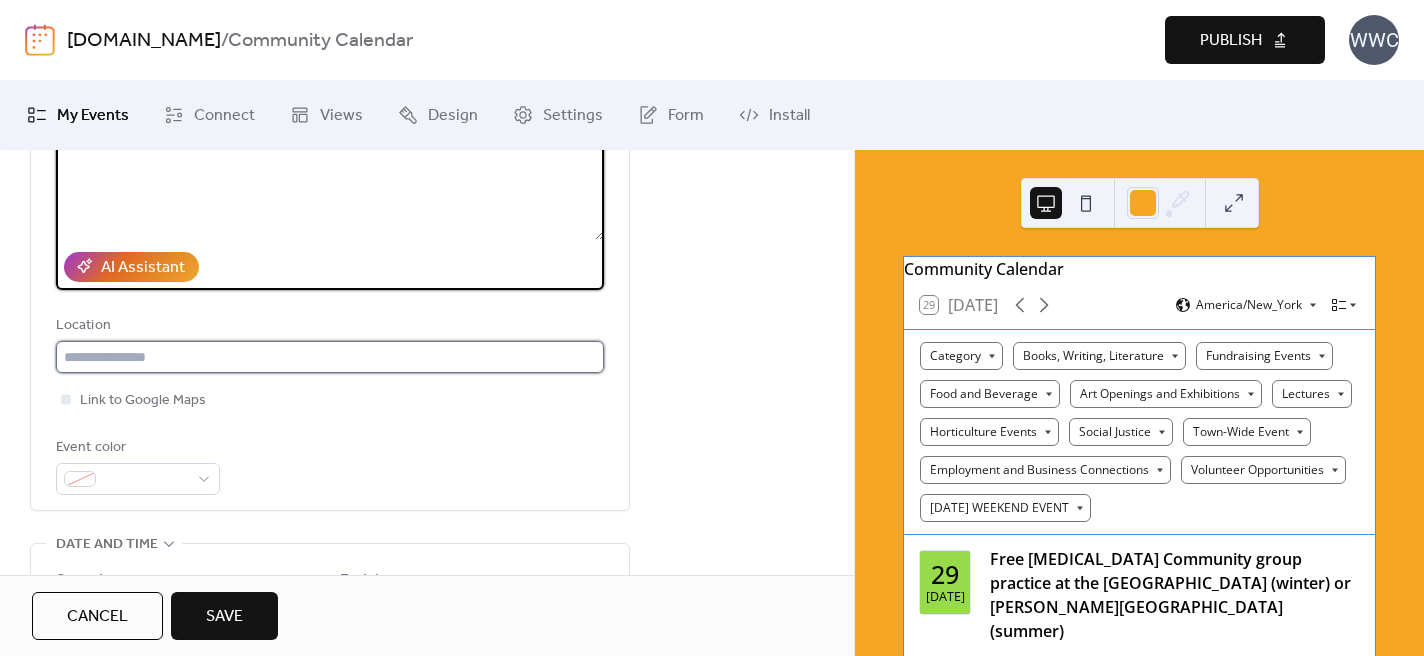 click at bounding box center (330, 357) 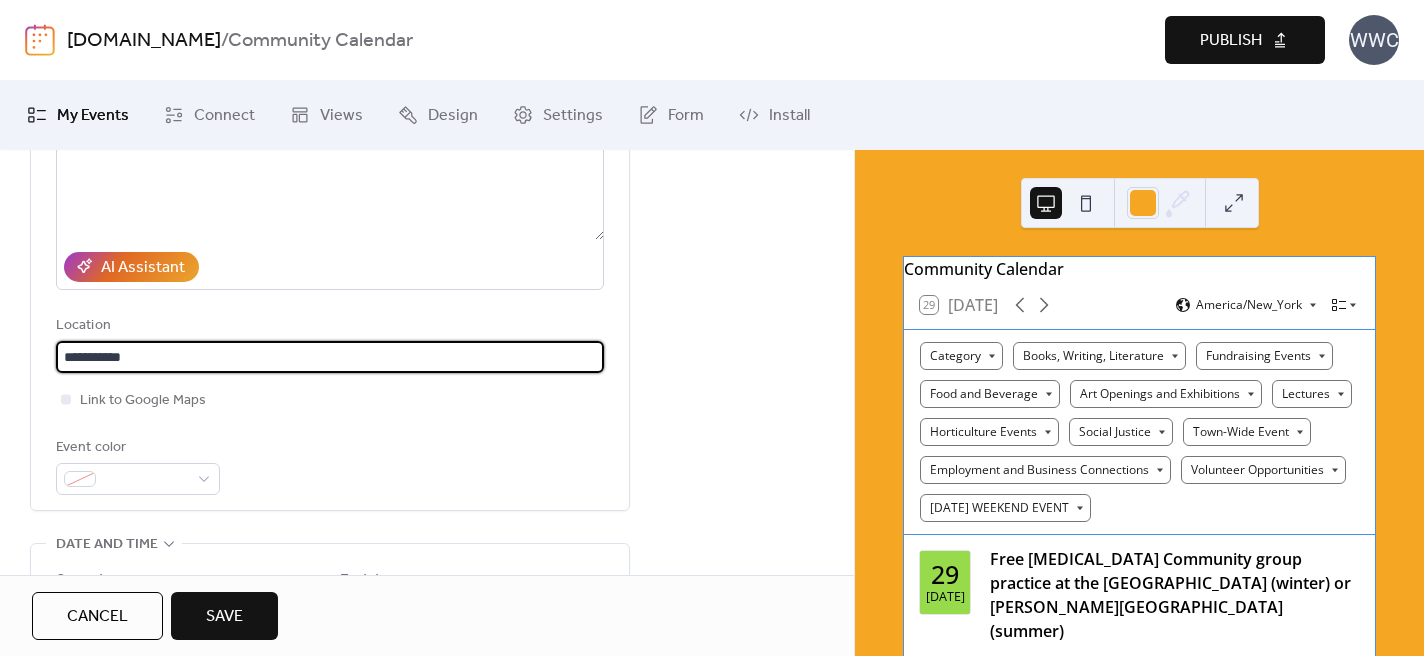 scroll, scrollTop: 208, scrollLeft: 0, axis: vertical 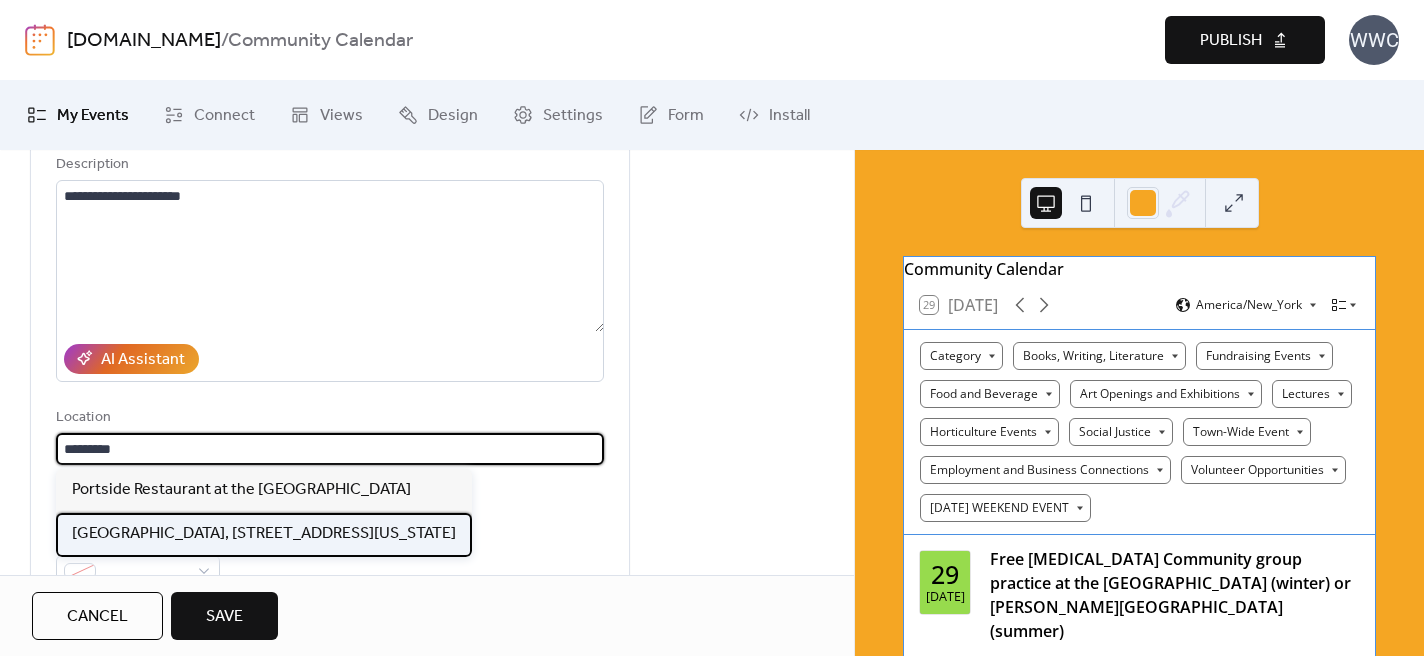 click on "[GEOGRAPHIC_DATA], [STREET_ADDRESS][US_STATE]" at bounding box center [264, 534] 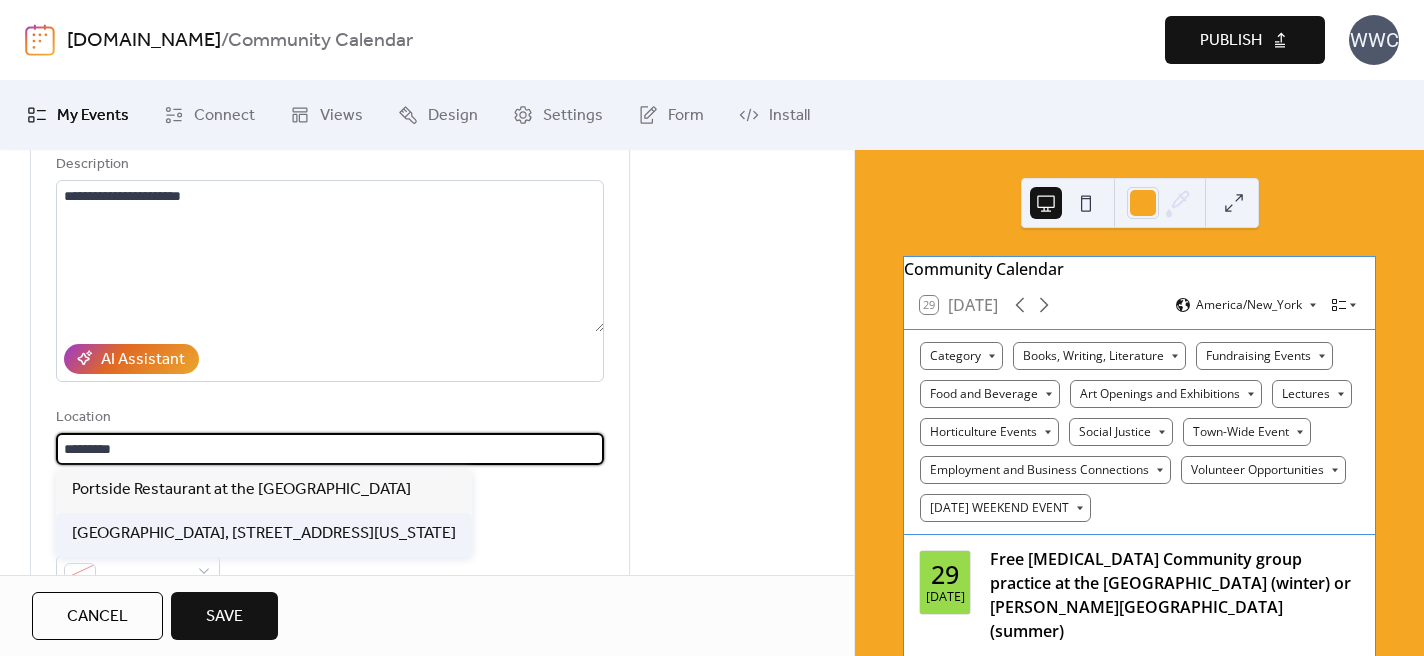 type on "**********" 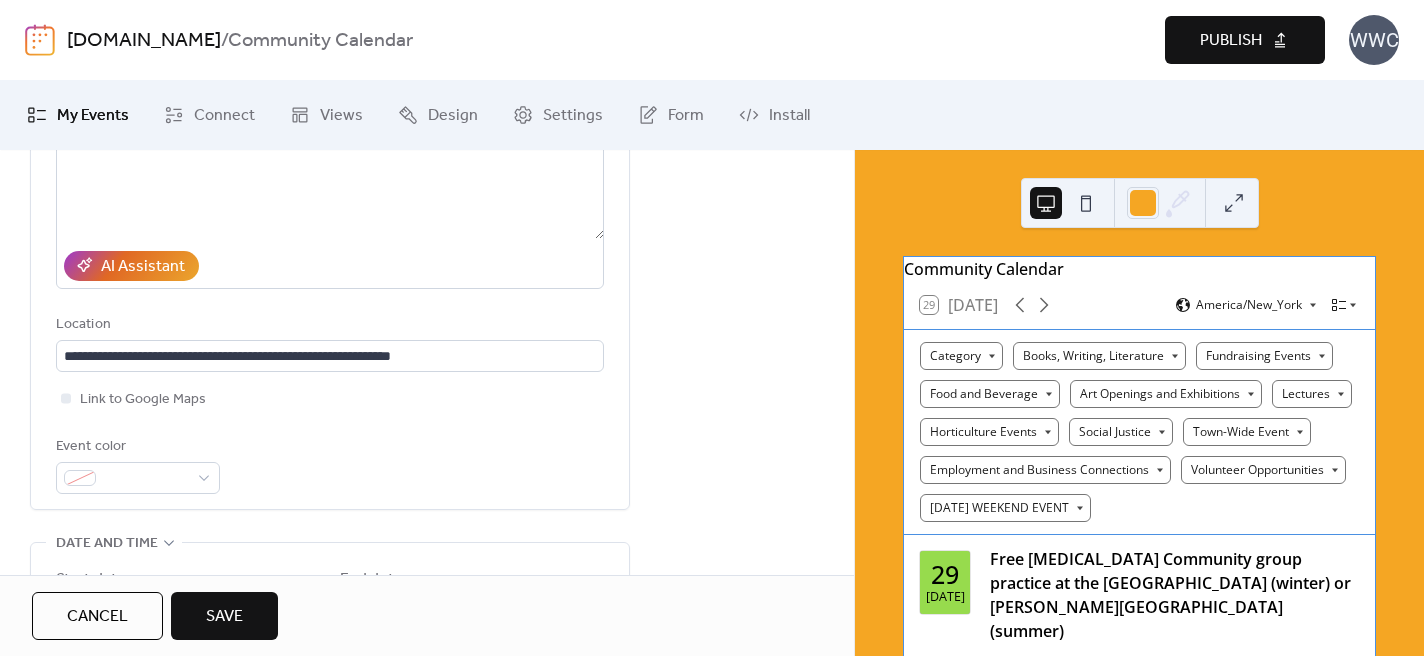 scroll, scrollTop: 305, scrollLeft: 0, axis: vertical 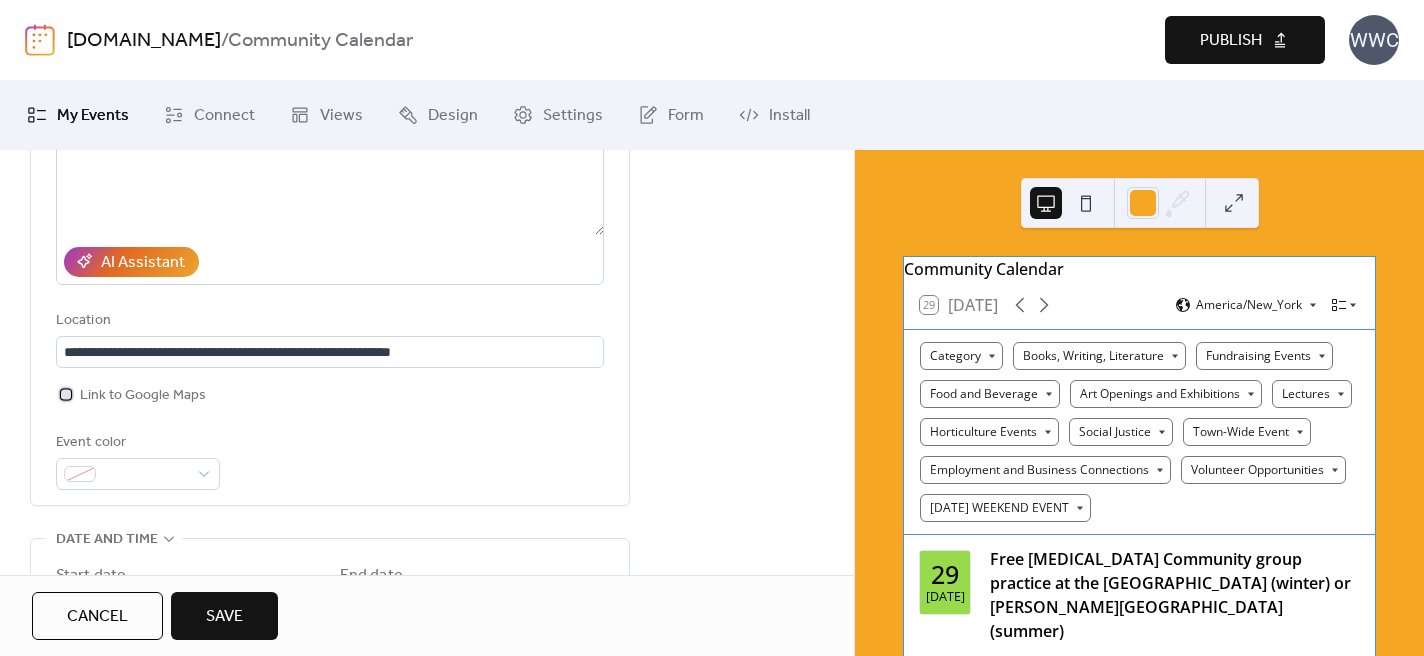 click at bounding box center [66, 394] 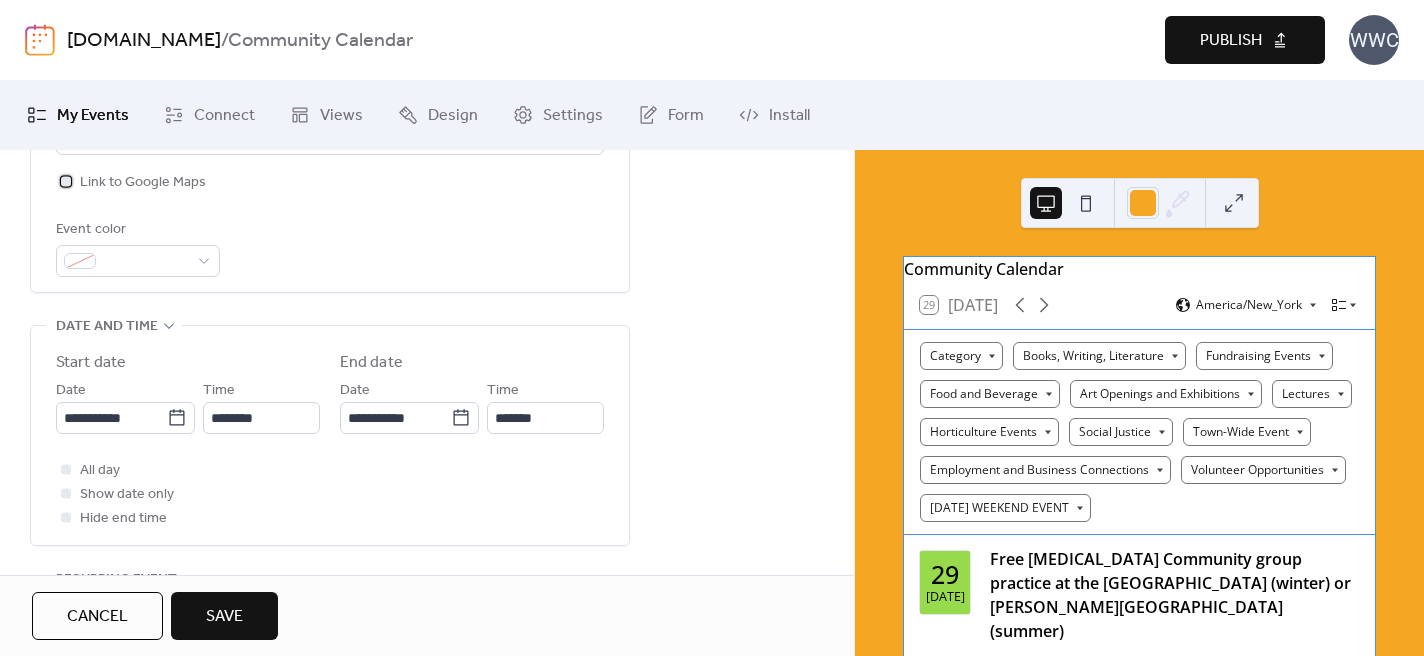 scroll, scrollTop: 524, scrollLeft: 0, axis: vertical 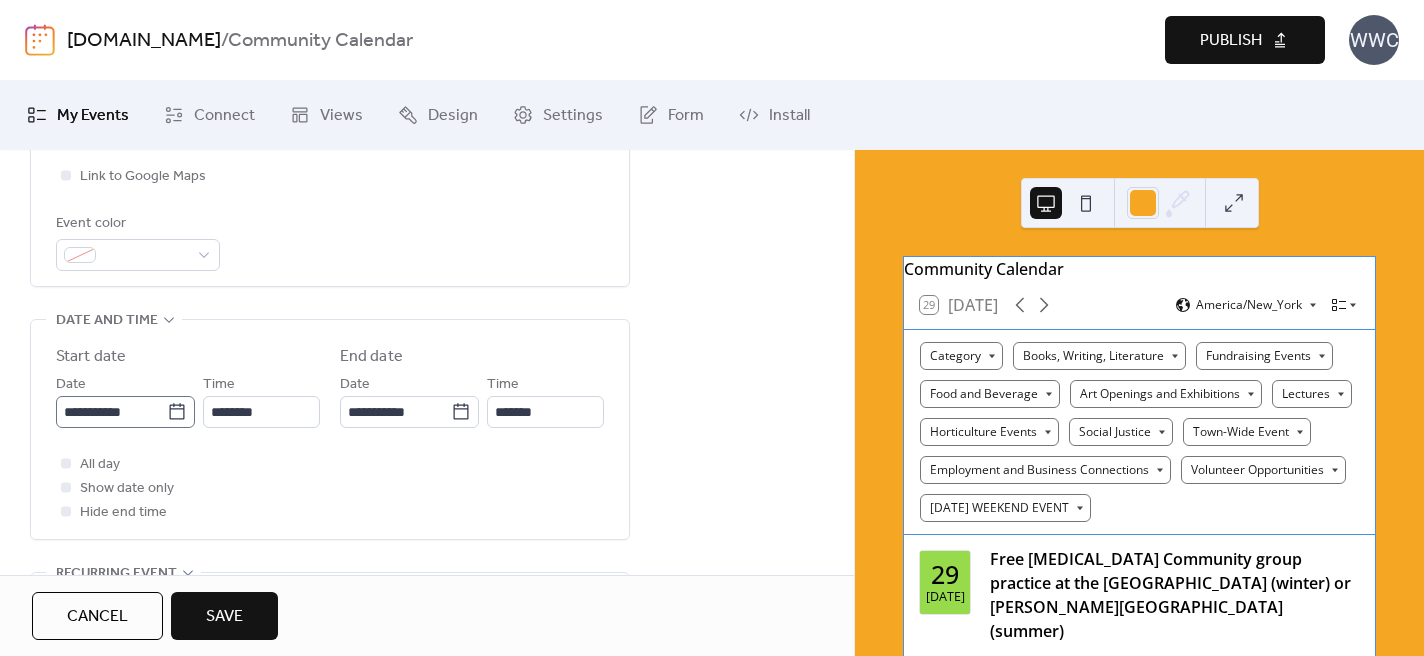 click 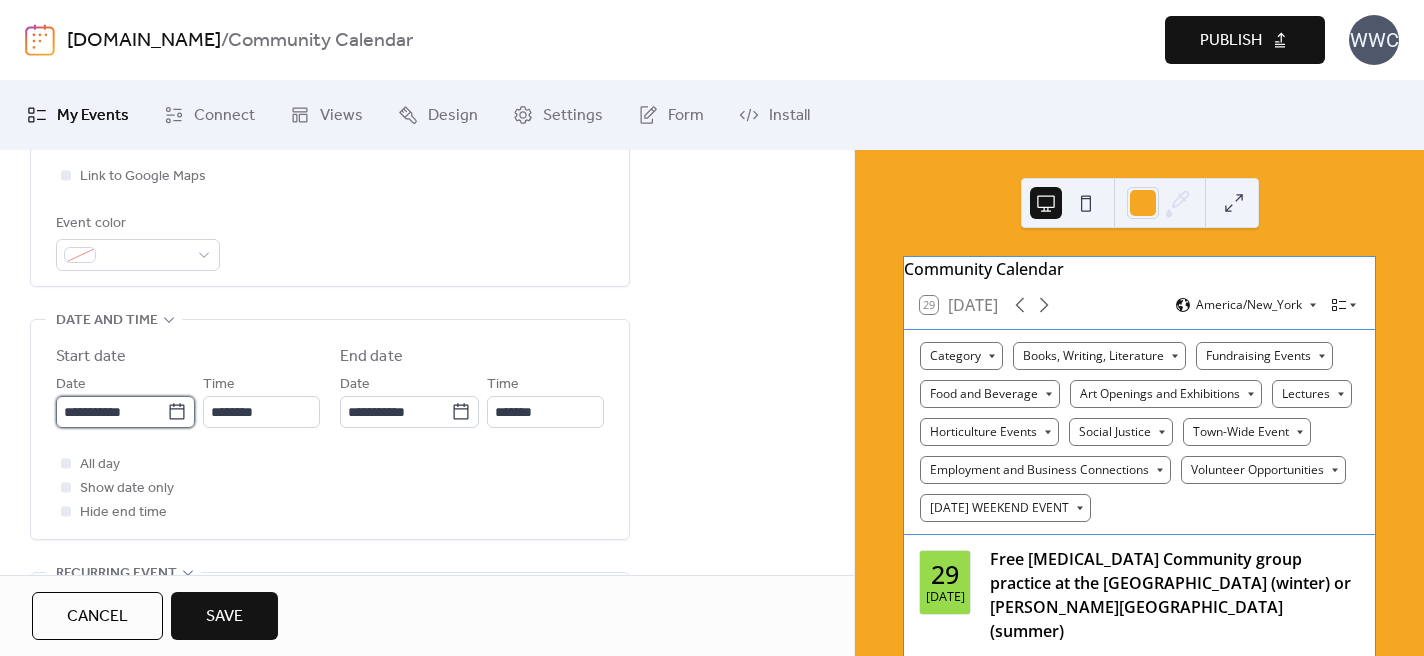 click on "**********" at bounding box center (111, 412) 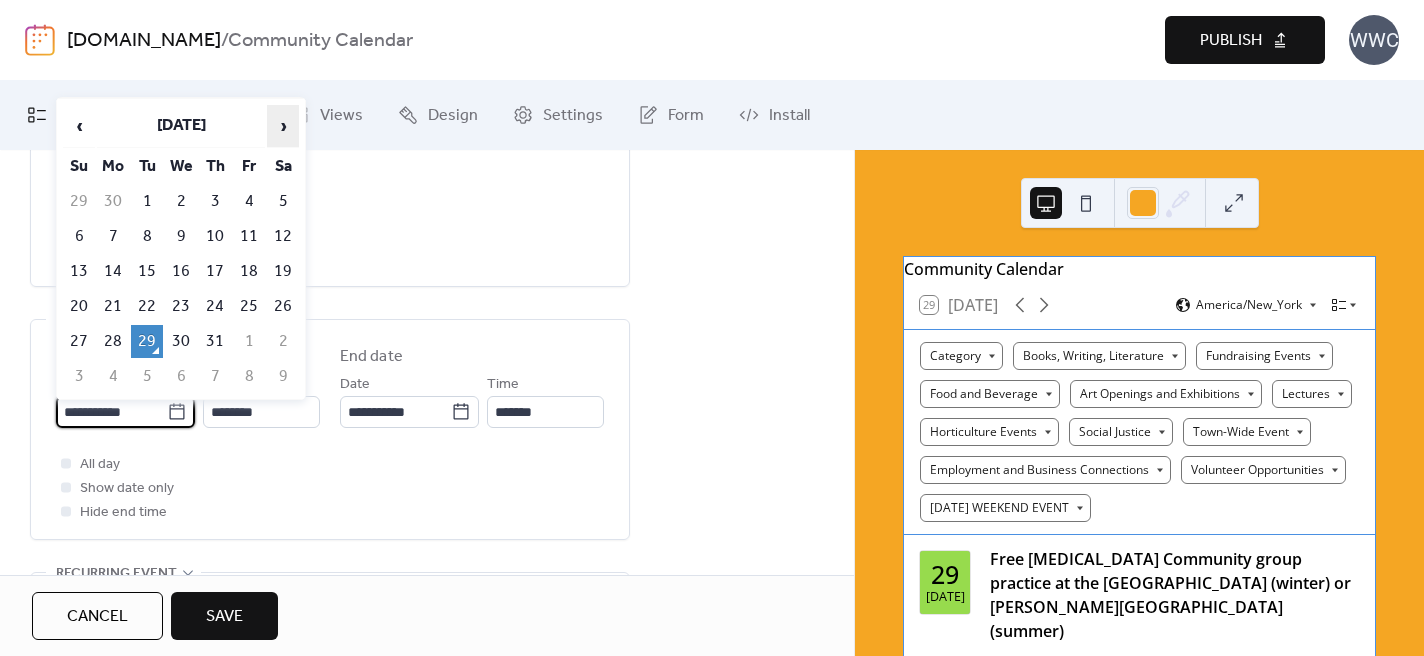 click on "›" at bounding box center [283, 126] 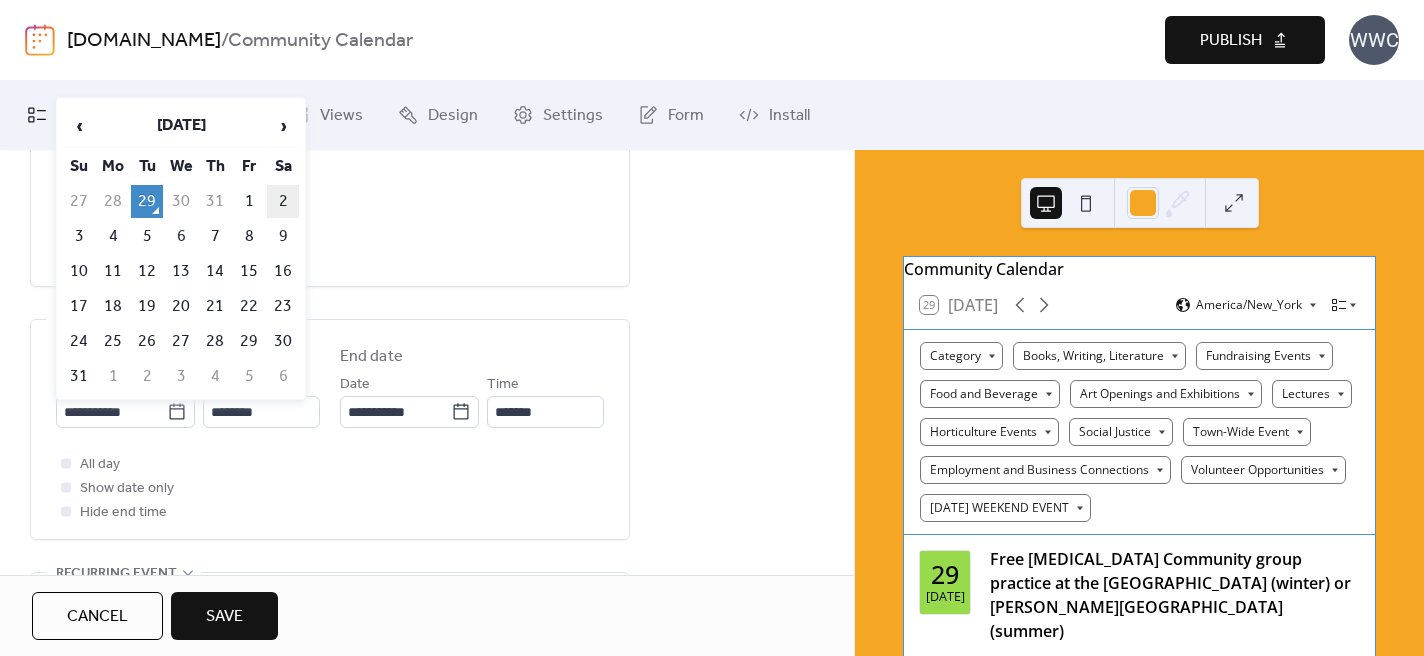 click on "2" at bounding box center [283, 201] 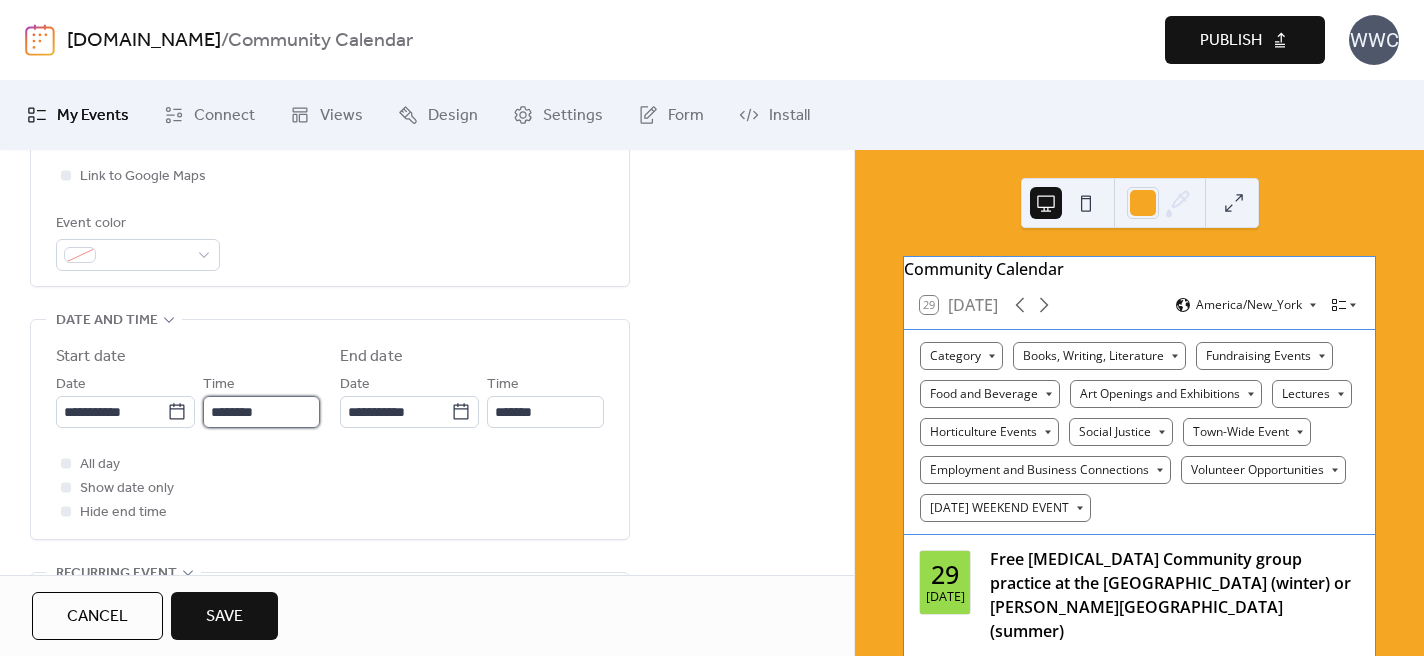 click on "********" at bounding box center [261, 412] 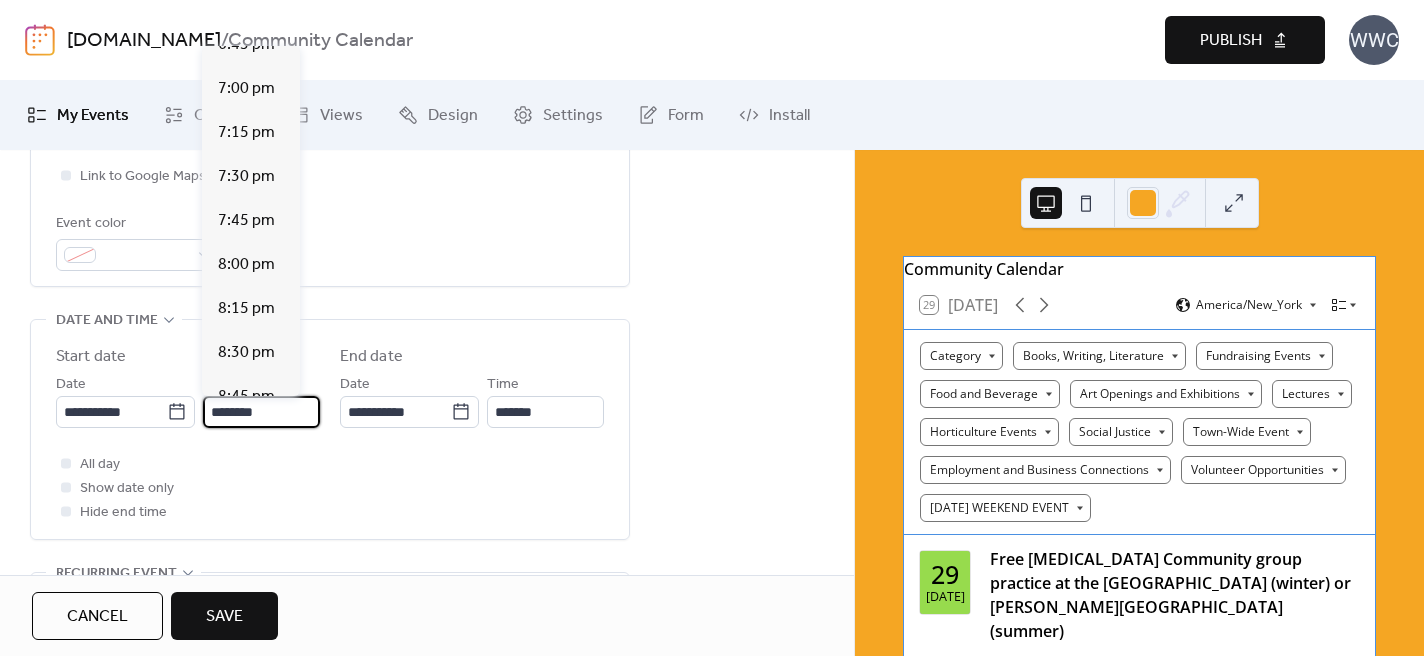 scroll, scrollTop: 3325, scrollLeft: 0, axis: vertical 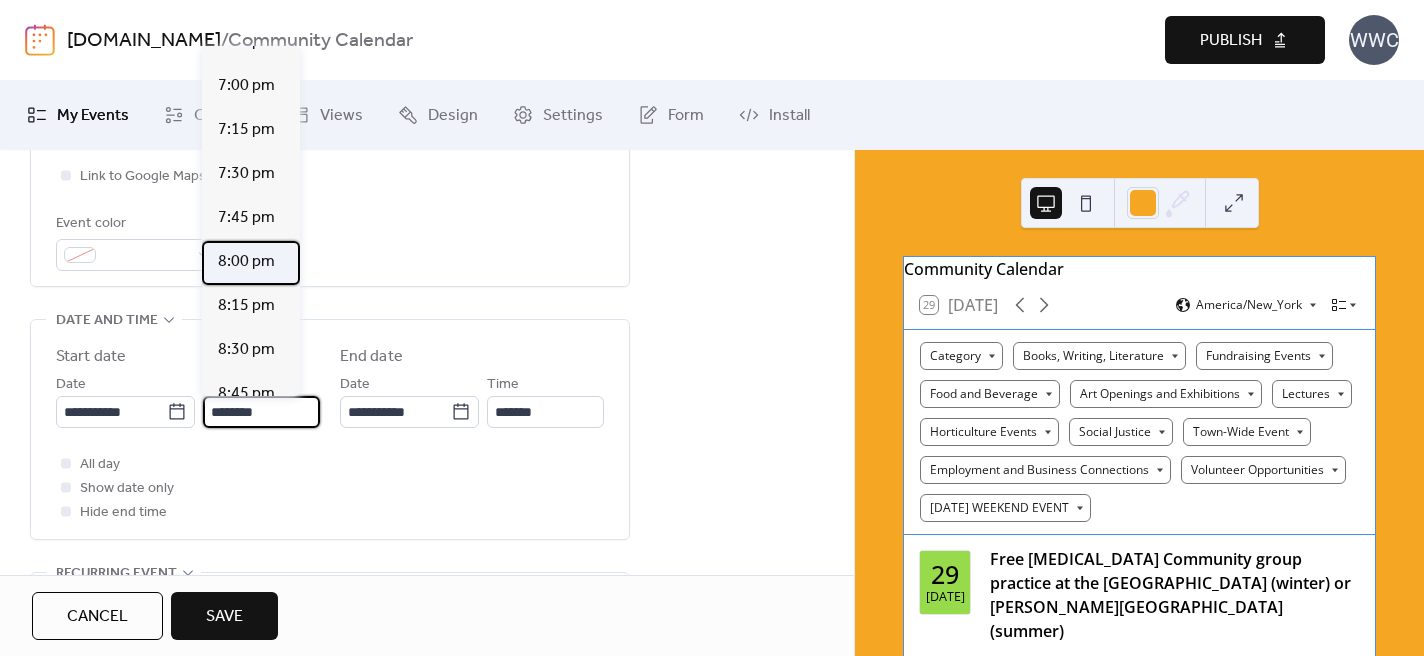 click on "8:00 pm" at bounding box center [246, 262] 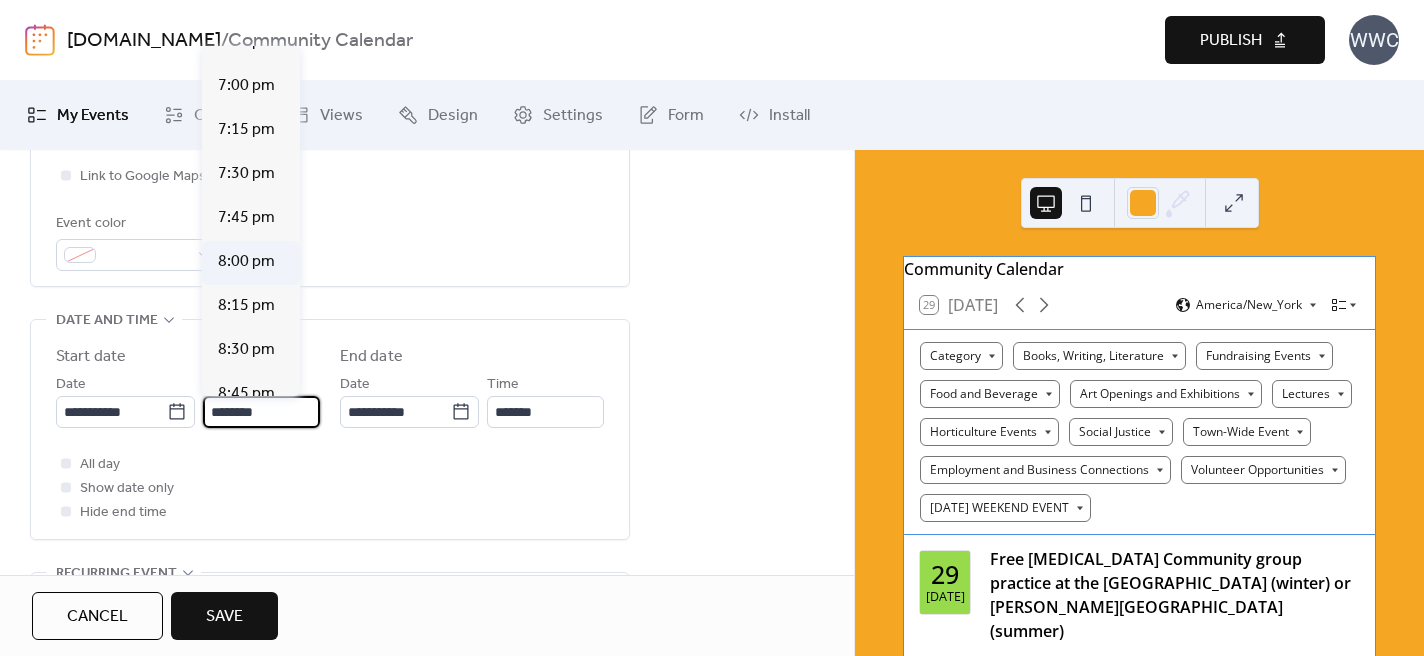 type on "*******" 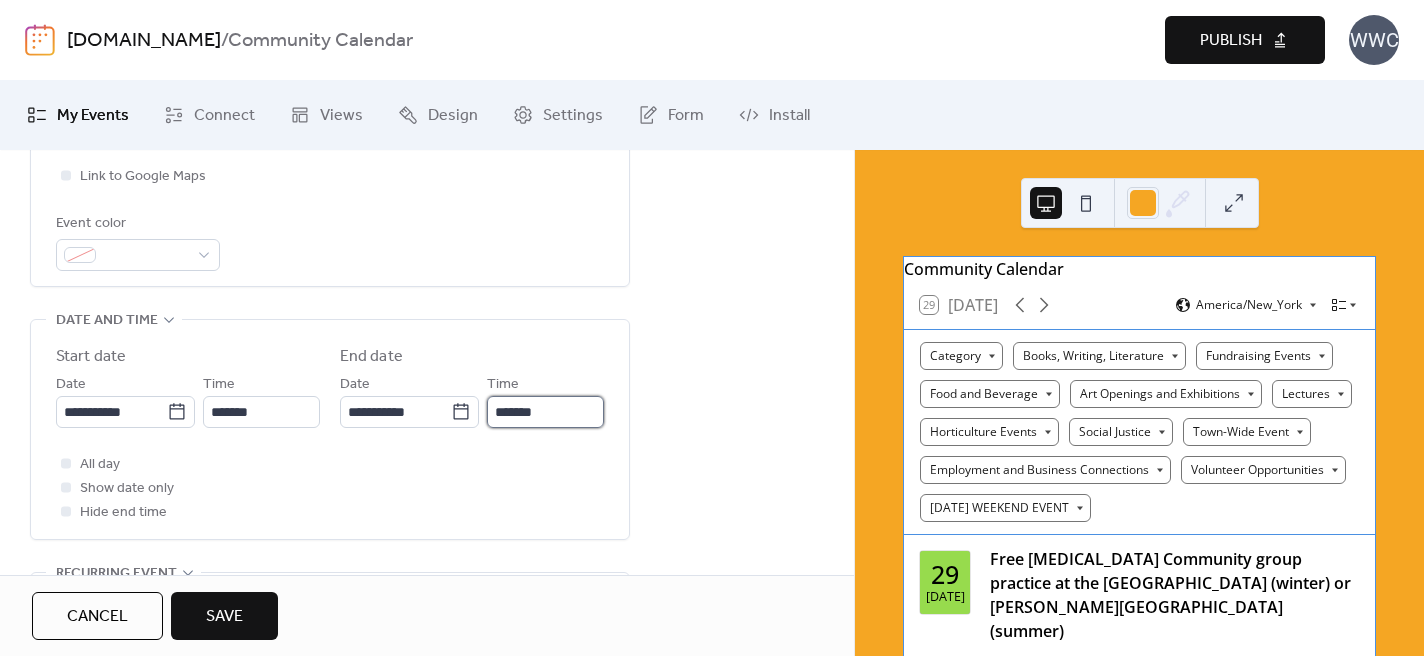 click on "*******" at bounding box center (545, 412) 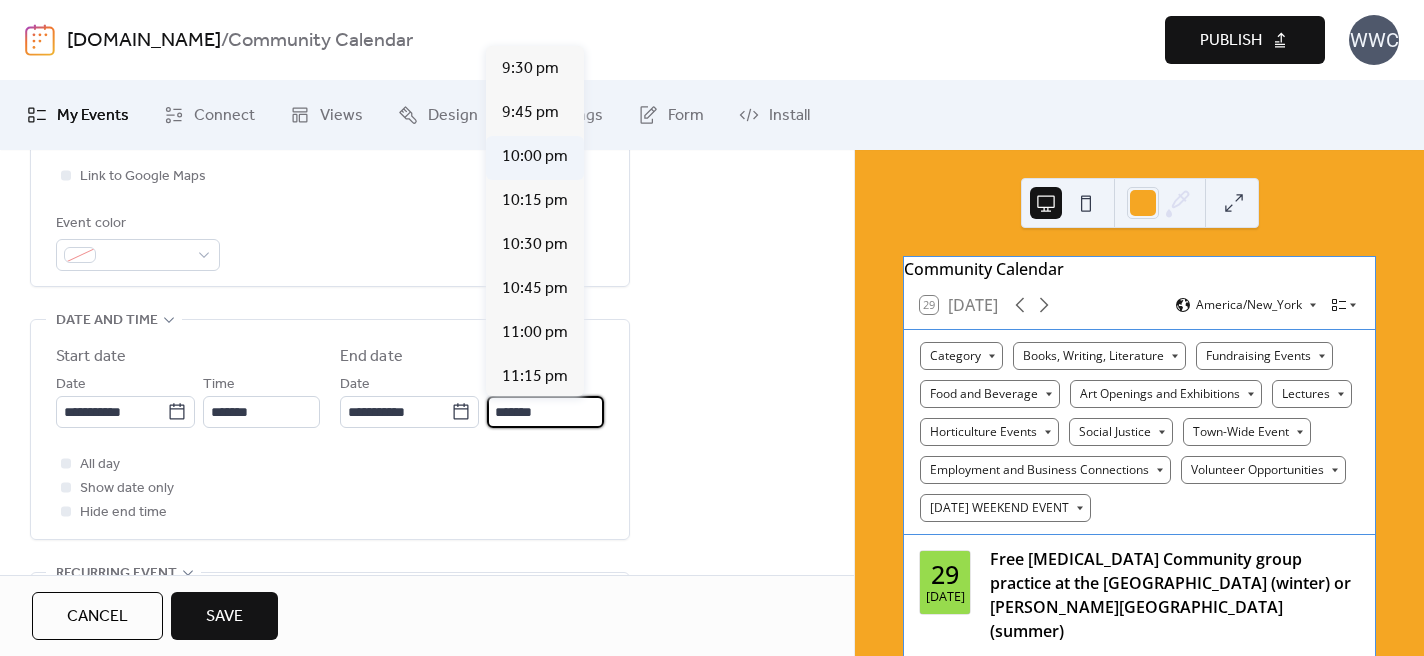 scroll, scrollTop: 226, scrollLeft: 0, axis: vertical 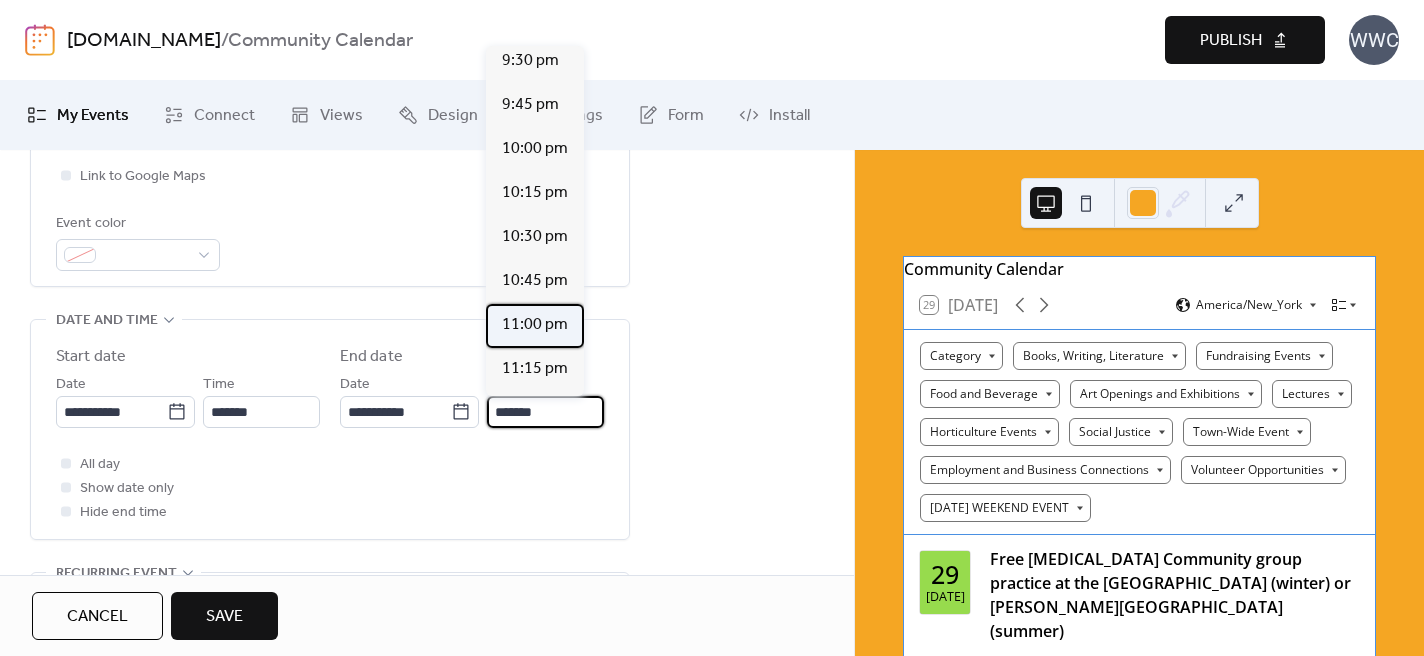 click on "11:00 pm" at bounding box center [535, 325] 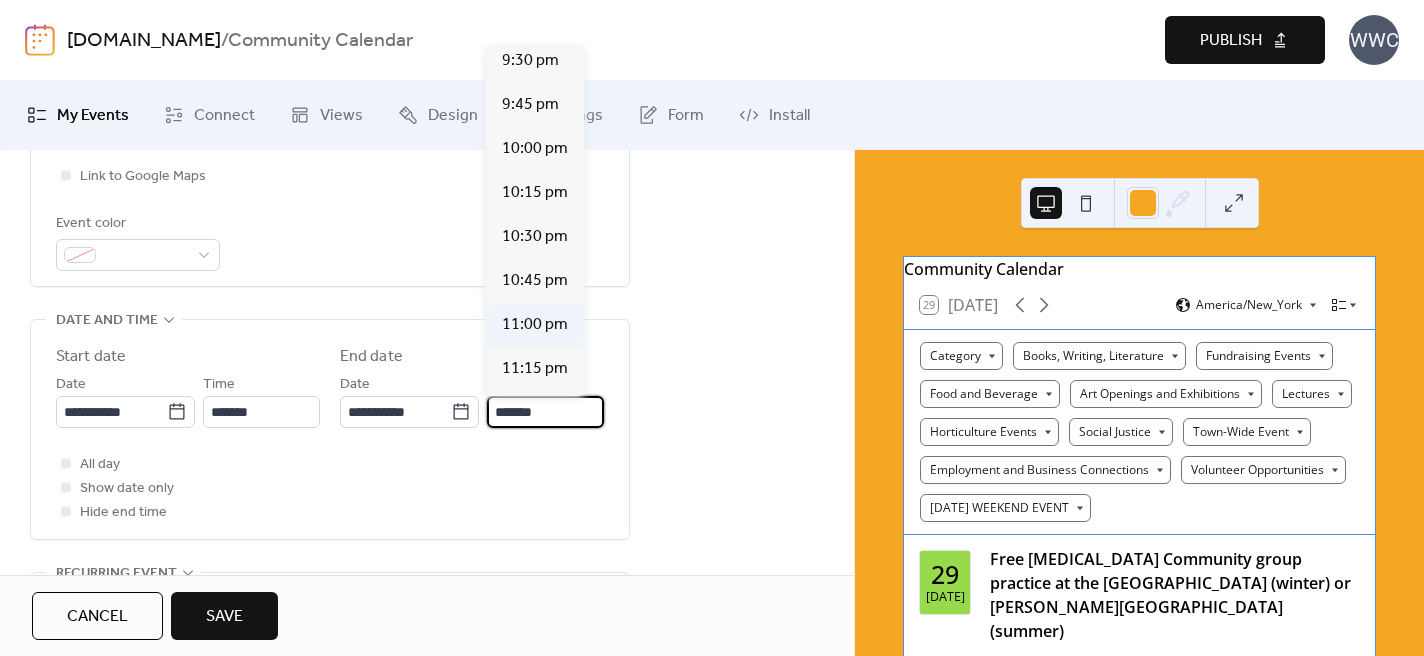 type on "********" 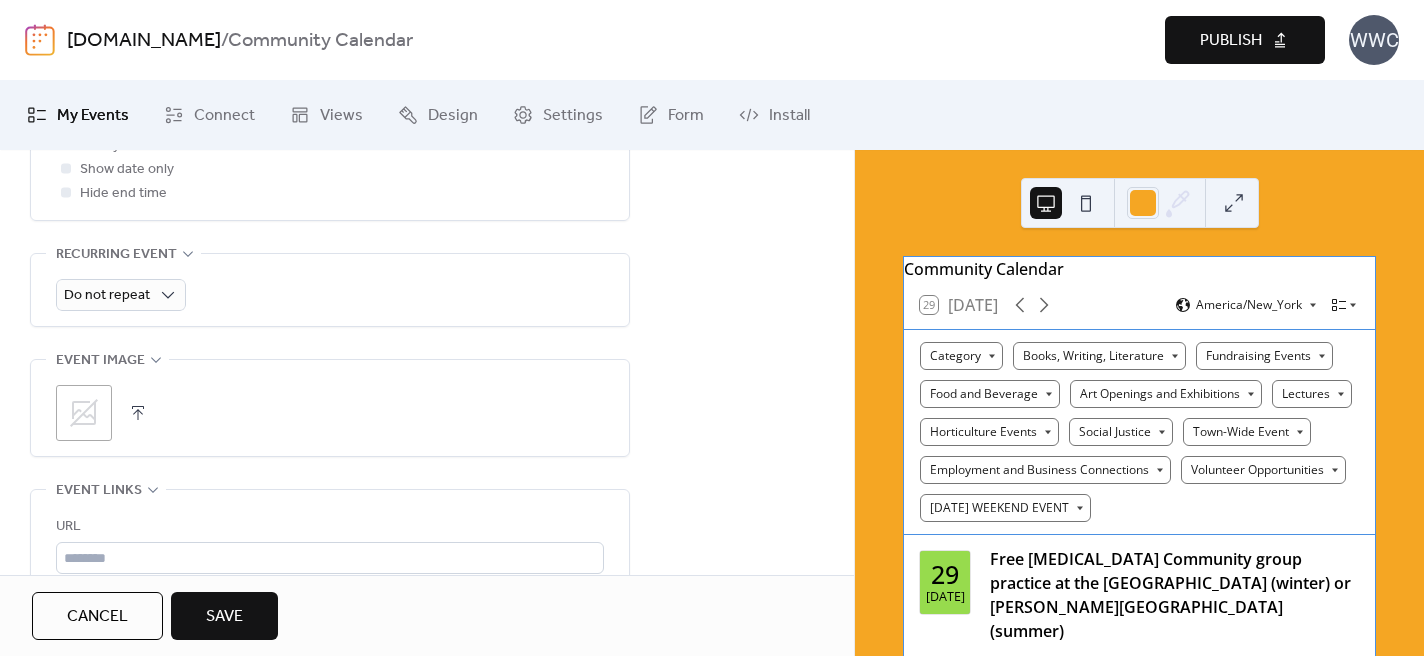 scroll, scrollTop: 862, scrollLeft: 0, axis: vertical 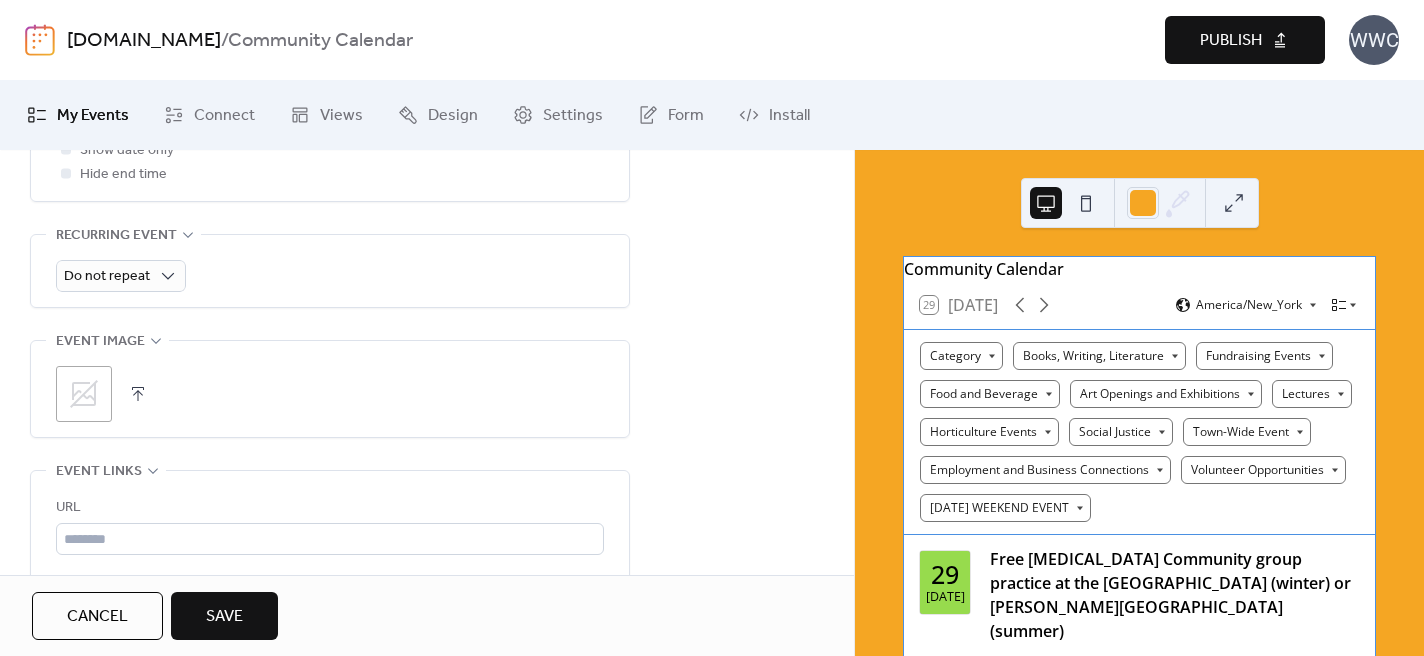 click 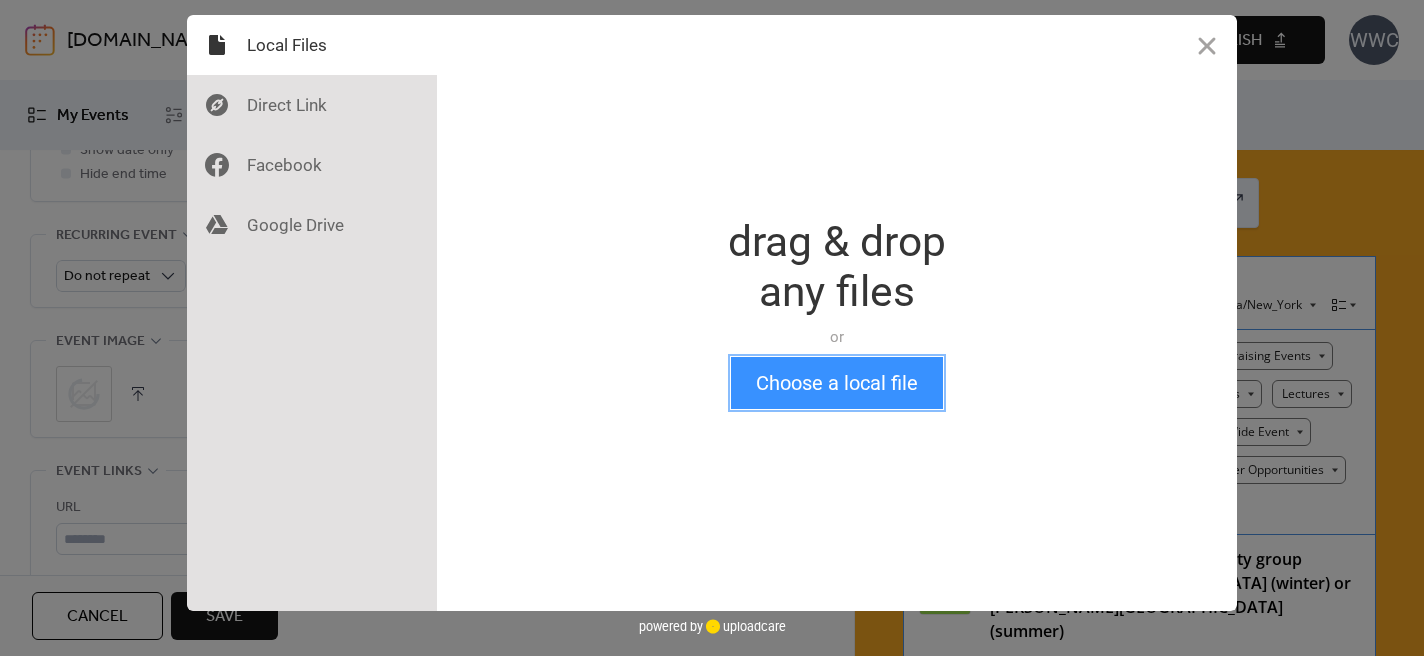 click on "Choose a local file" at bounding box center [837, 383] 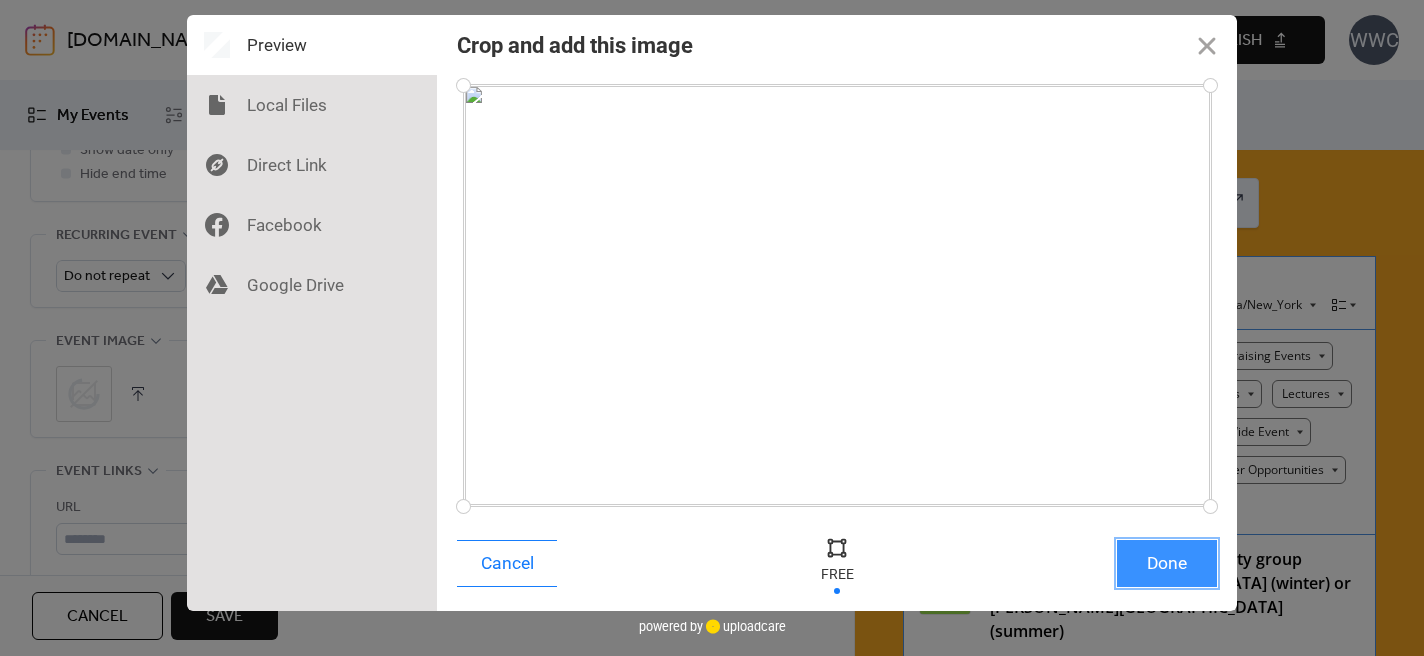click on "Done" at bounding box center (1167, 563) 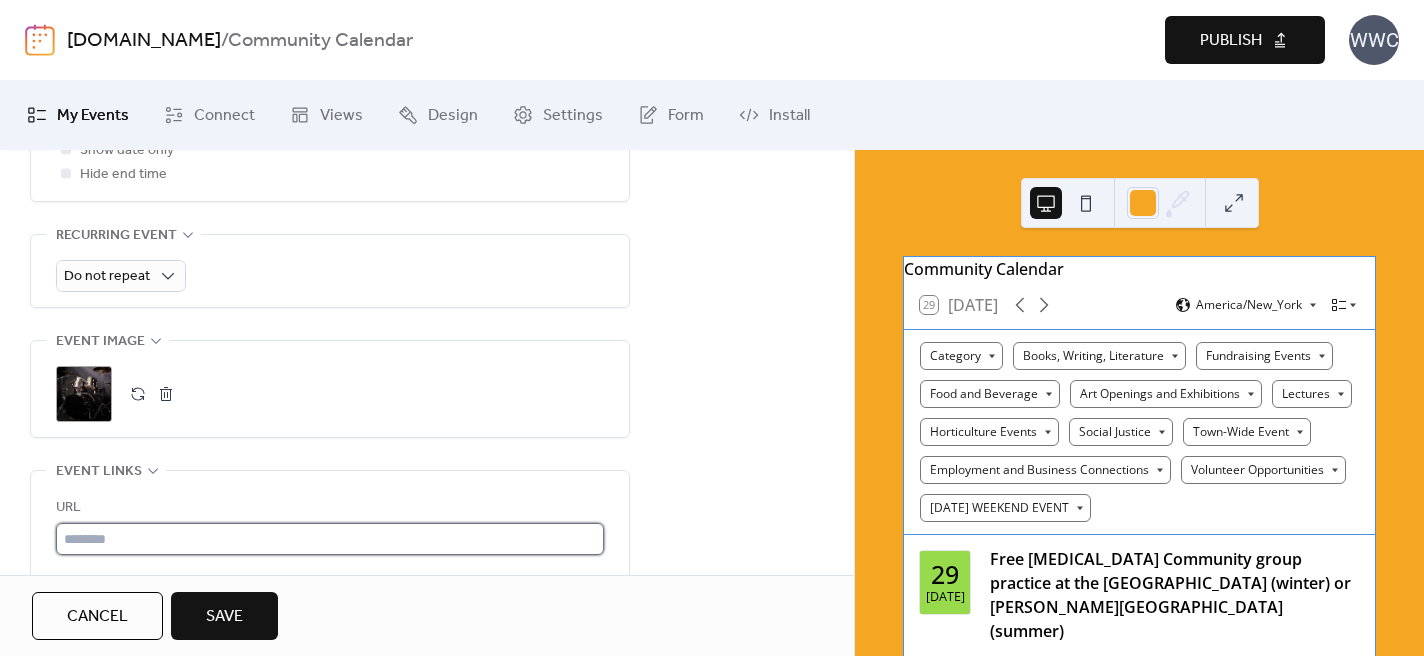 click at bounding box center (330, 539) 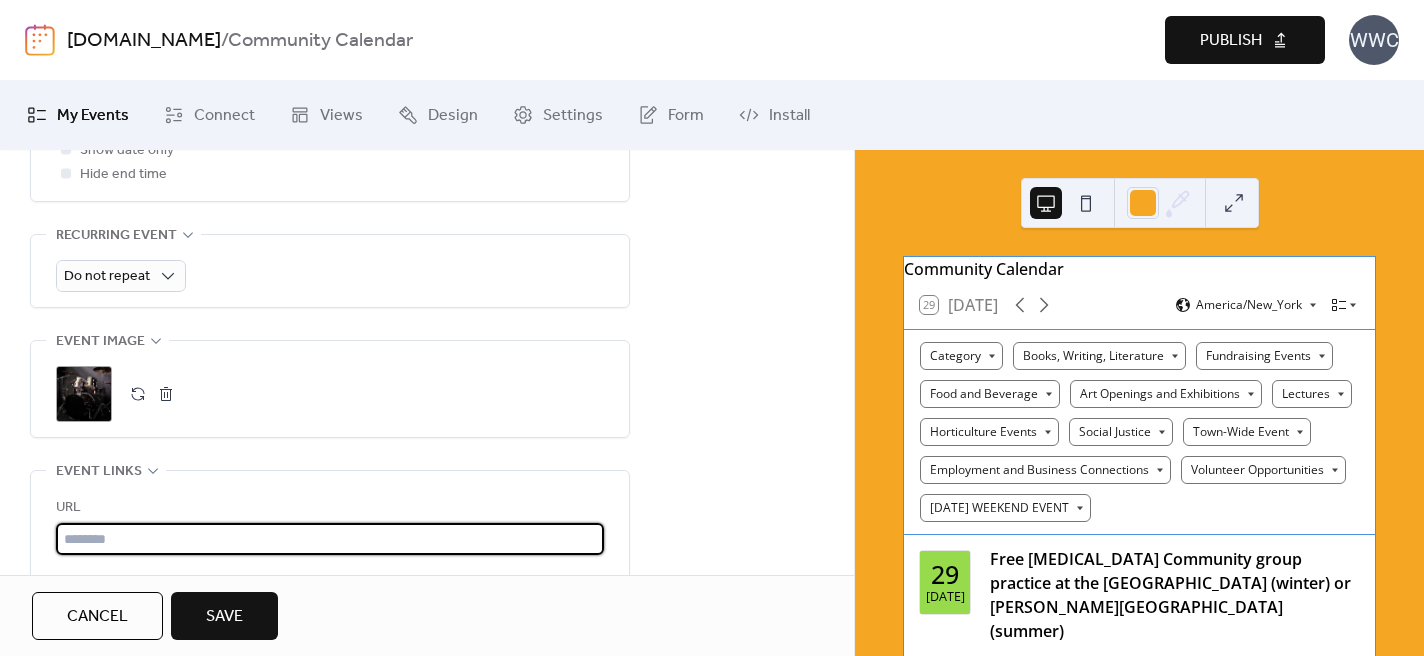 paste on "**********" 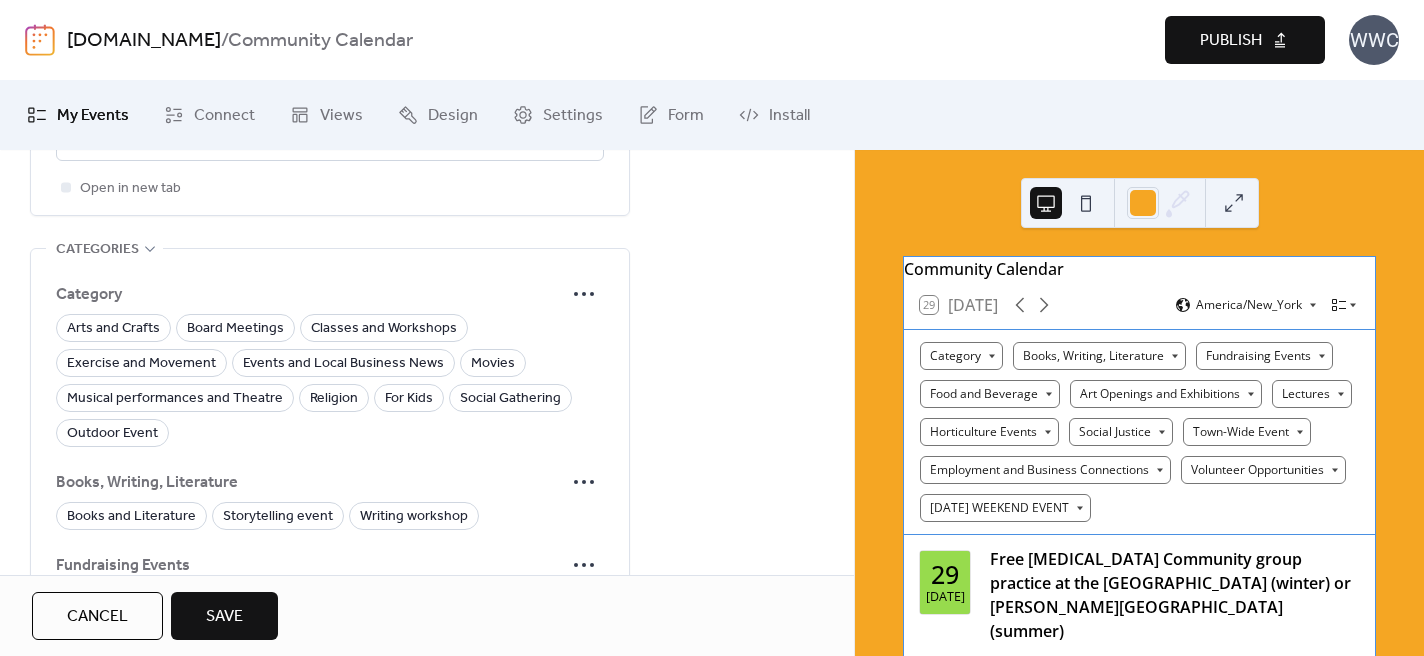 scroll, scrollTop: 1342, scrollLeft: 0, axis: vertical 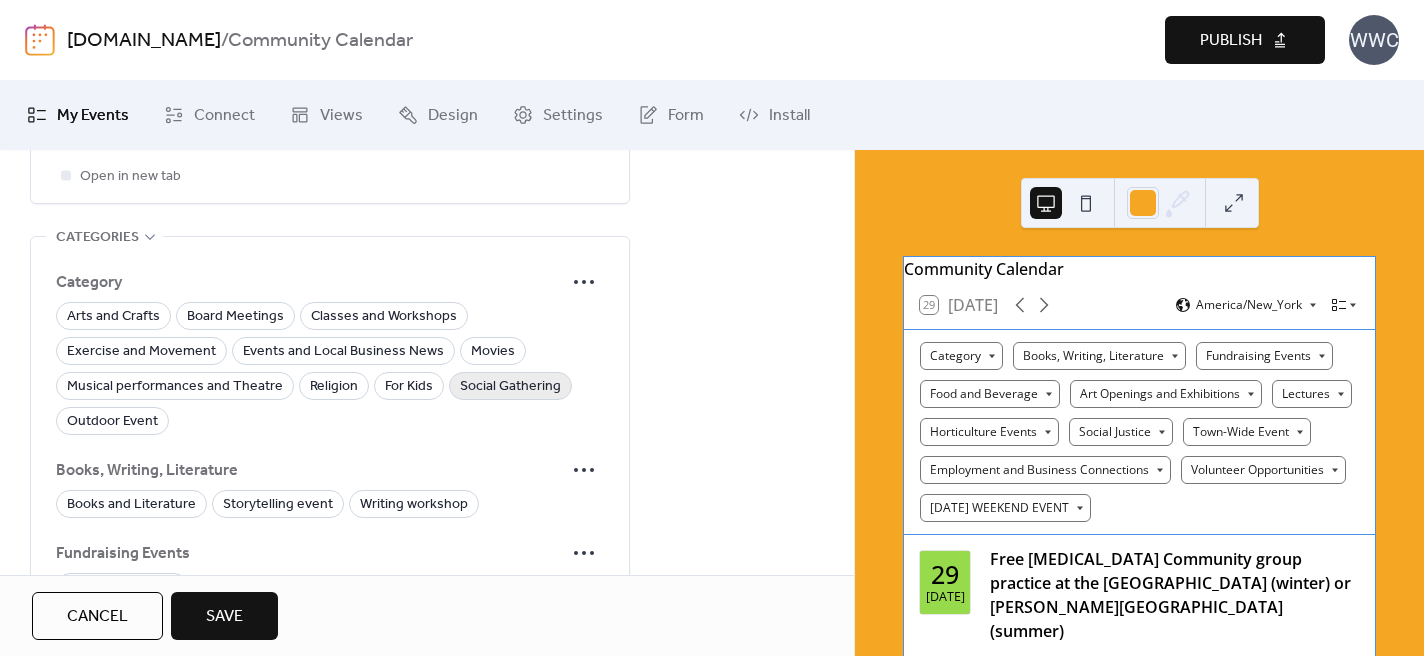 type on "**********" 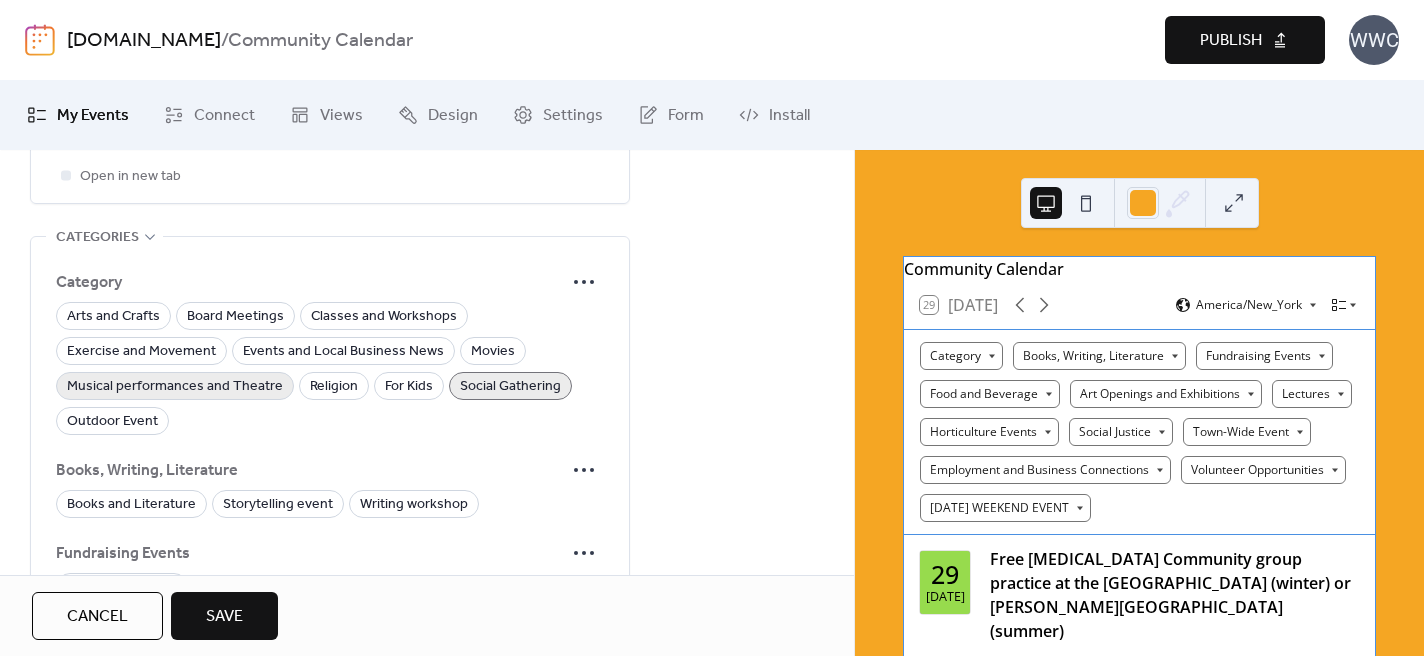 click on "Musical performances and Theatre" at bounding box center [175, 387] 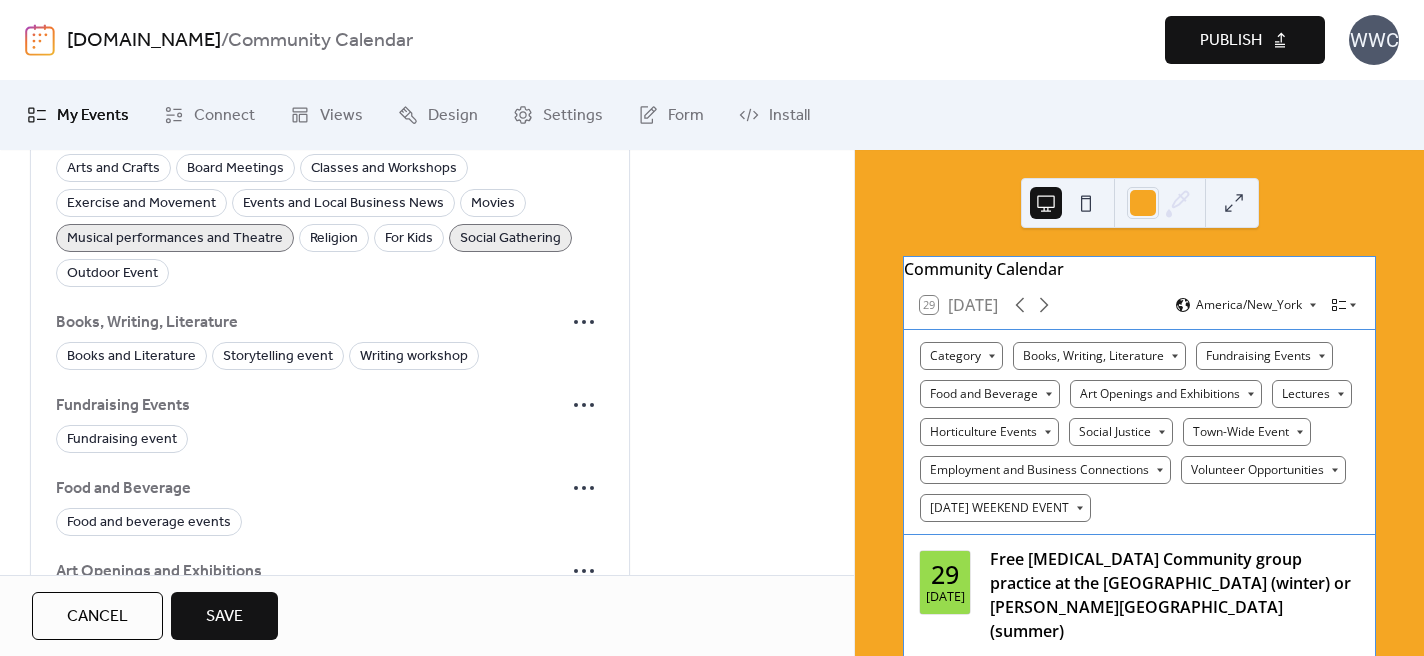 scroll, scrollTop: 1492, scrollLeft: 0, axis: vertical 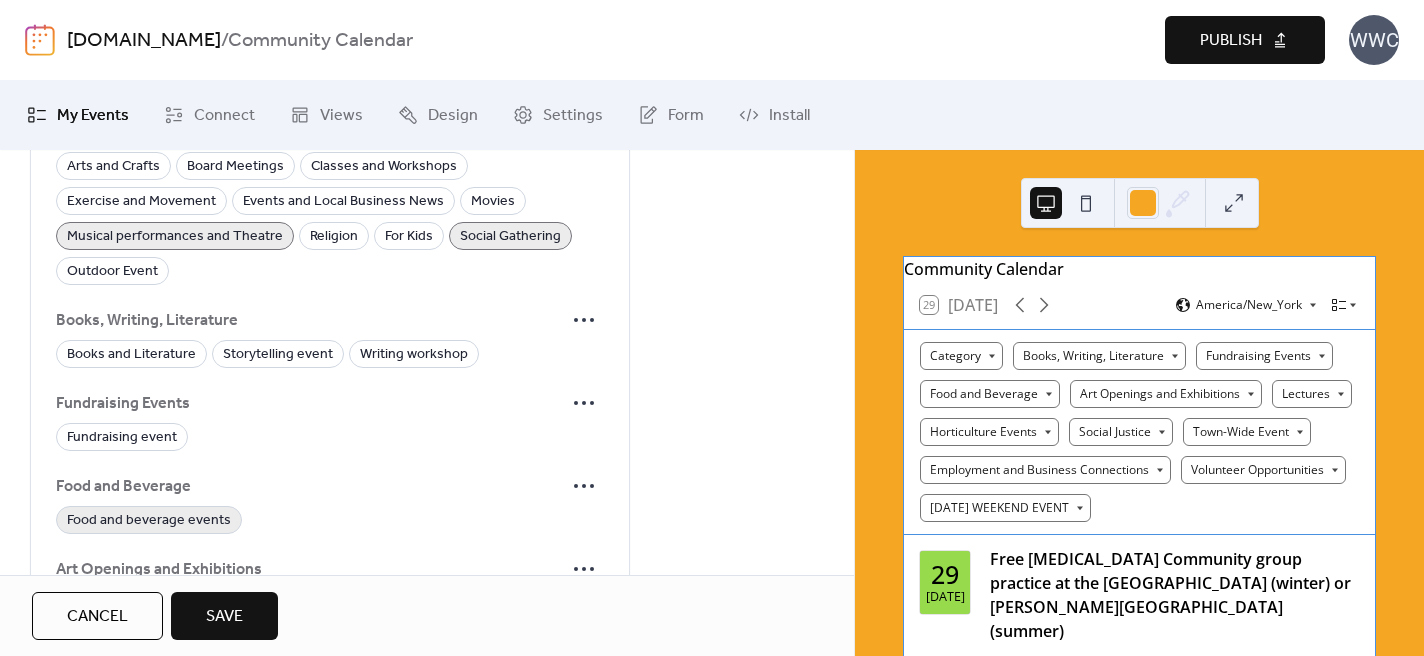 click on "Food and beverage events" at bounding box center [149, 521] 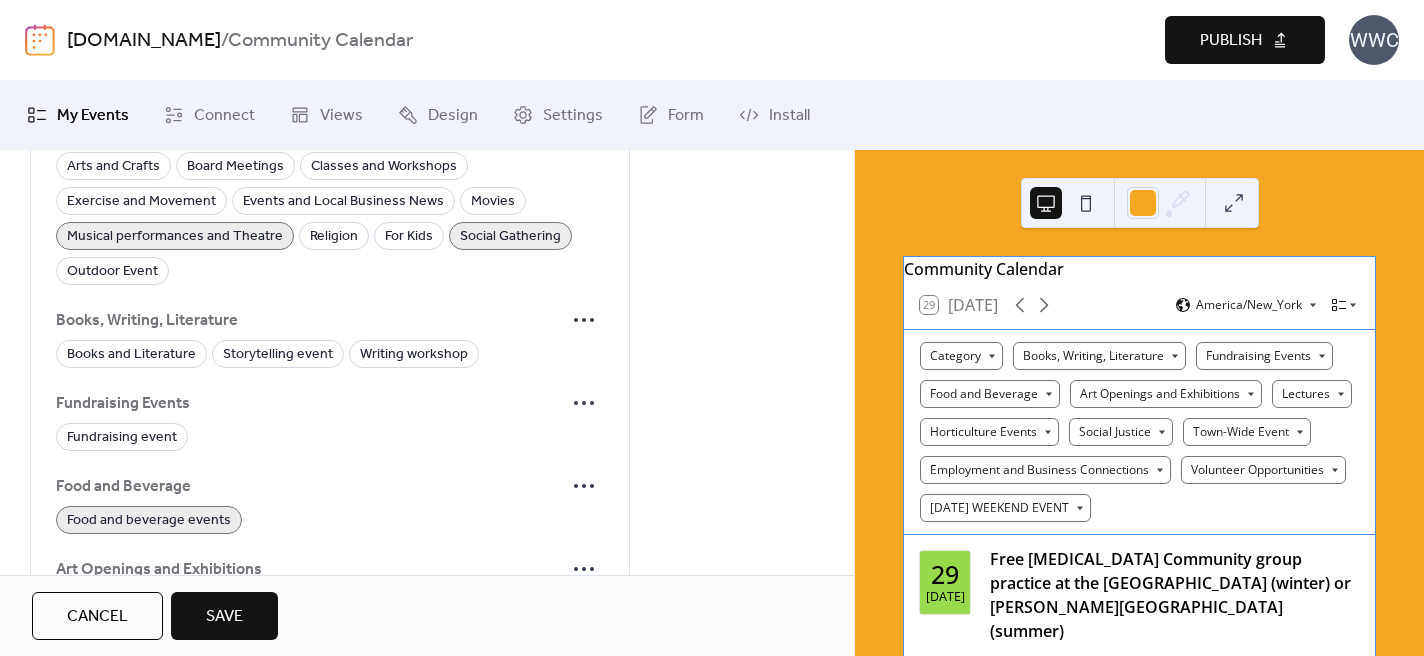 click on "Save" at bounding box center (224, 617) 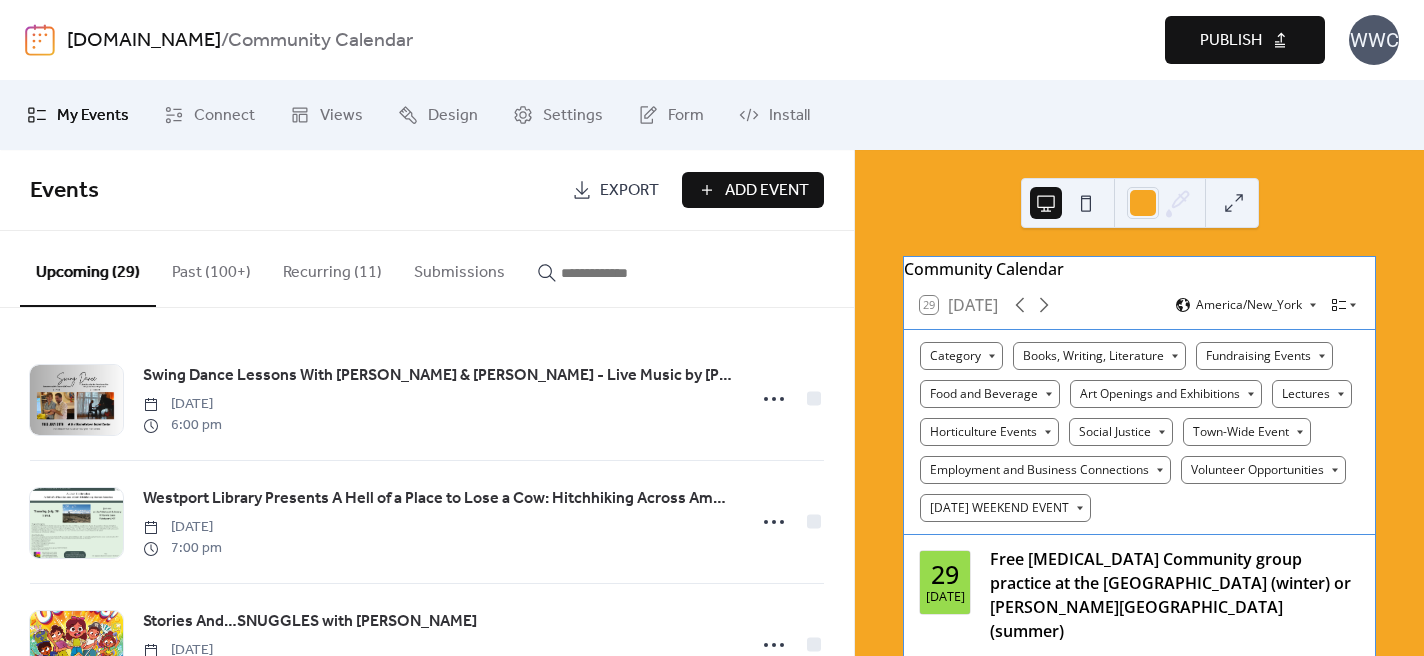 click on "Publish" at bounding box center (1231, 41) 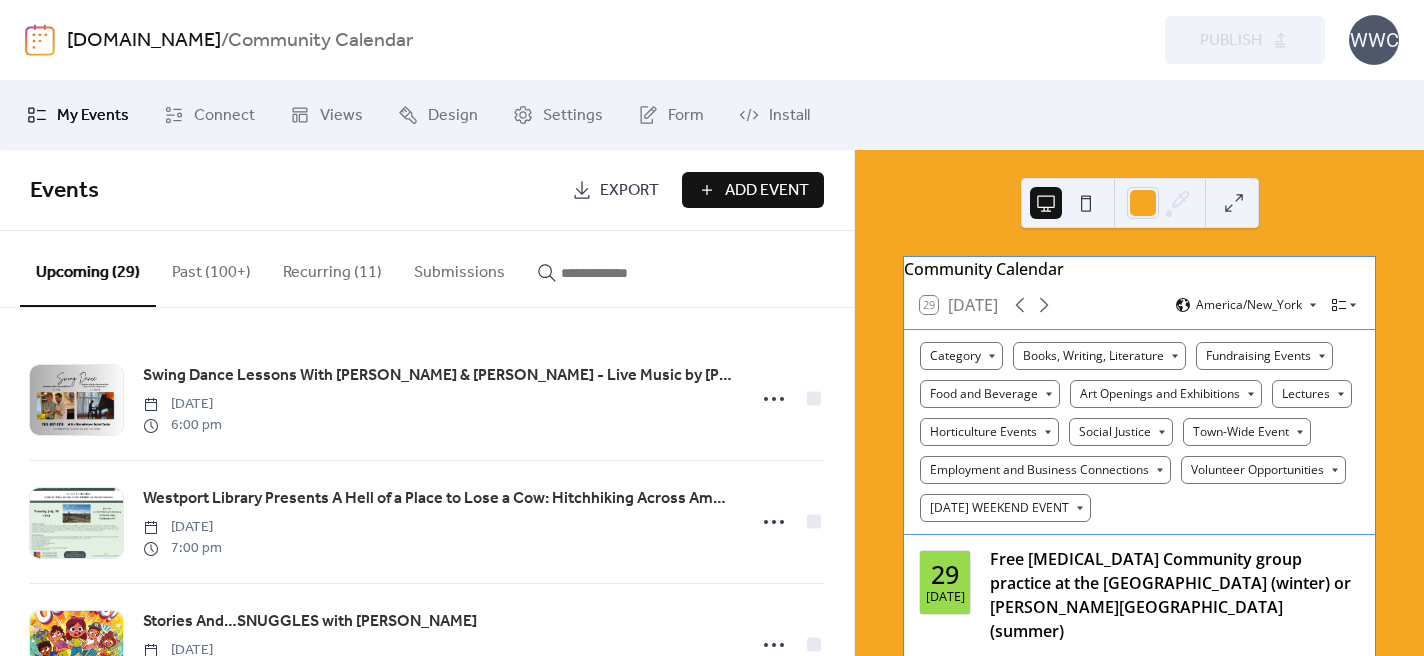 click on "Add Event" at bounding box center (767, 191) 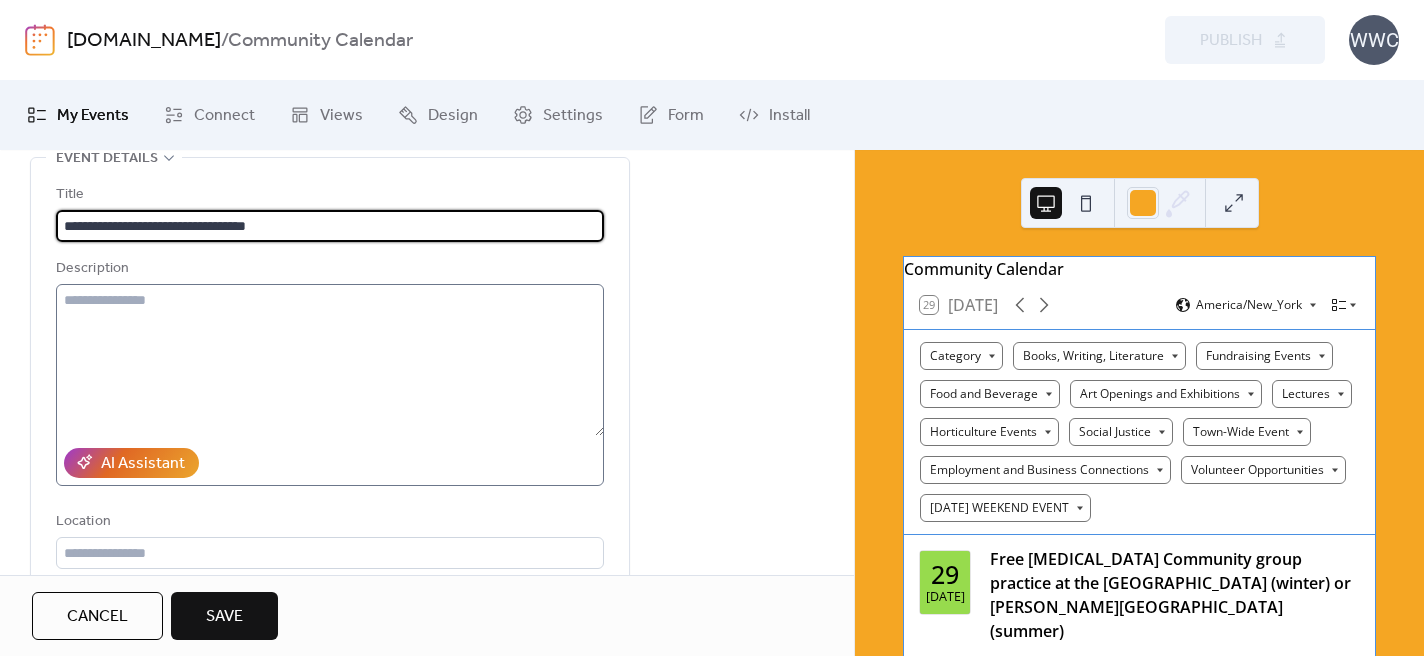 scroll, scrollTop: 111, scrollLeft: 0, axis: vertical 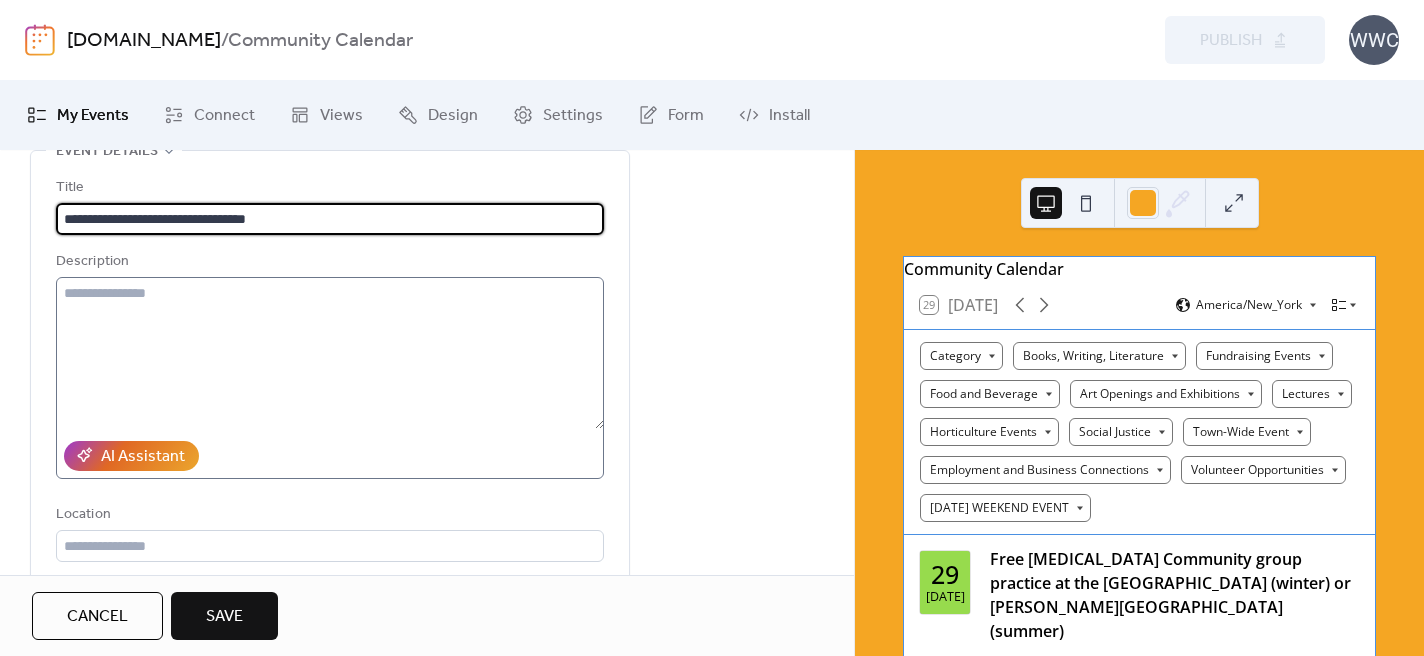 type on "**********" 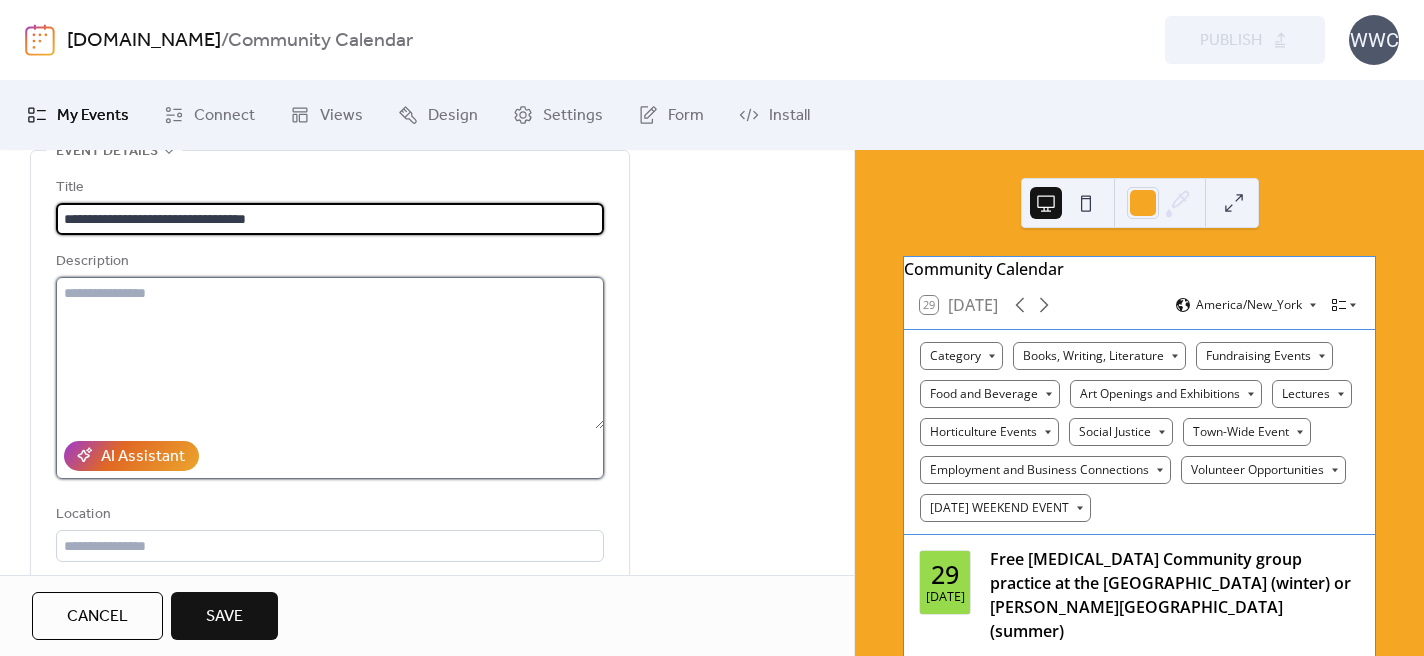 click at bounding box center (330, 353) 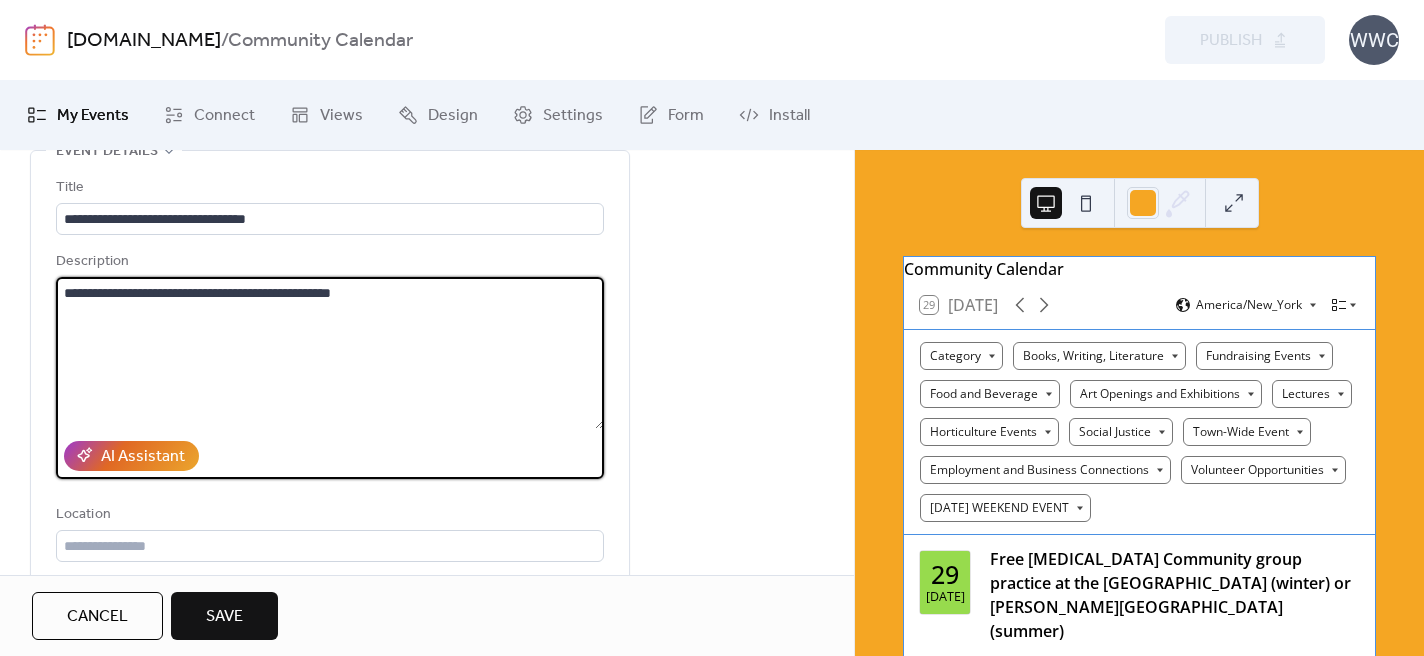 click on "**********" at bounding box center (330, 353) 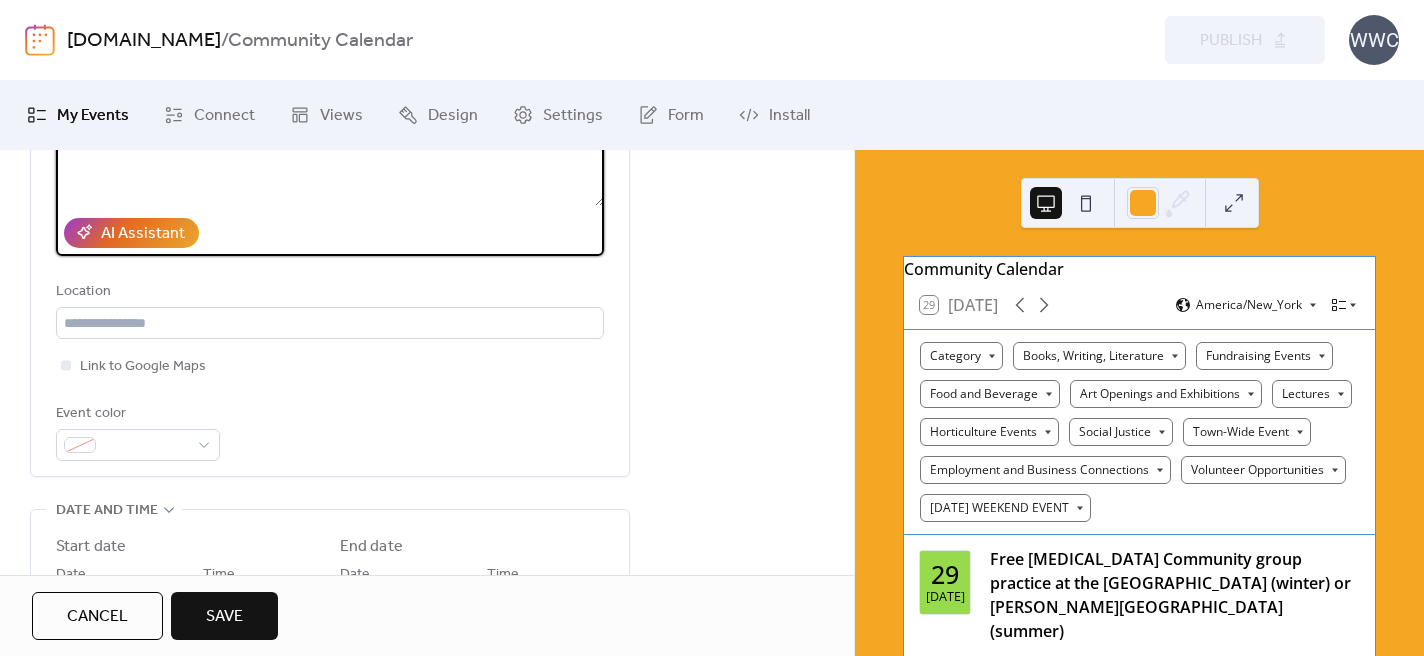 scroll, scrollTop: 338, scrollLeft: 0, axis: vertical 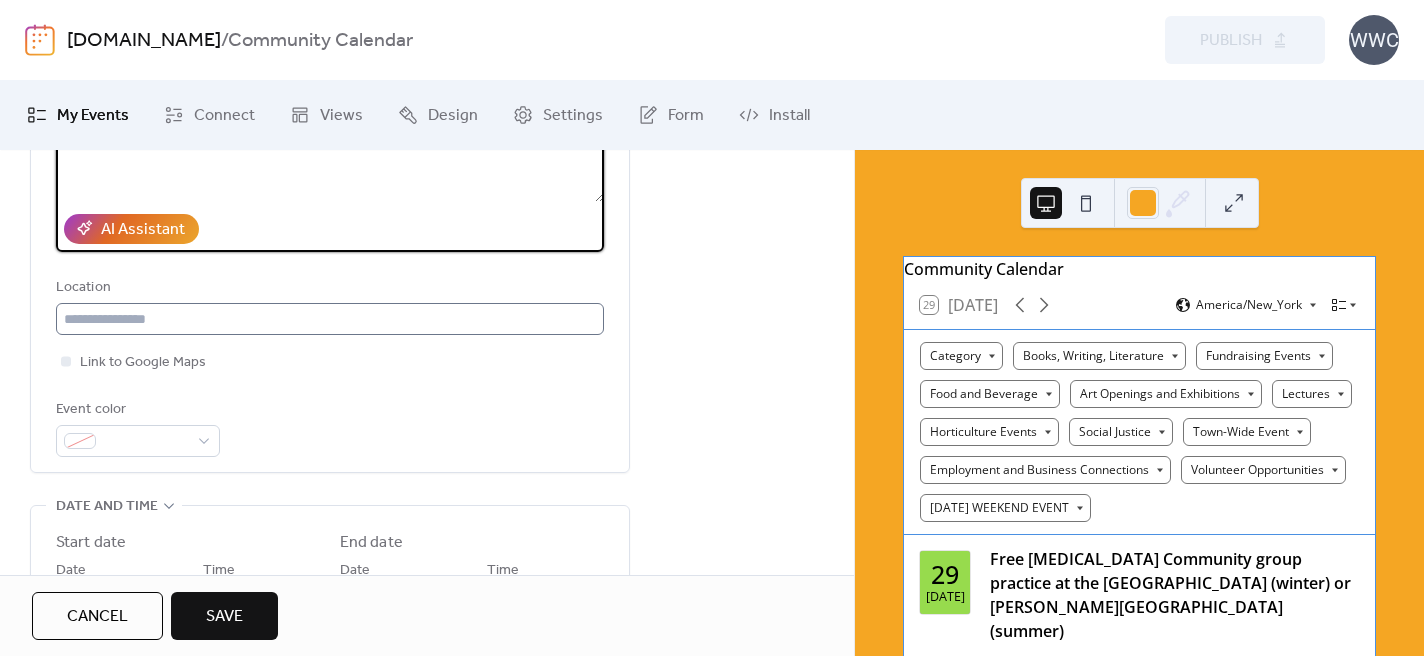 type on "**********" 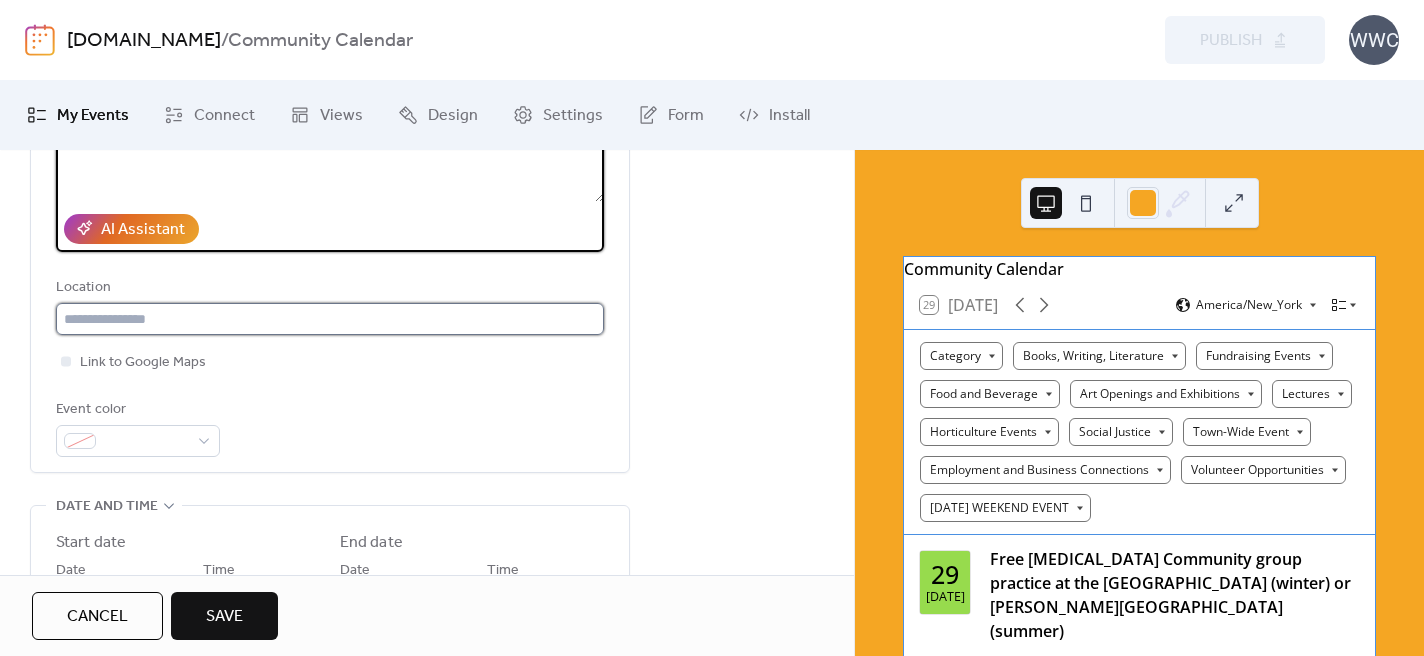 click at bounding box center [330, 319] 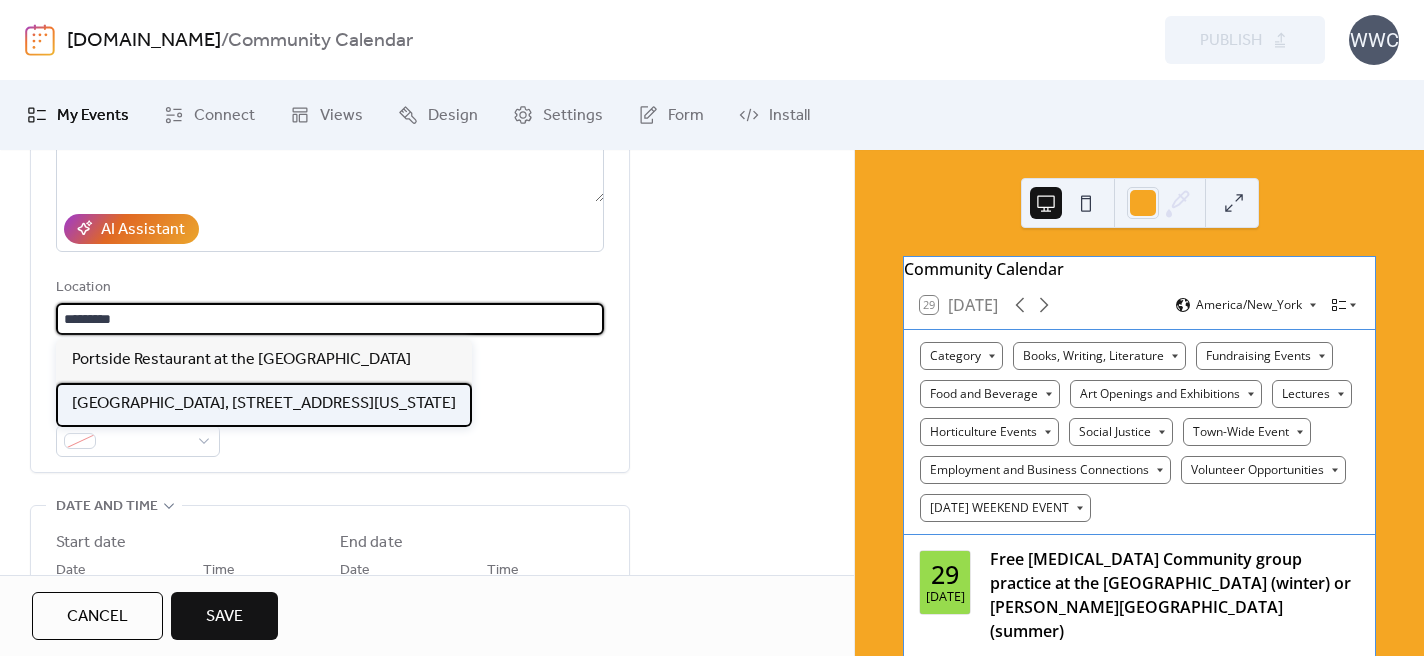 click on "[GEOGRAPHIC_DATA], [STREET_ADDRESS][US_STATE]" at bounding box center (264, 404) 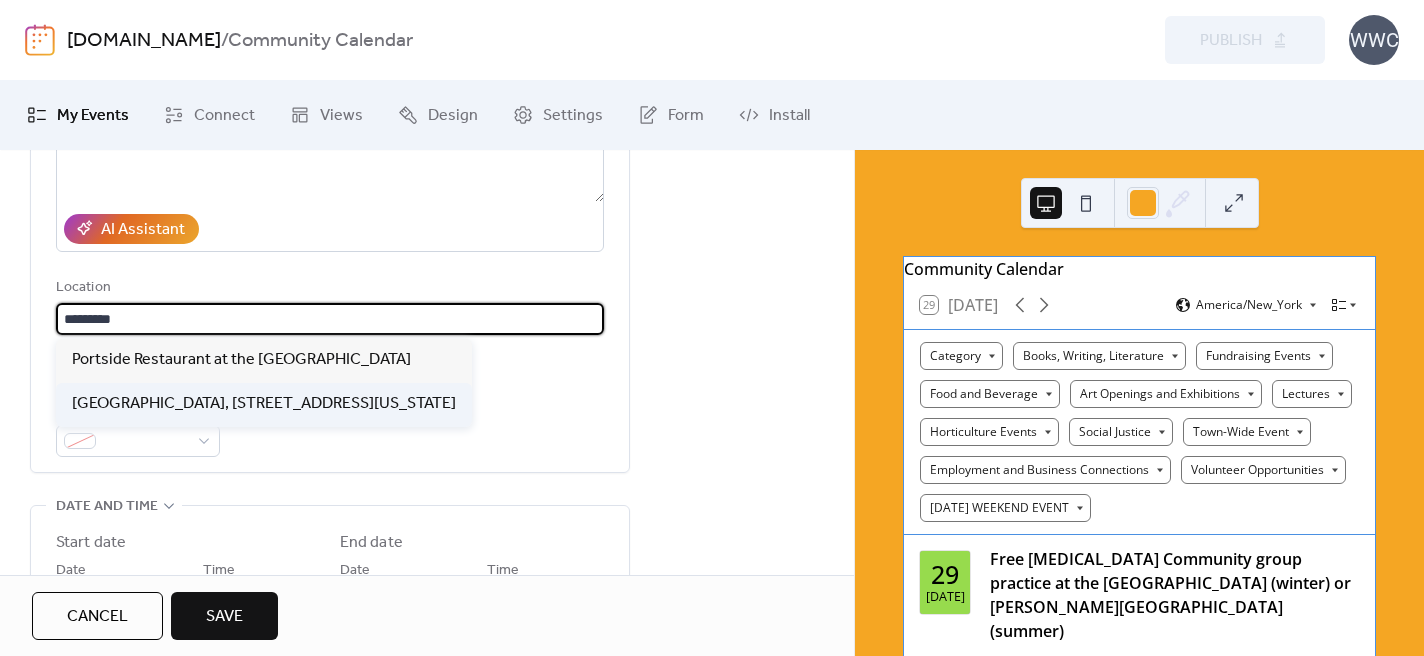 type on "**********" 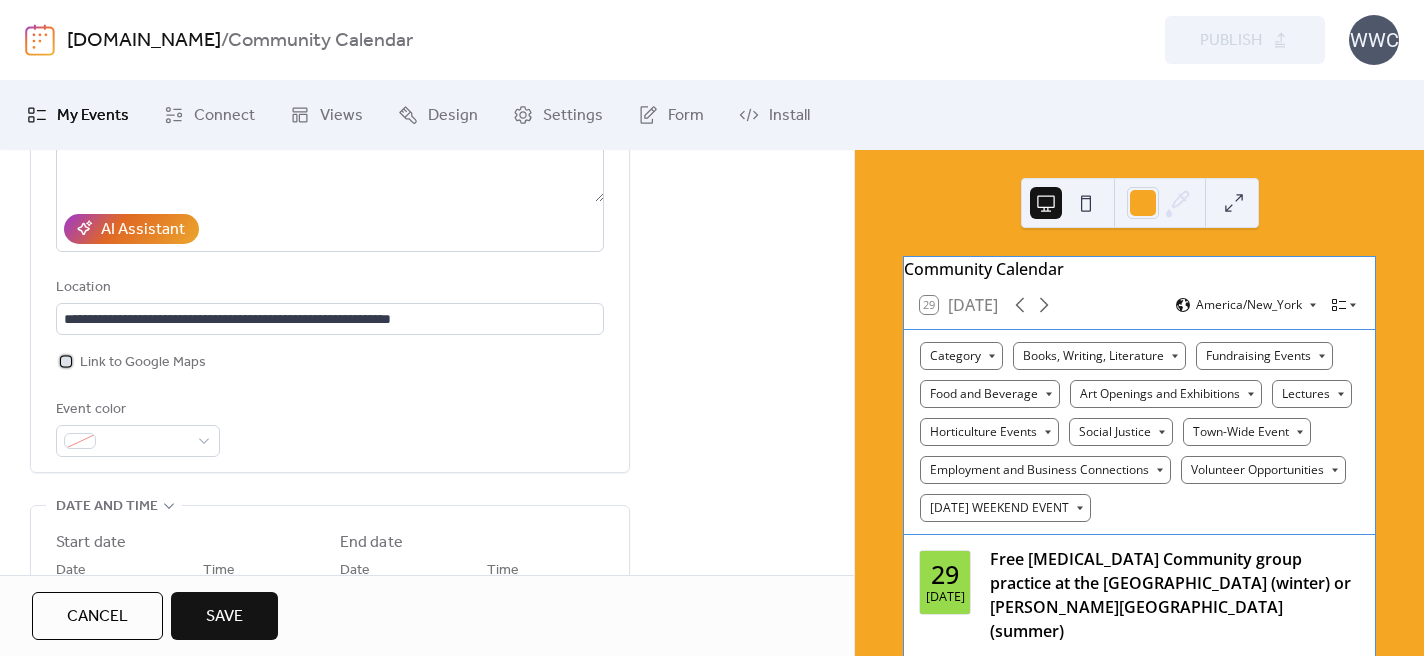 click at bounding box center (66, 361) 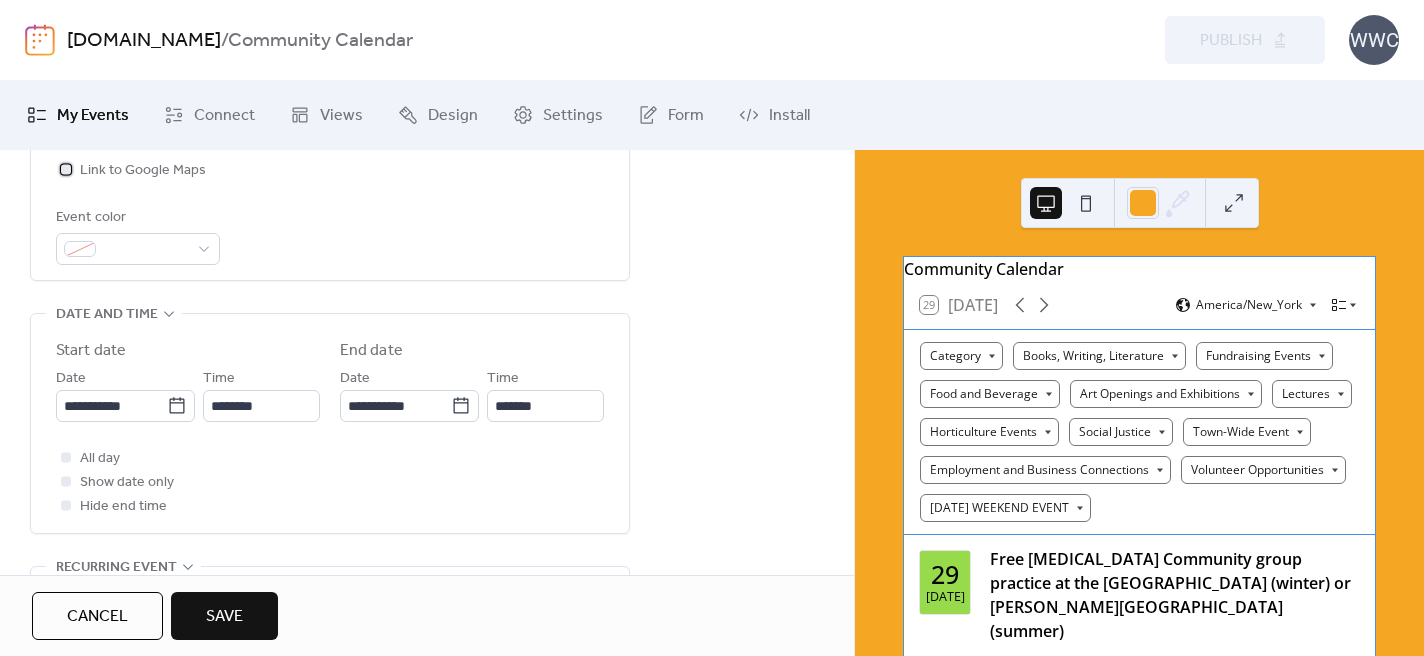 scroll, scrollTop: 550, scrollLeft: 0, axis: vertical 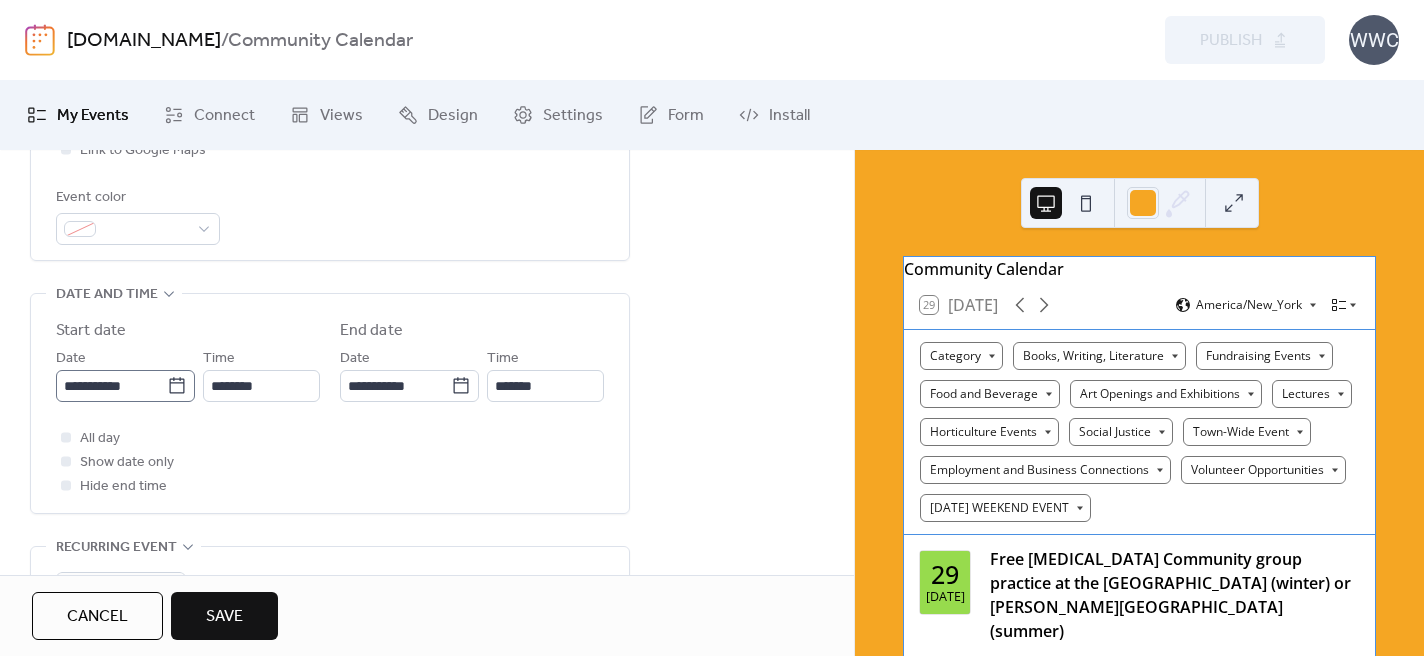 click 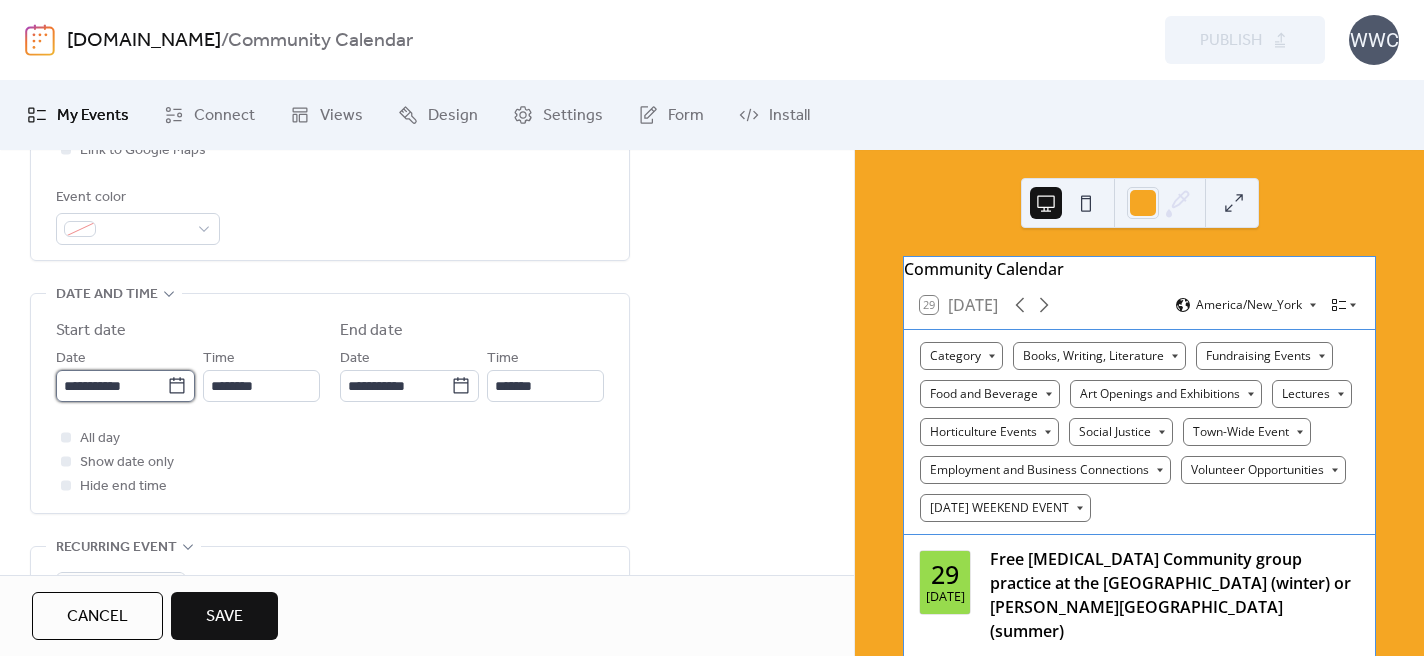 click on "**********" at bounding box center (111, 386) 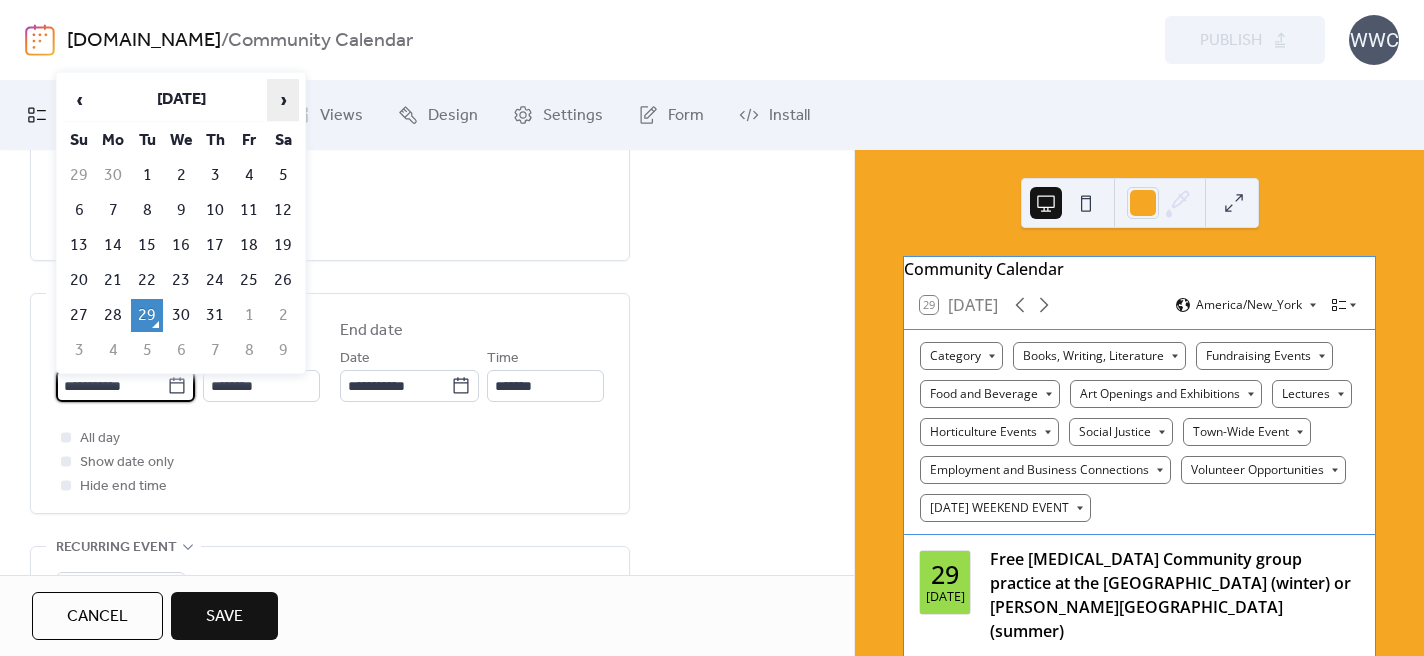 click on "›" at bounding box center [283, 100] 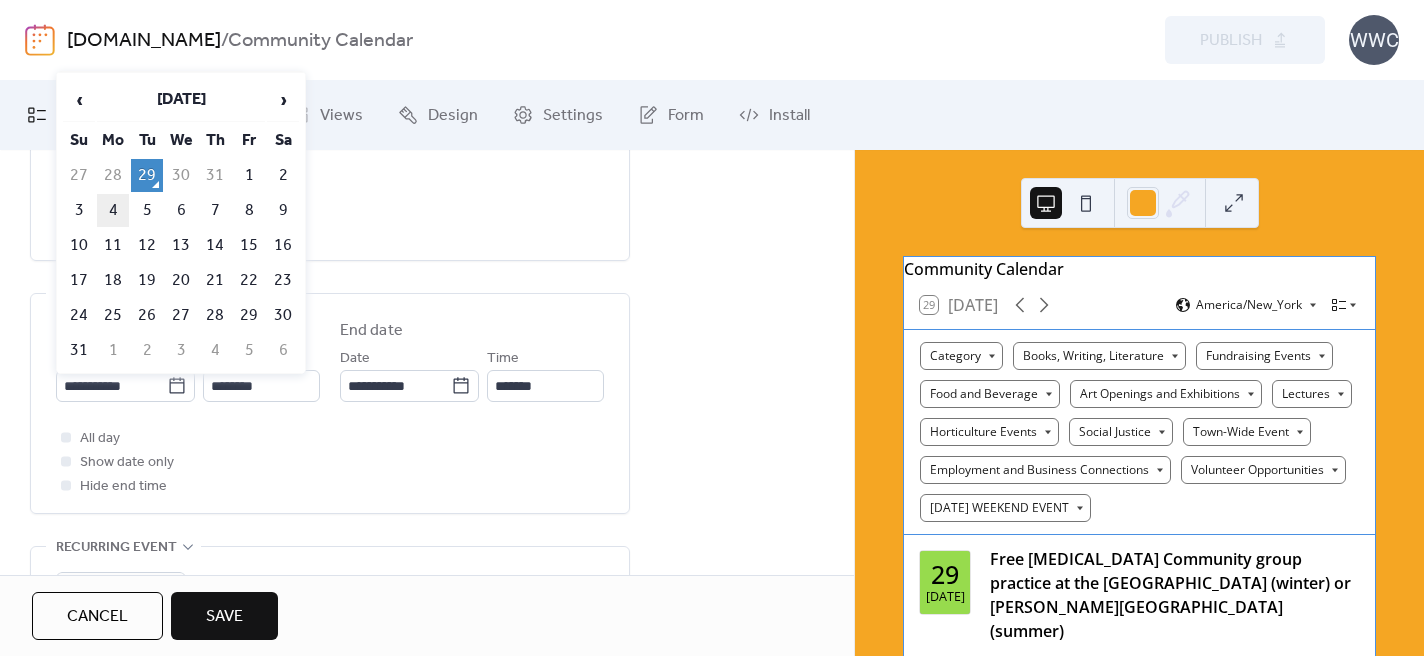 click on "4" at bounding box center [113, 210] 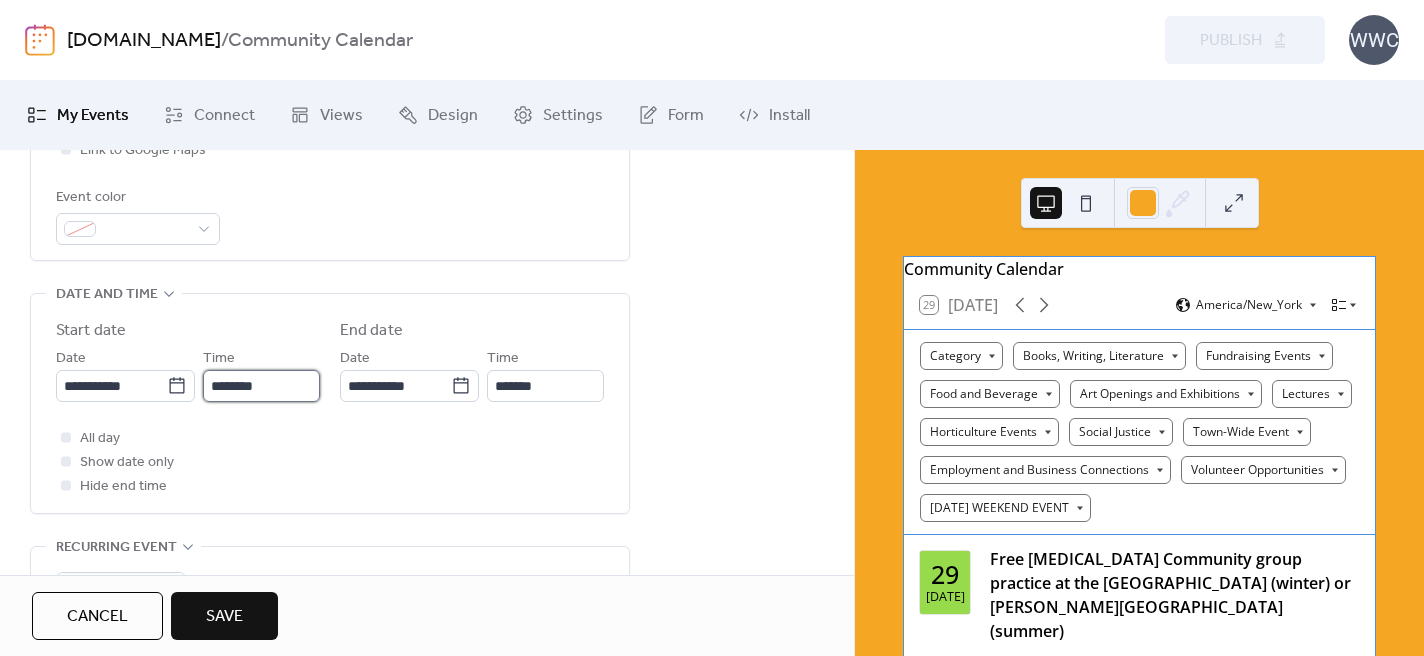 click on "********" at bounding box center (261, 386) 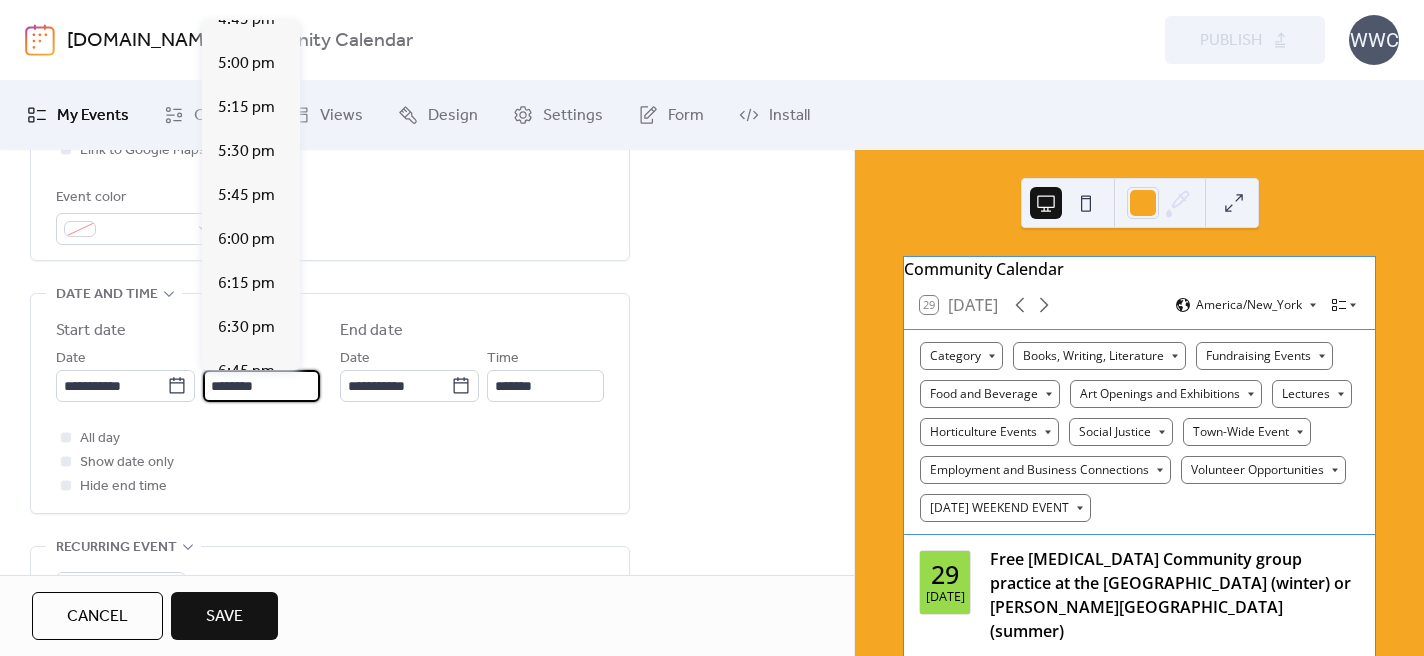 scroll, scrollTop: 2977, scrollLeft: 0, axis: vertical 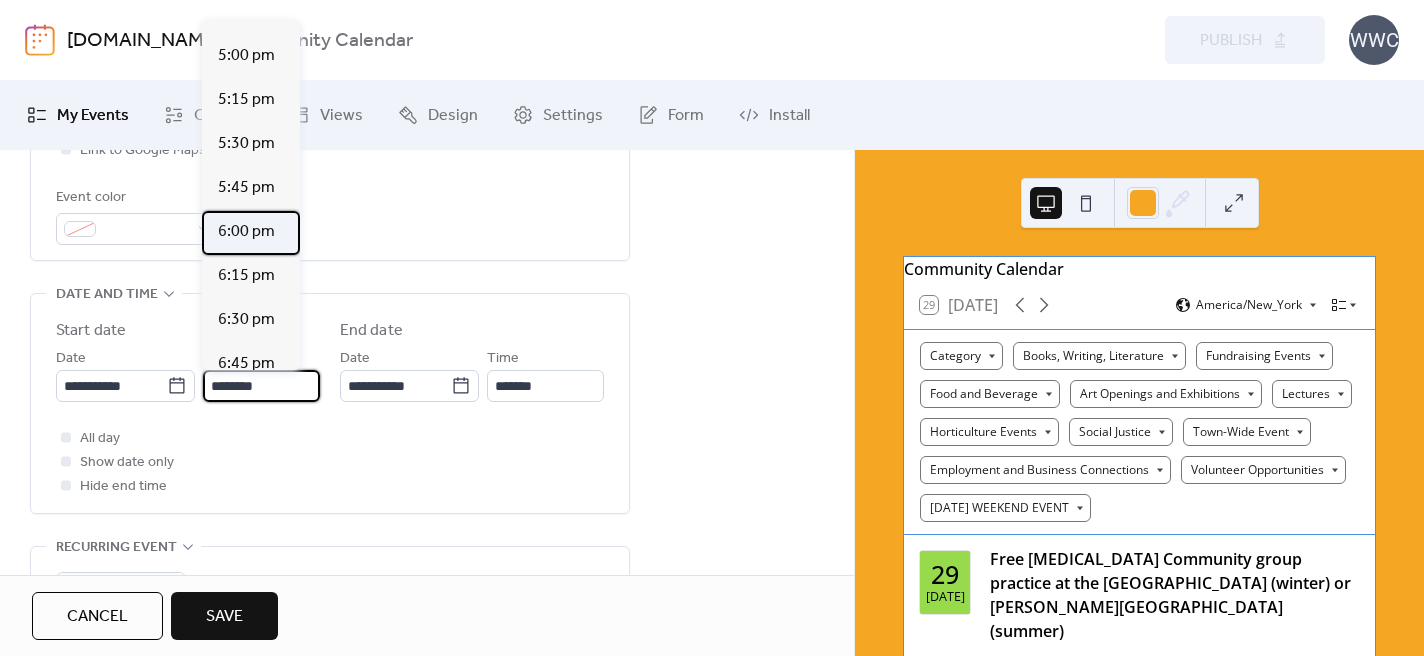 click on "6:00 pm" at bounding box center [246, 232] 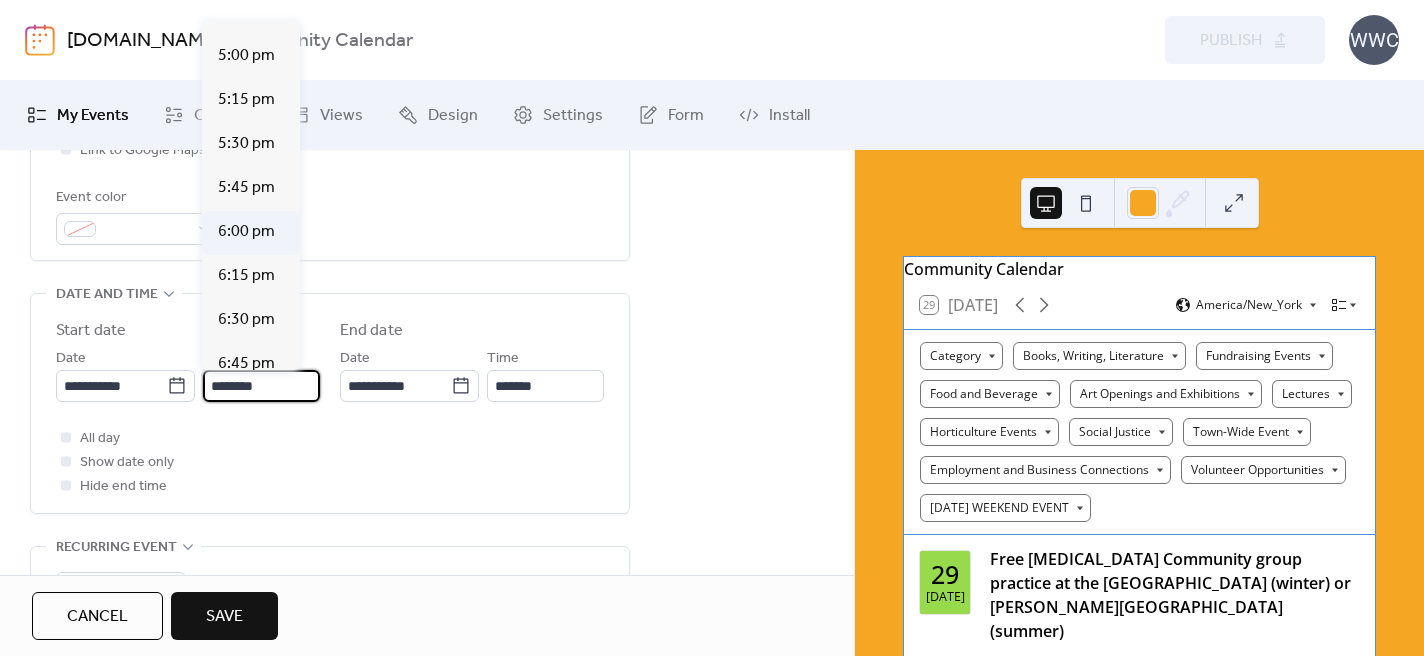 type on "*******" 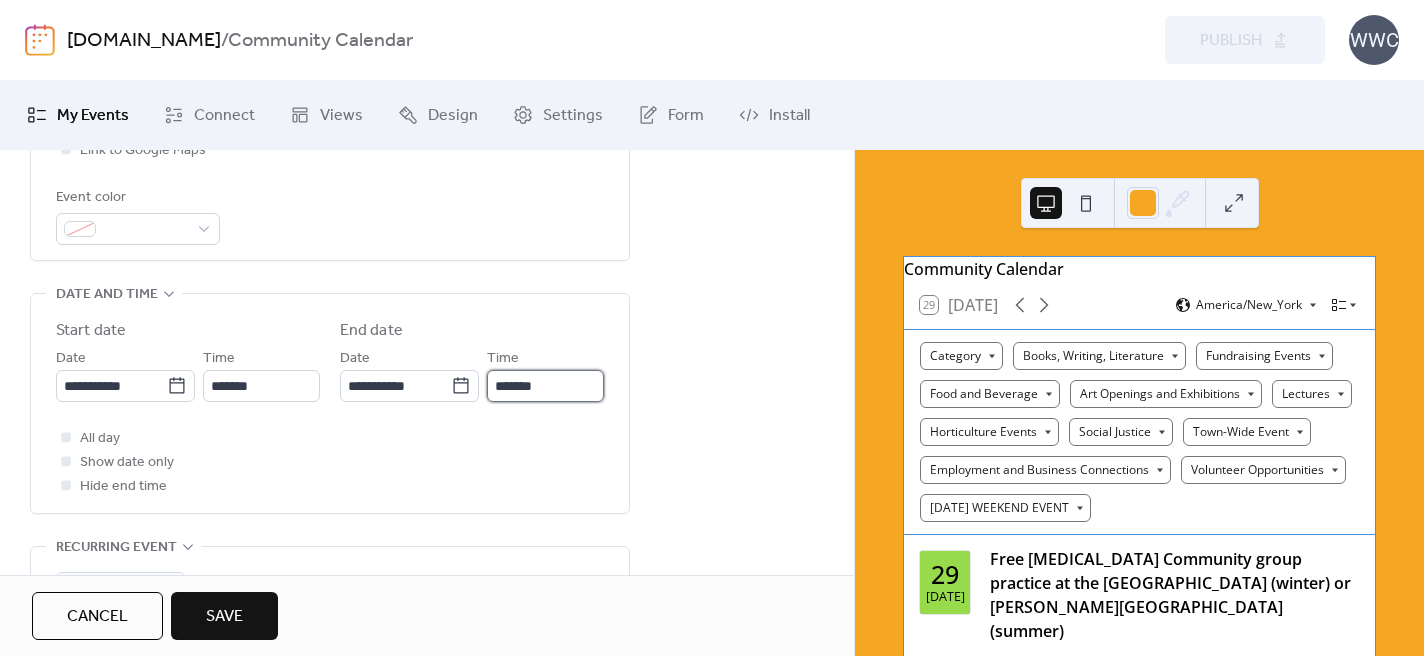 click on "*******" at bounding box center (545, 386) 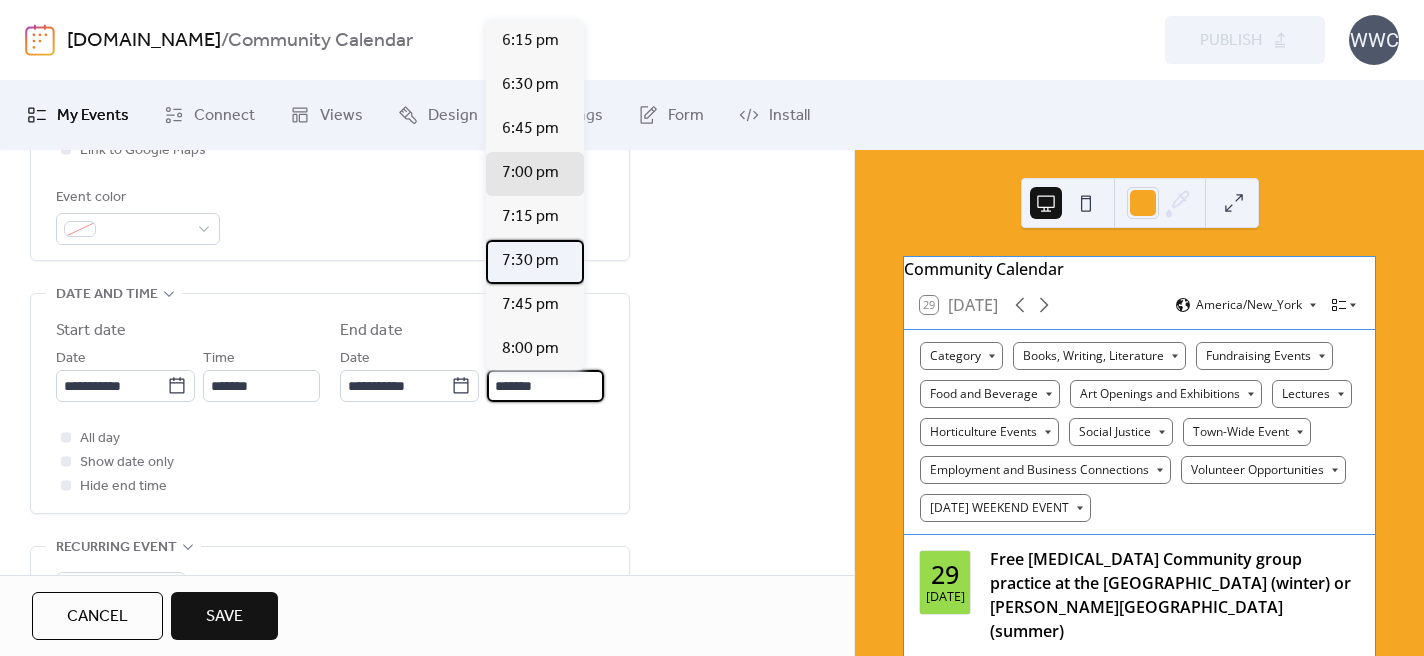 click on "7:30 pm" at bounding box center (530, 261) 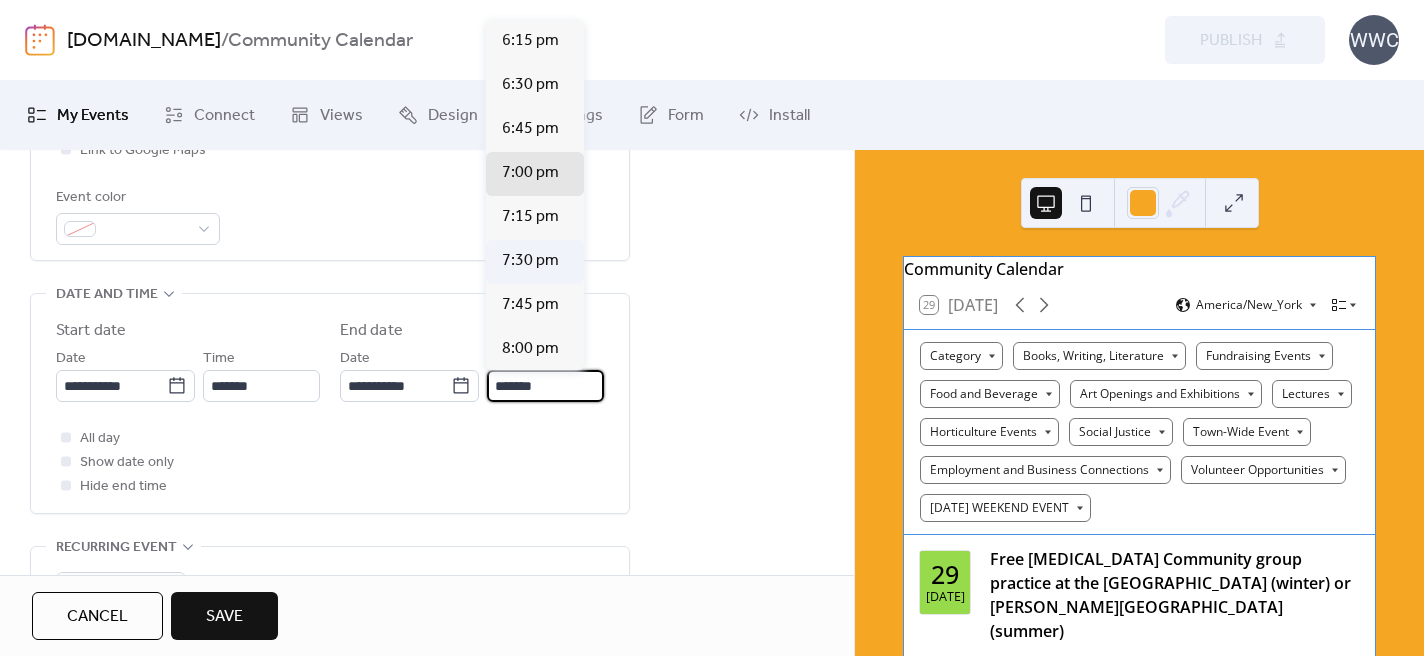 type on "*******" 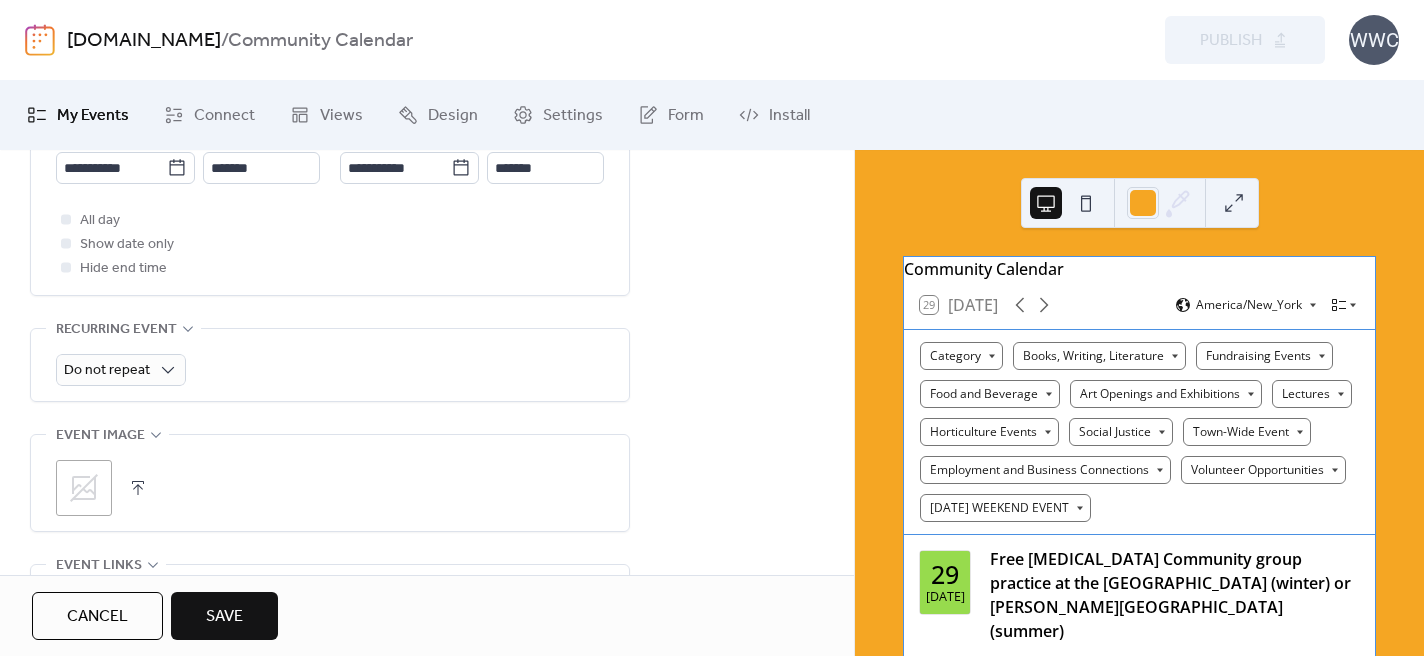 scroll, scrollTop: 773, scrollLeft: 0, axis: vertical 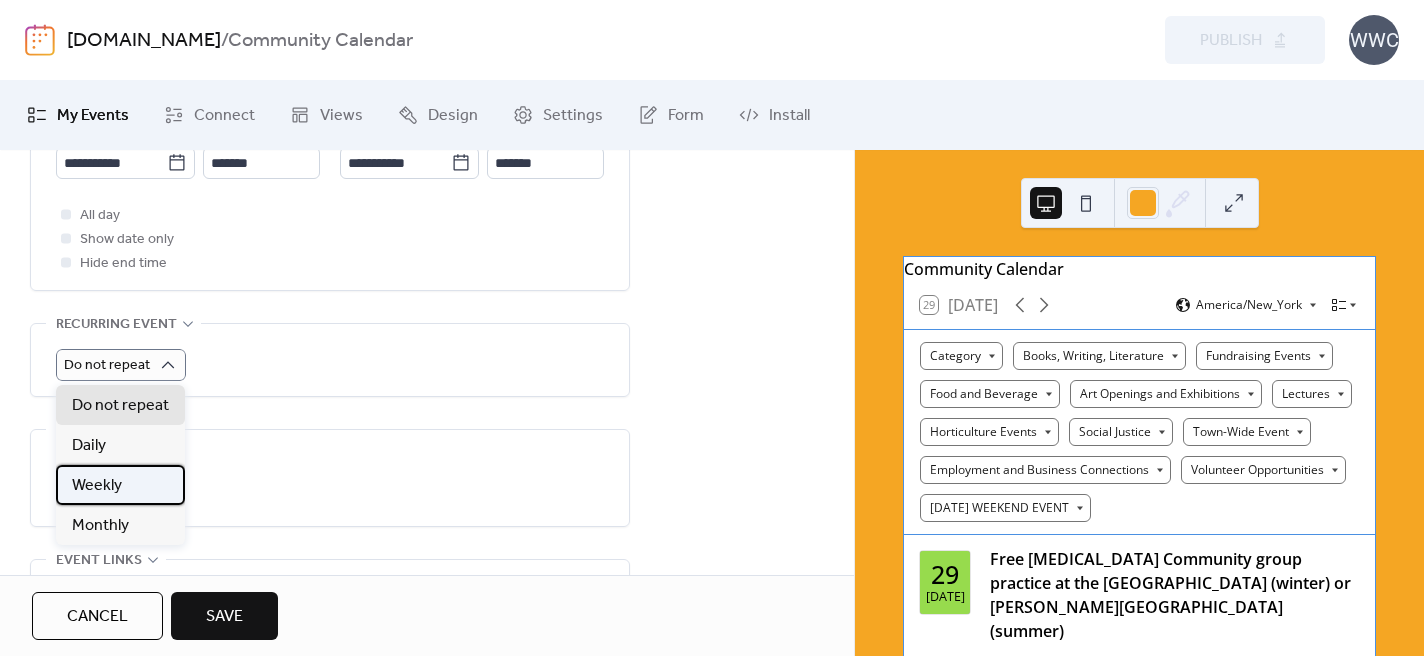 click on "Weekly" at bounding box center (97, 486) 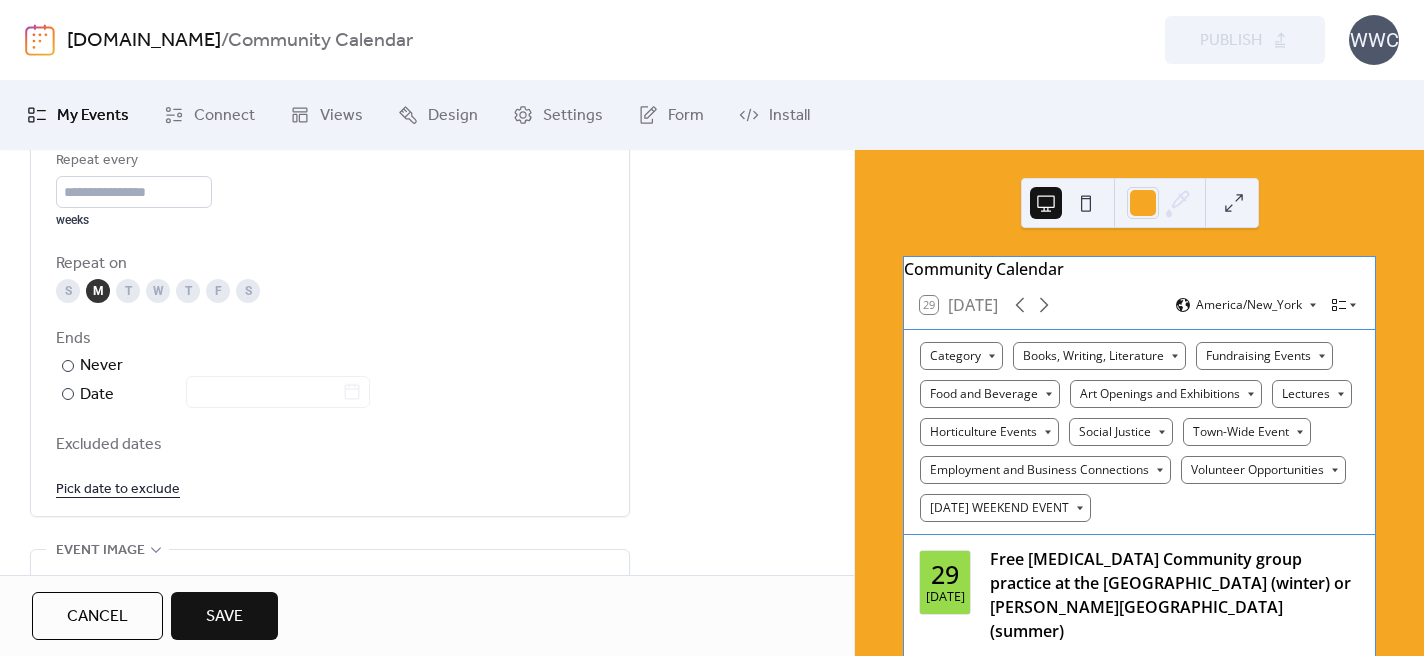 scroll, scrollTop: 1031, scrollLeft: 0, axis: vertical 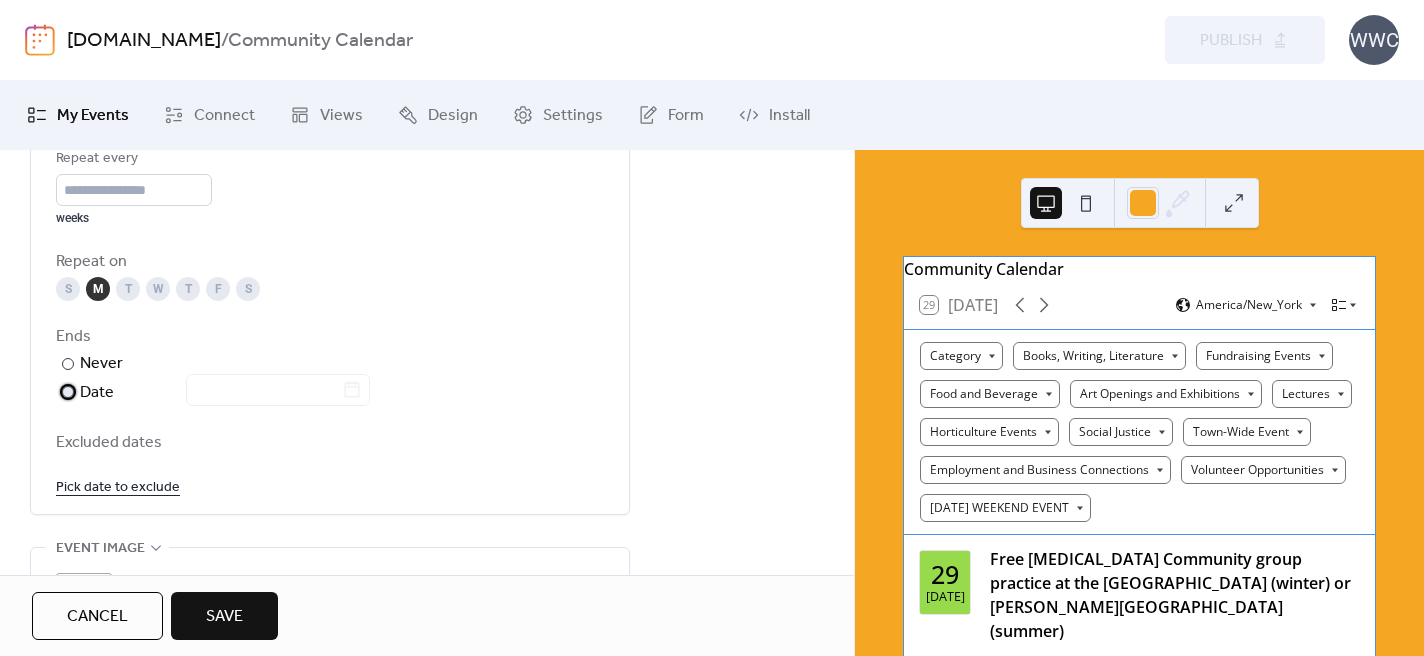 click at bounding box center (68, 392) 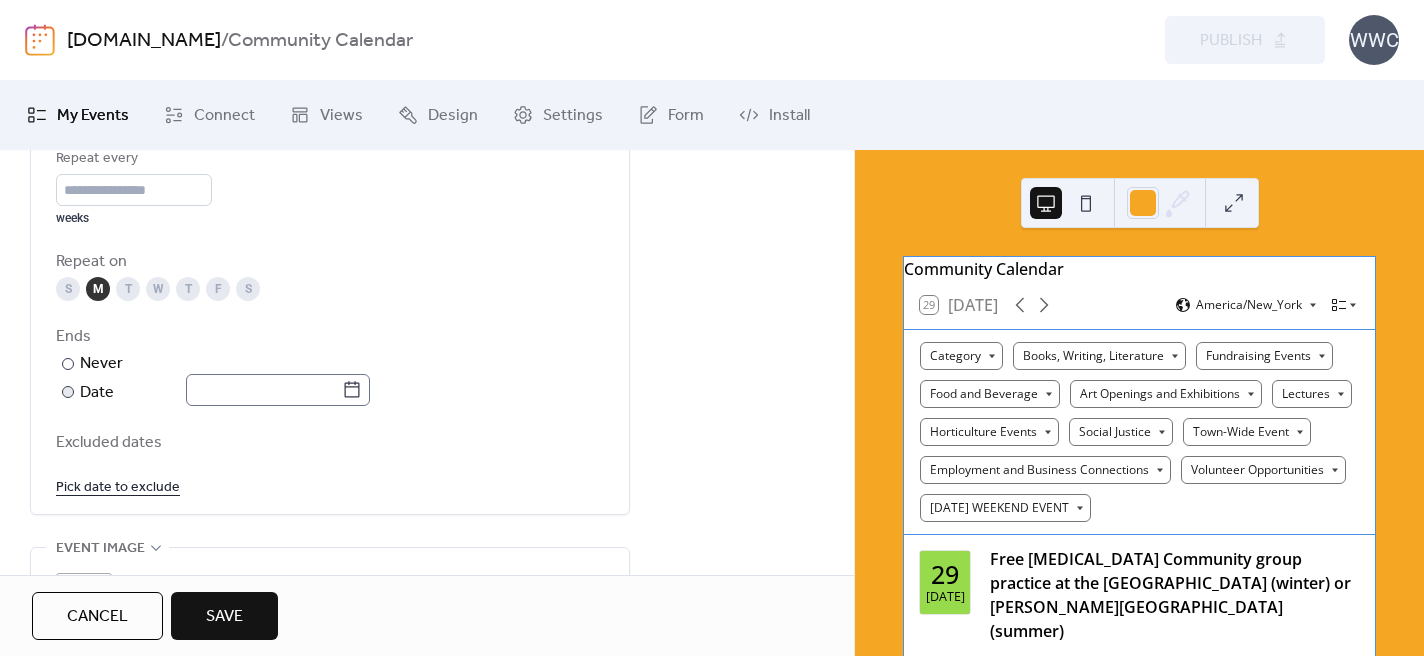 click 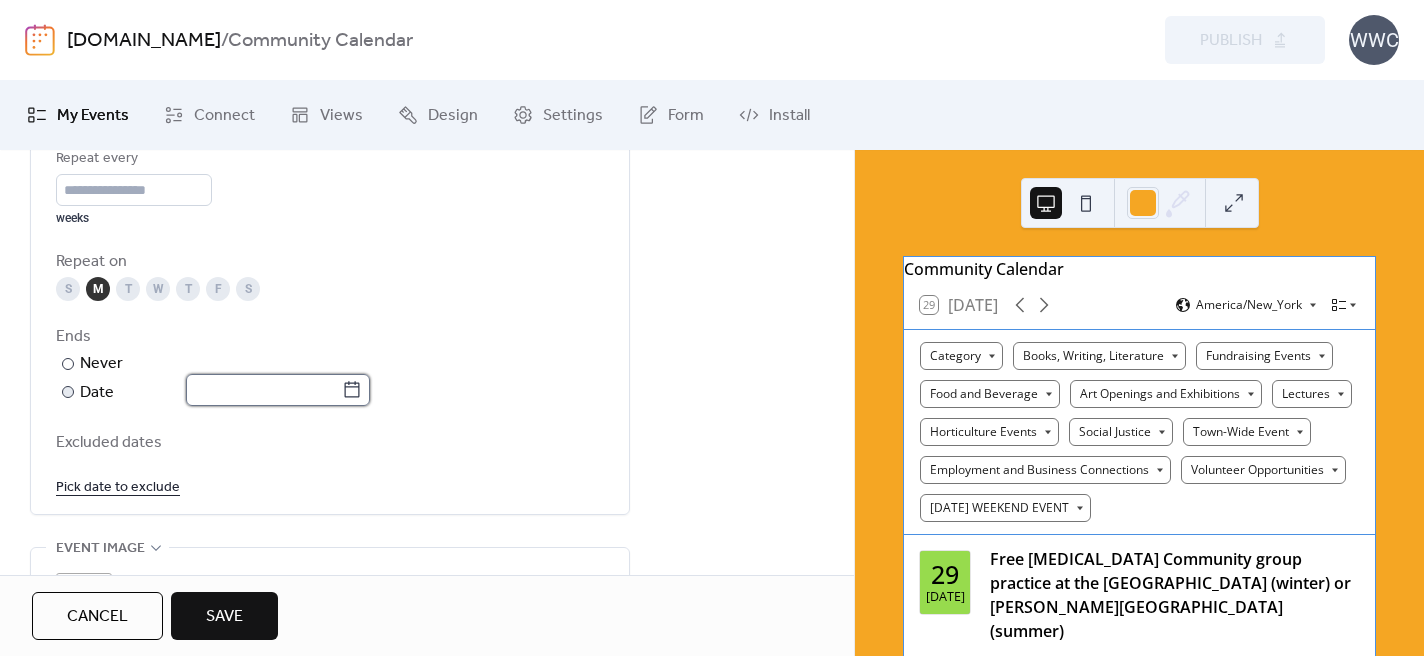 click at bounding box center (264, 390) 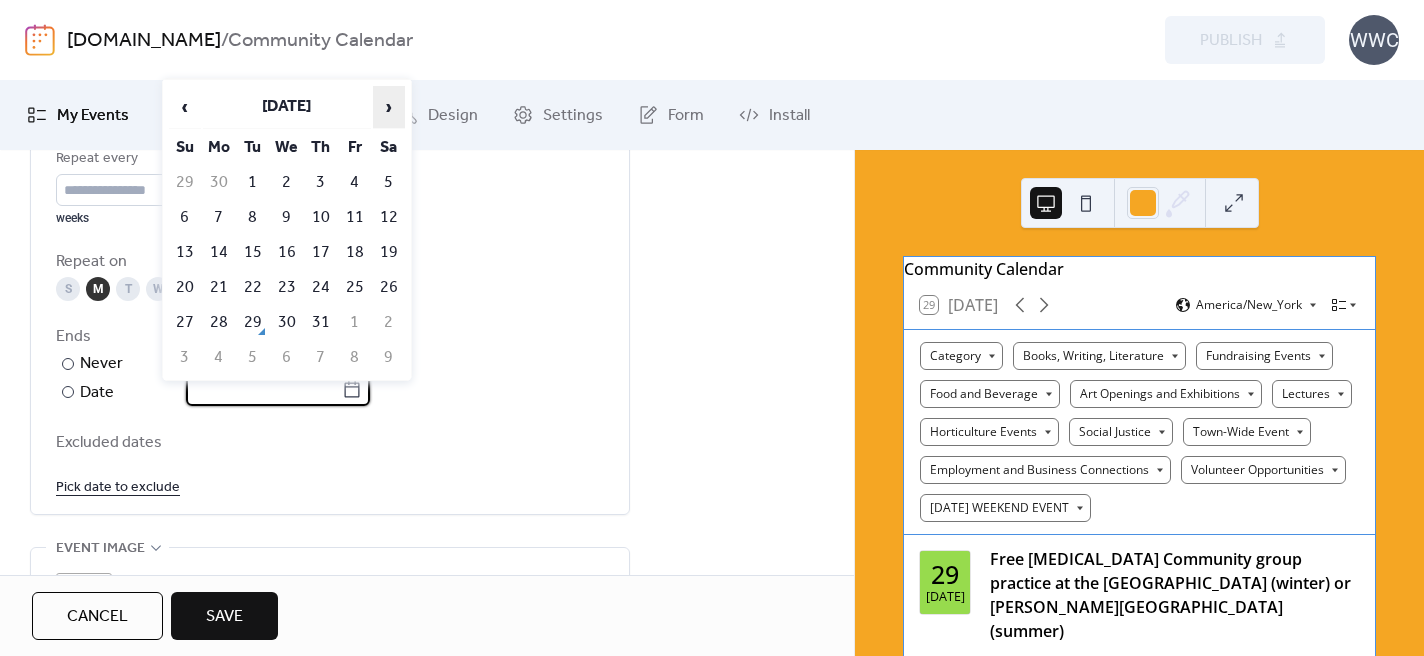 click on "›" at bounding box center (389, 107) 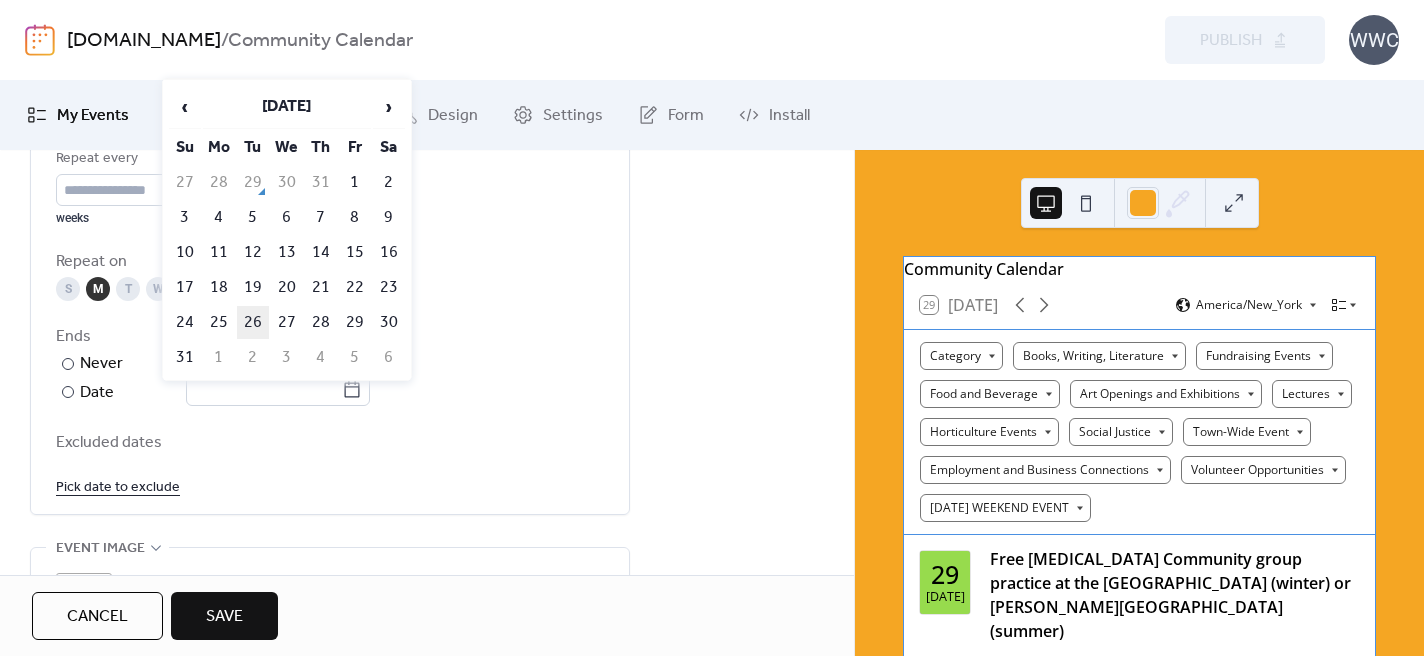 click on "26" at bounding box center [253, 322] 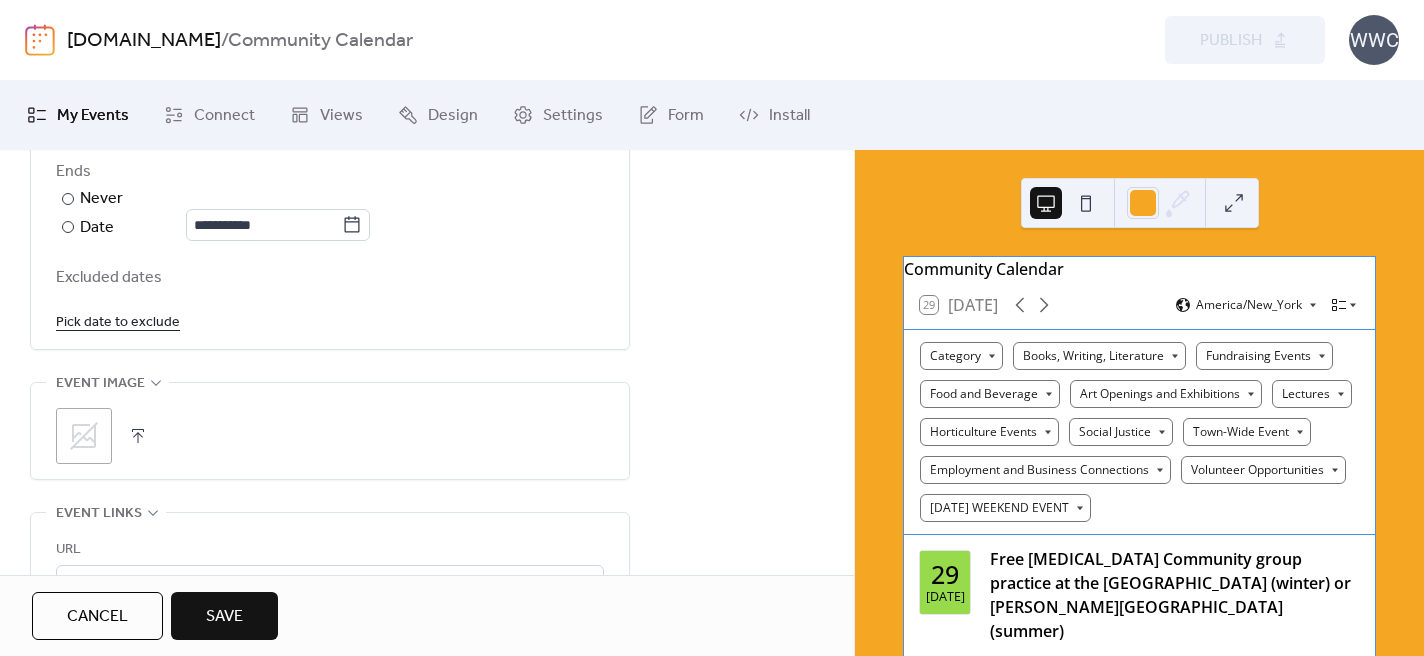 scroll, scrollTop: 1203, scrollLeft: 0, axis: vertical 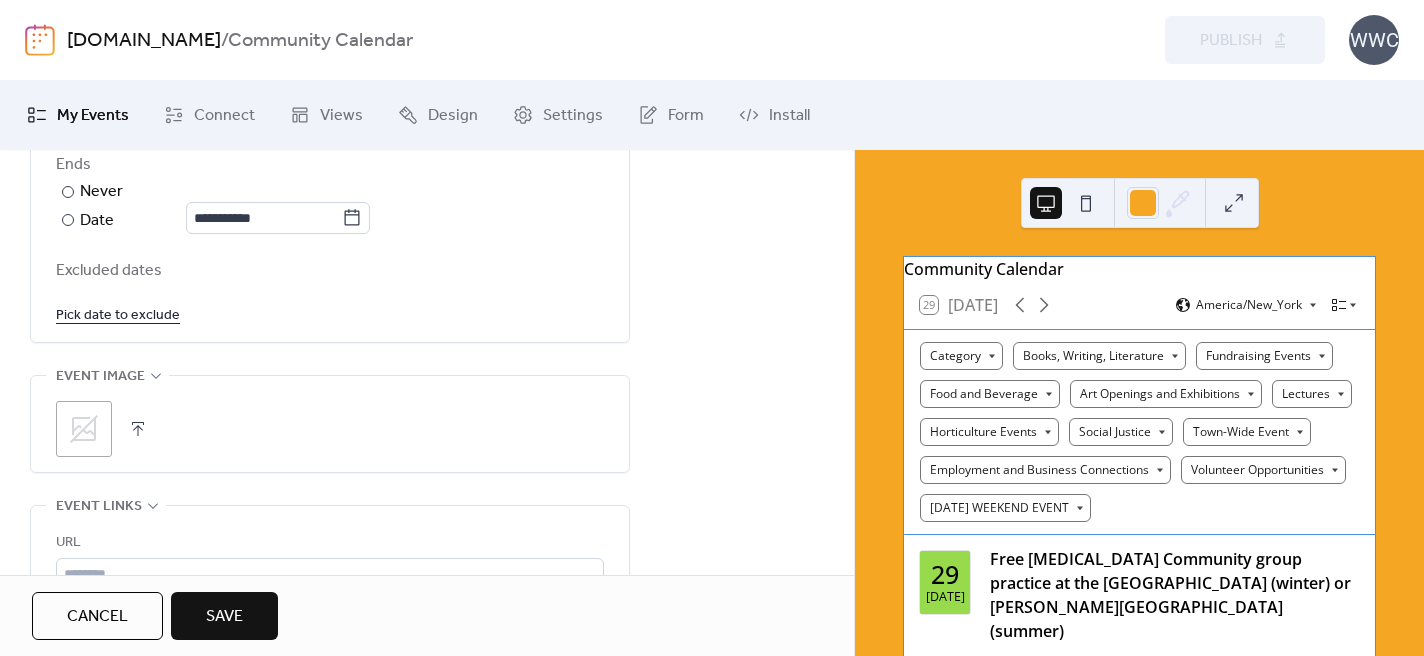 click 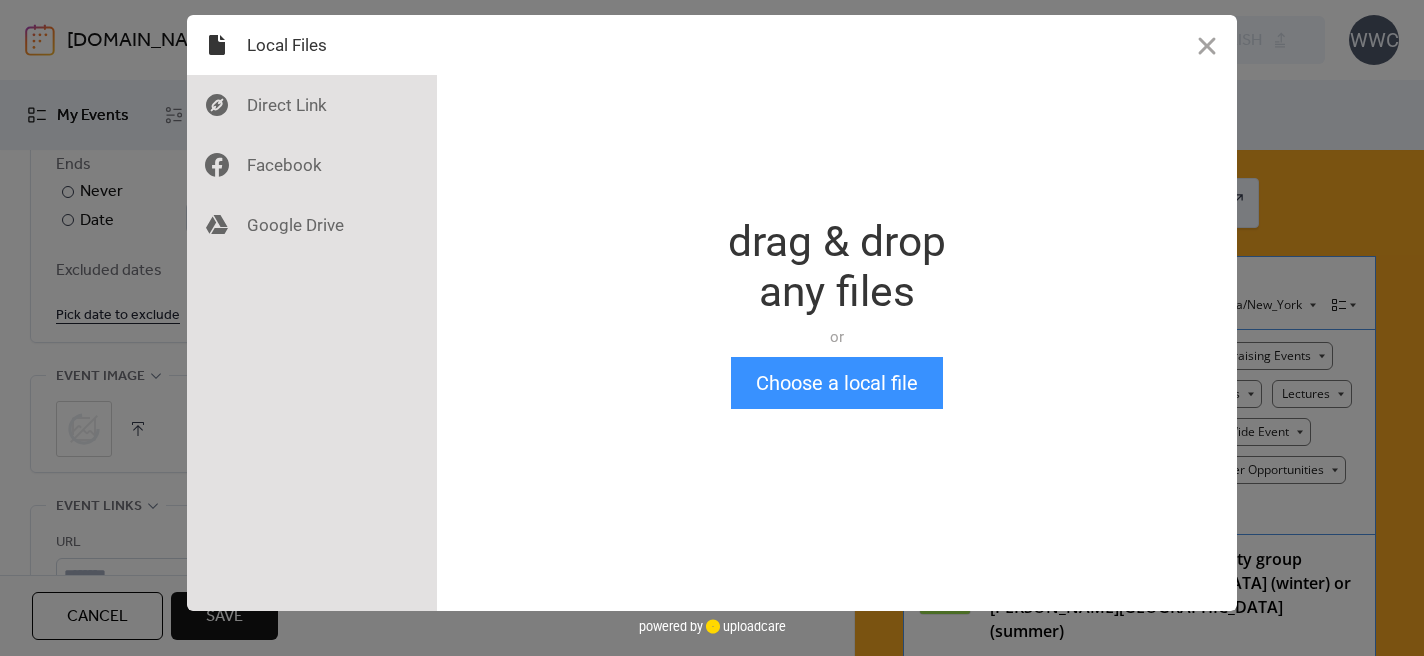 click on "Choose a local file" at bounding box center (837, 383) 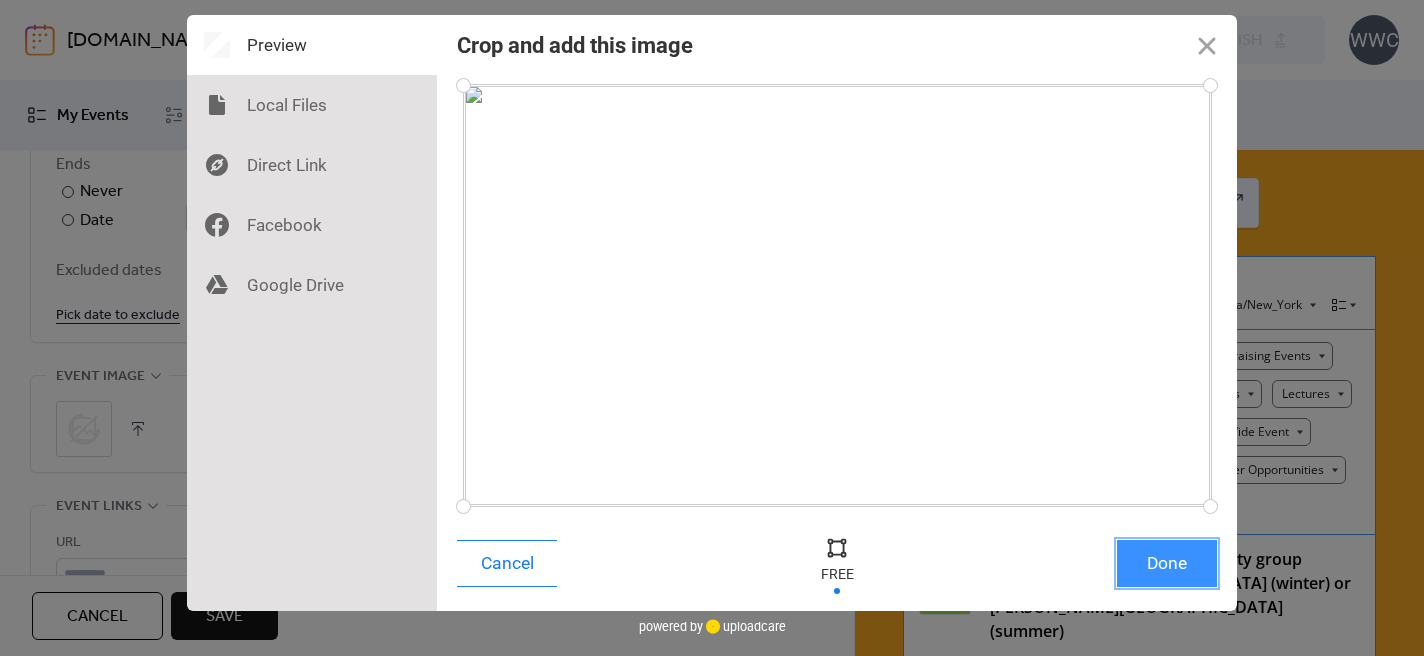 click on "Done" at bounding box center (1167, 563) 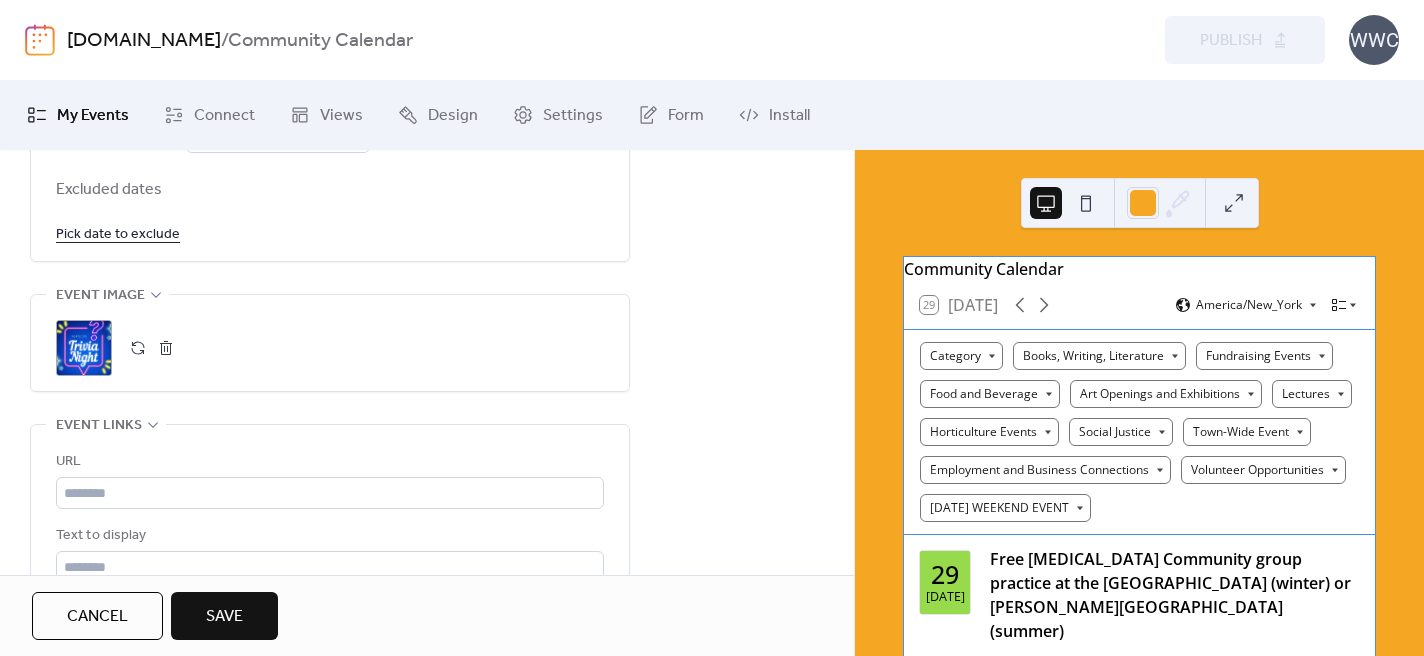 scroll, scrollTop: 1296, scrollLeft: 0, axis: vertical 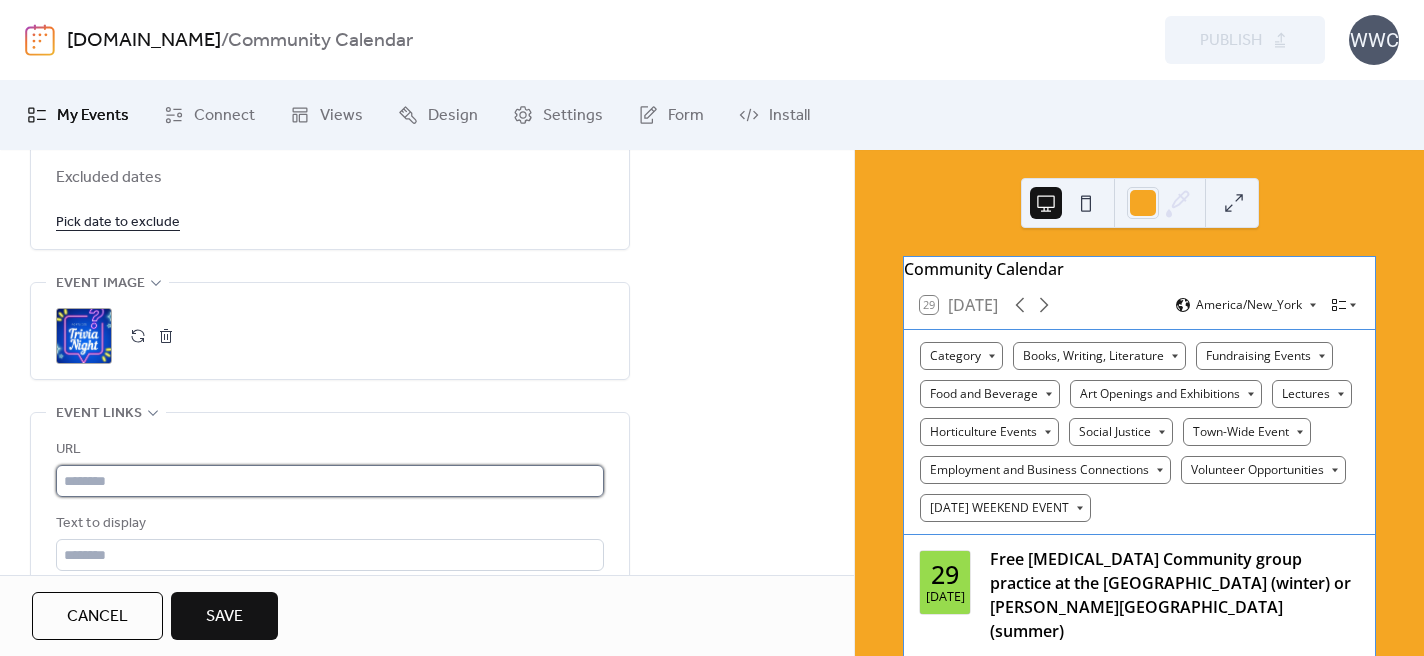 click at bounding box center (330, 481) 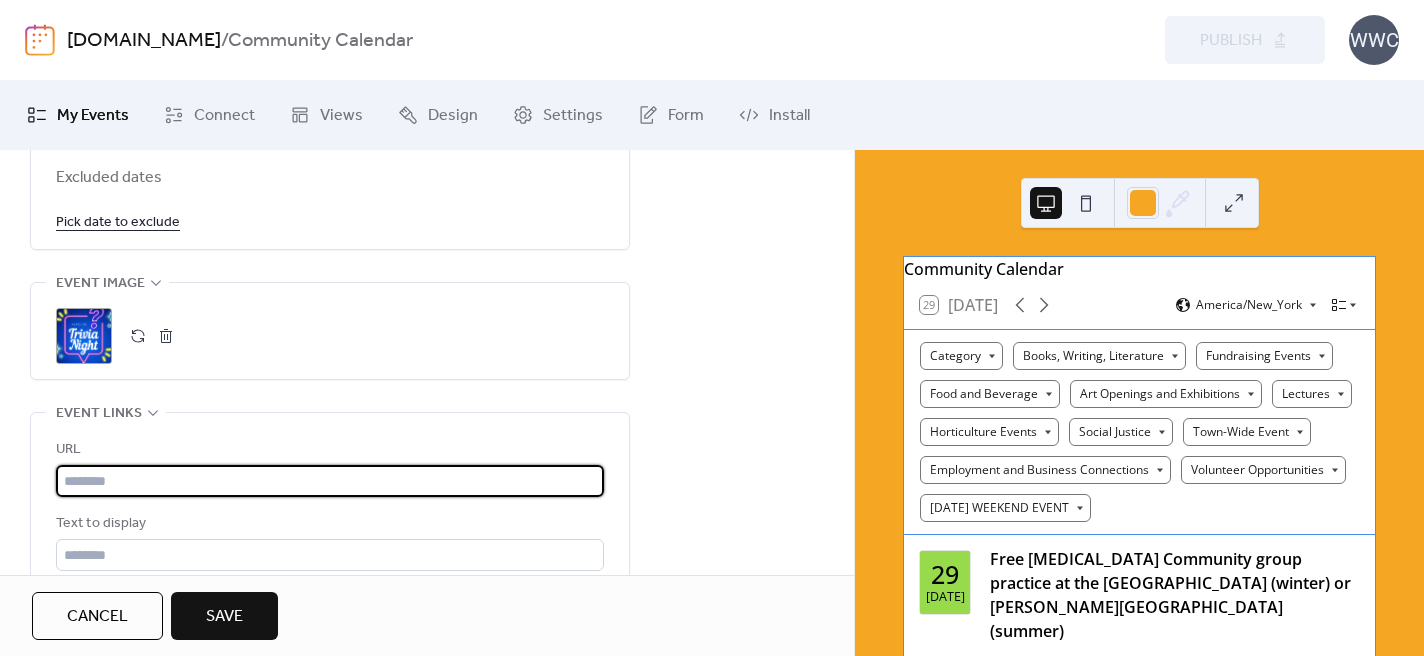 paste on "**********" 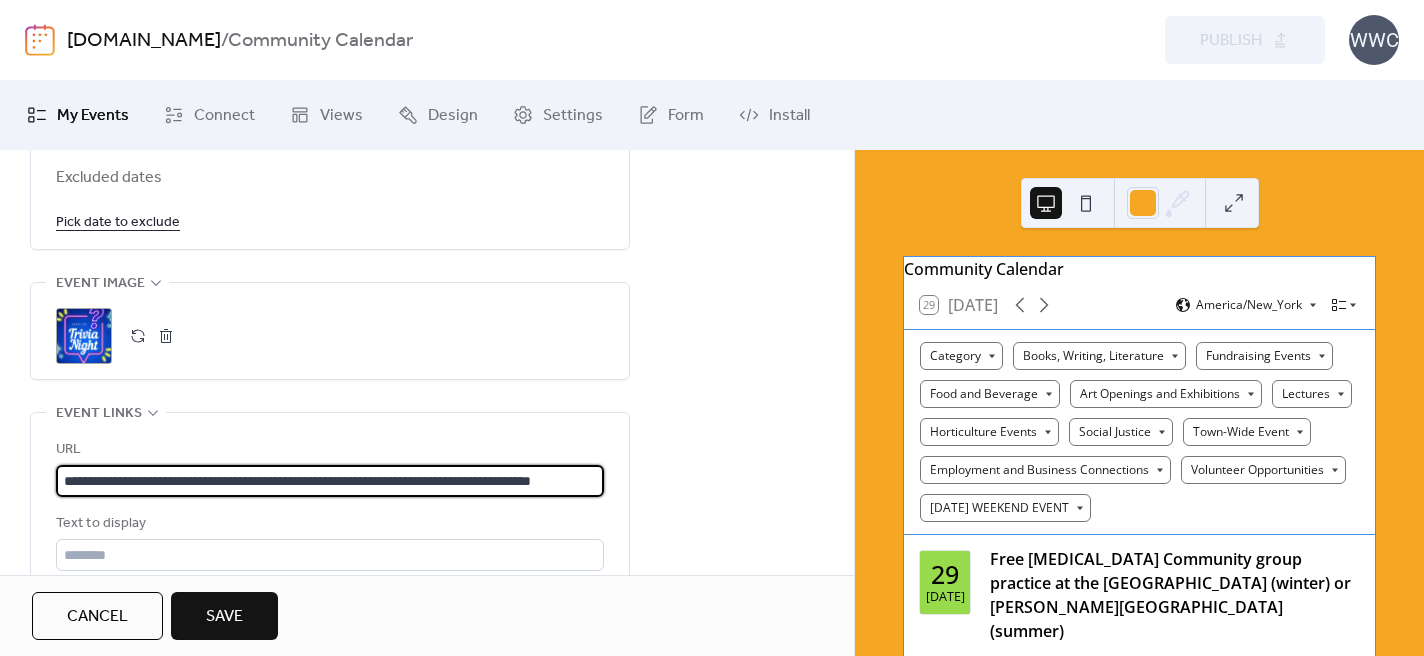 scroll, scrollTop: 0, scrollLeft: 71, axis: horizontal 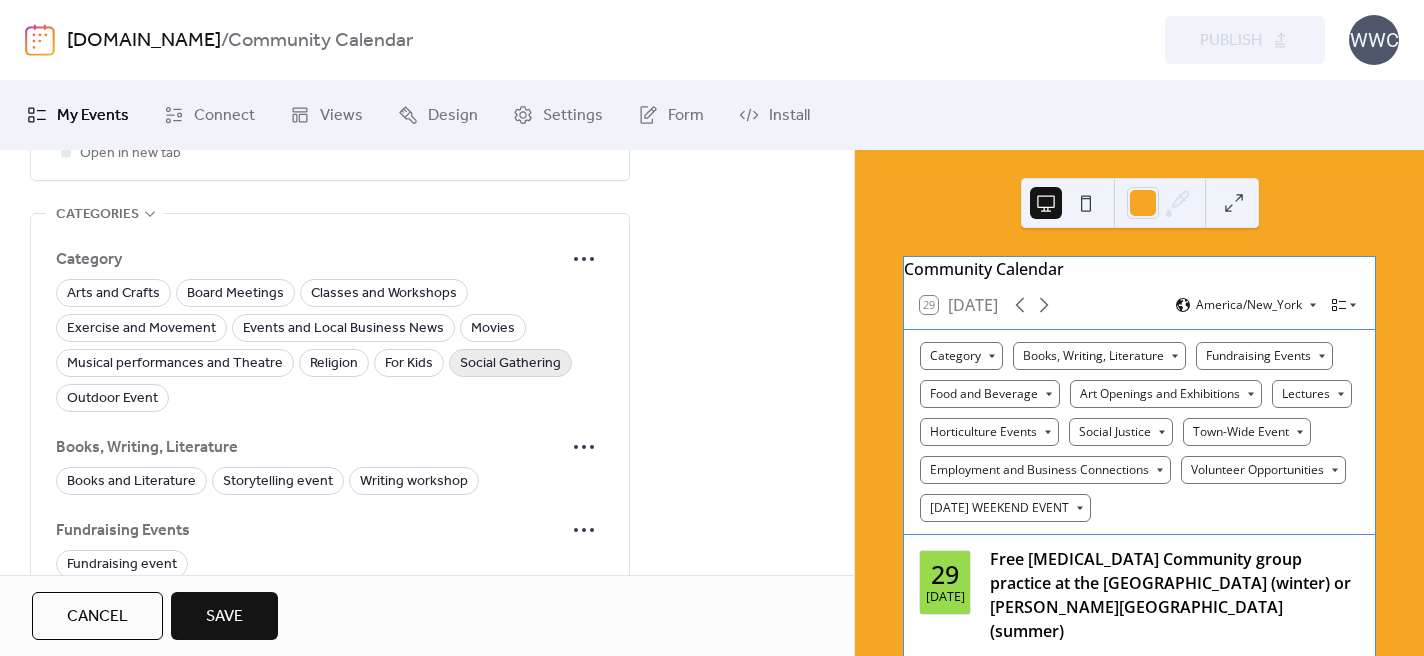 type on "**********" 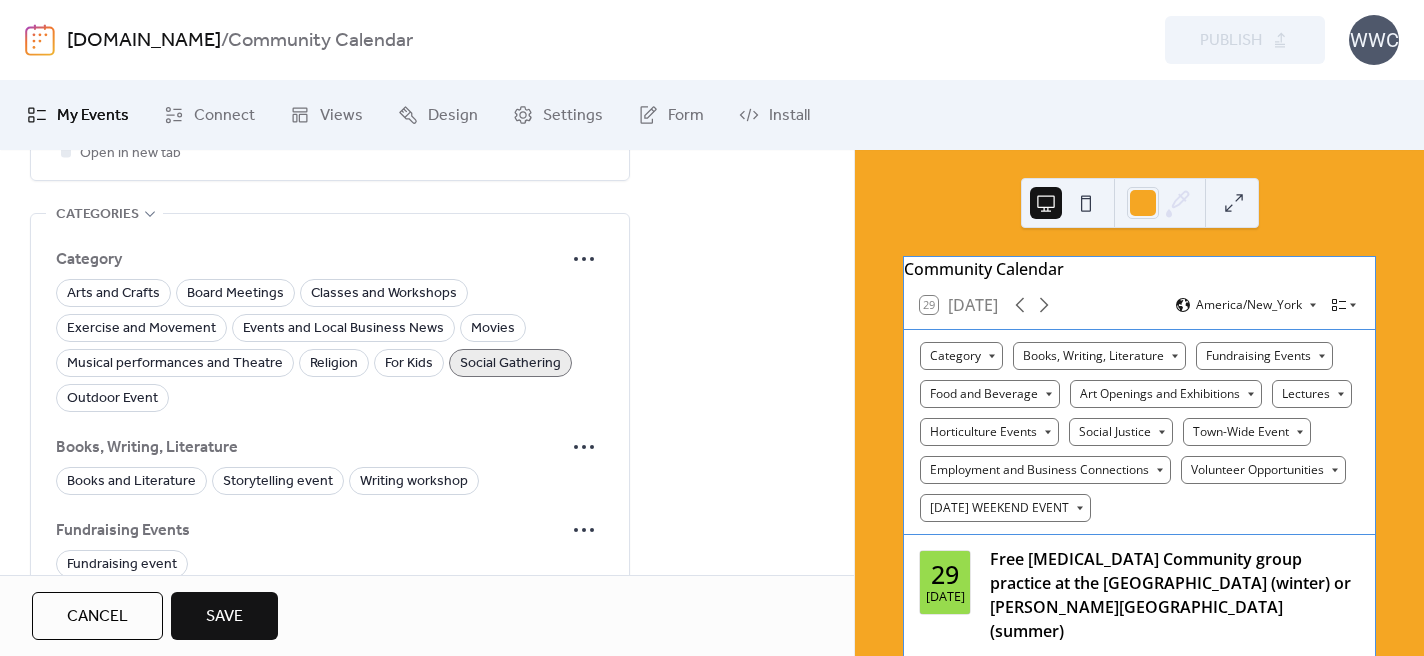 scroll, scrollTop: 0, scrollLeft: 0, axis: both 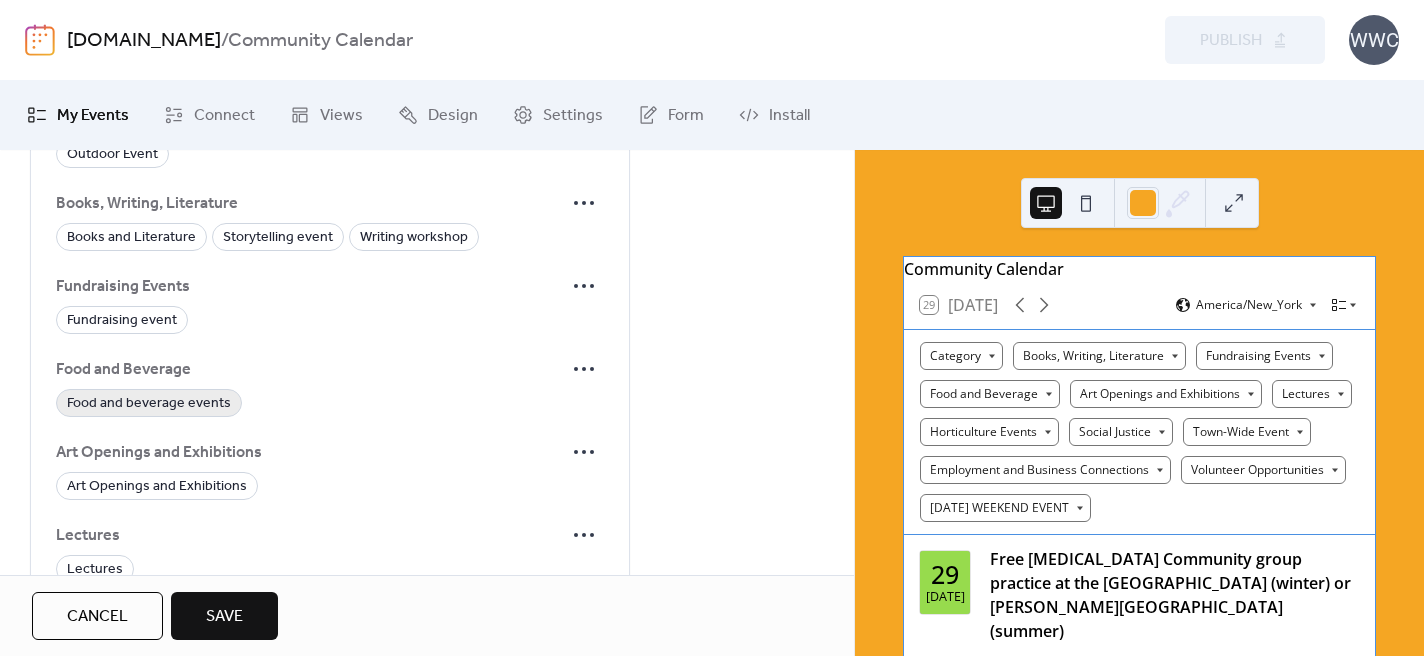 click on "Food and beverage events" at bounding box center (149, 404) 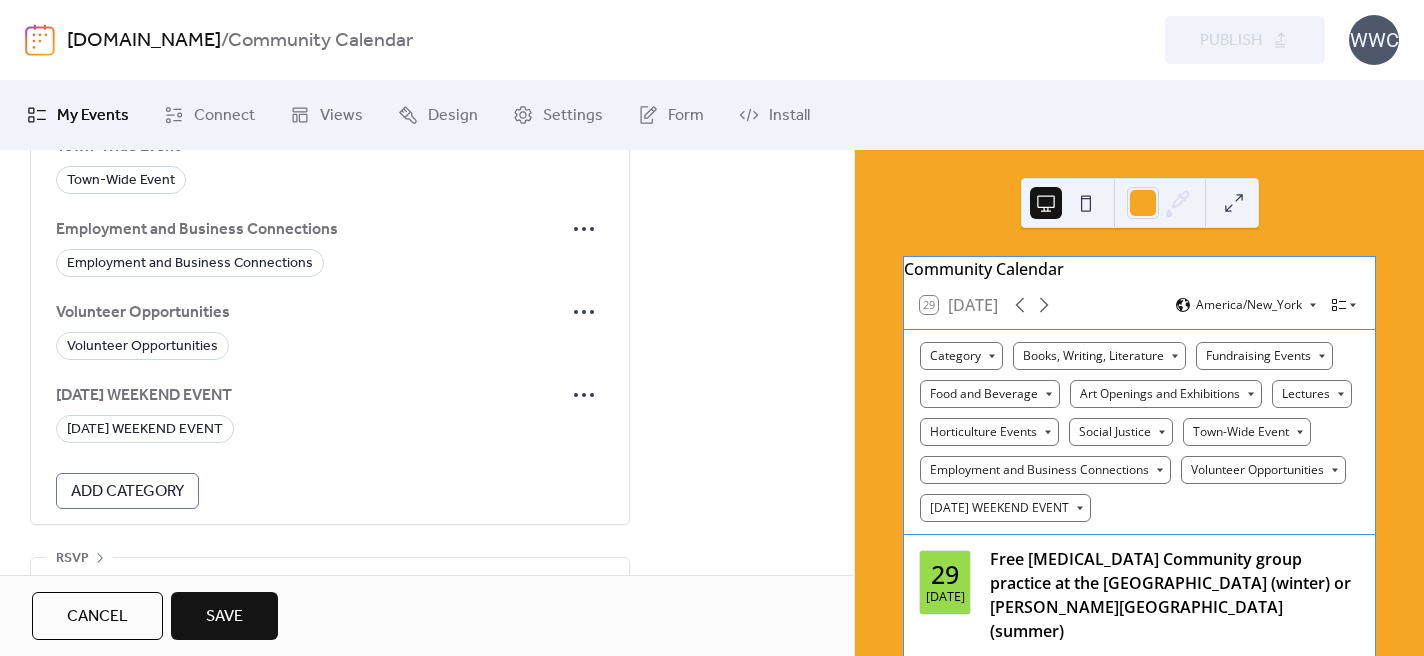 scroll, scrollTop: 2670, scrollLeft: 0, axis: vertical 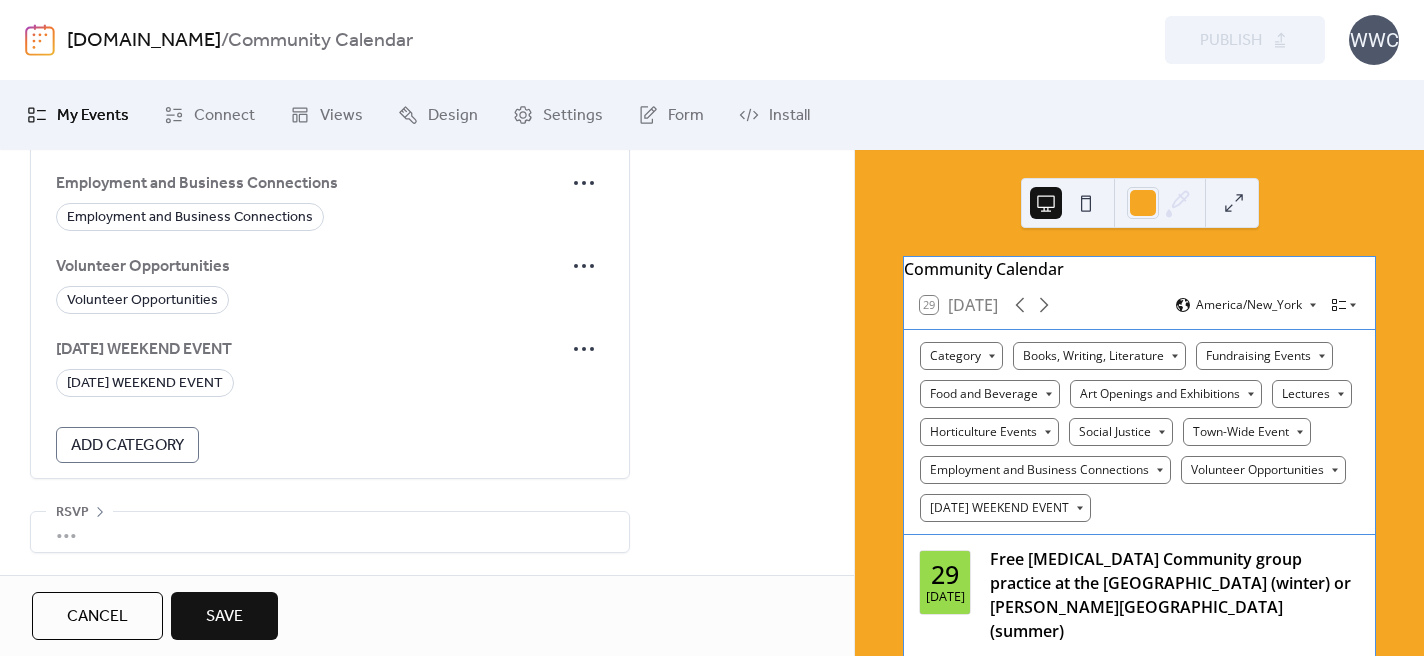 click on "Save" at bounding box center [224, 617] 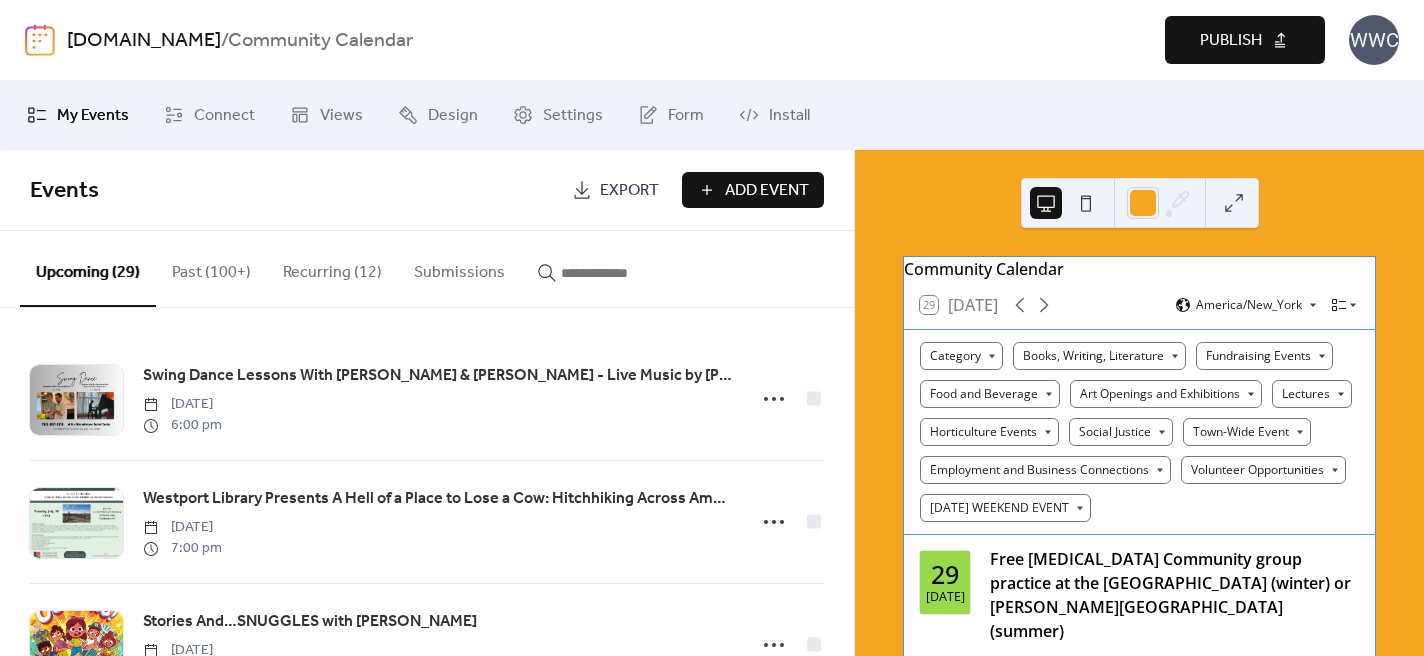 click on "Publish" at bounding box center [1231, 41] 